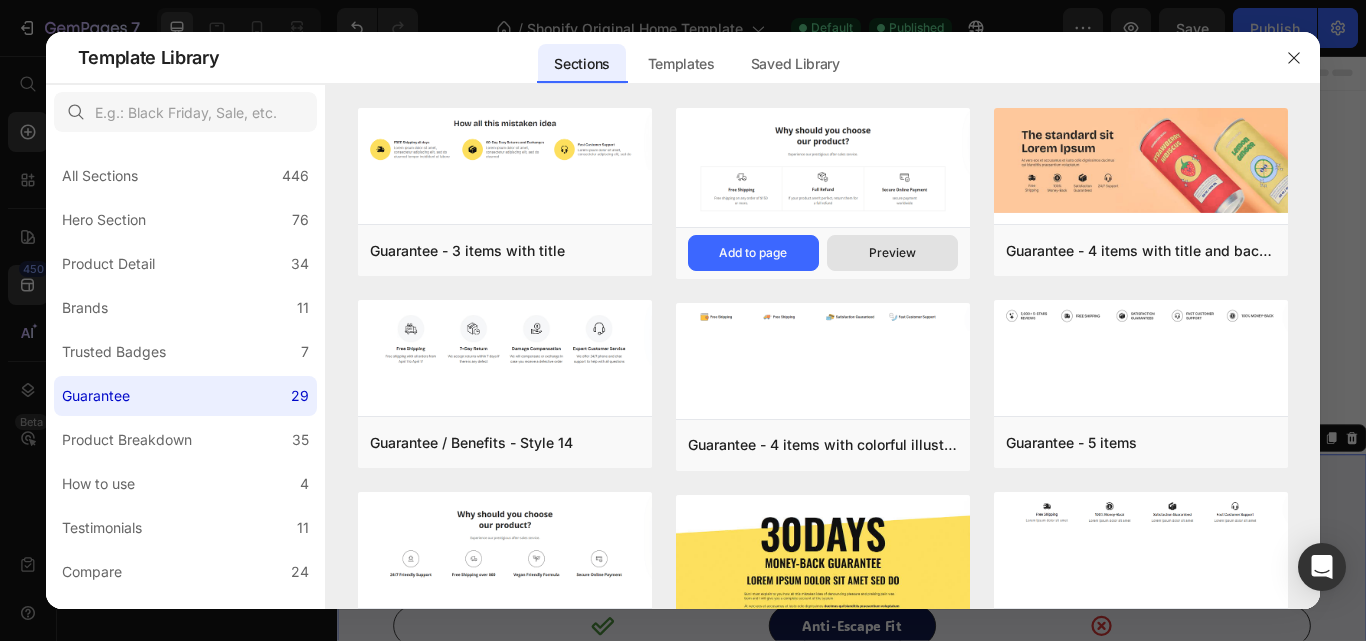 scroll, scrollTop: 1043, scrollLeft: 0, axis: vertical 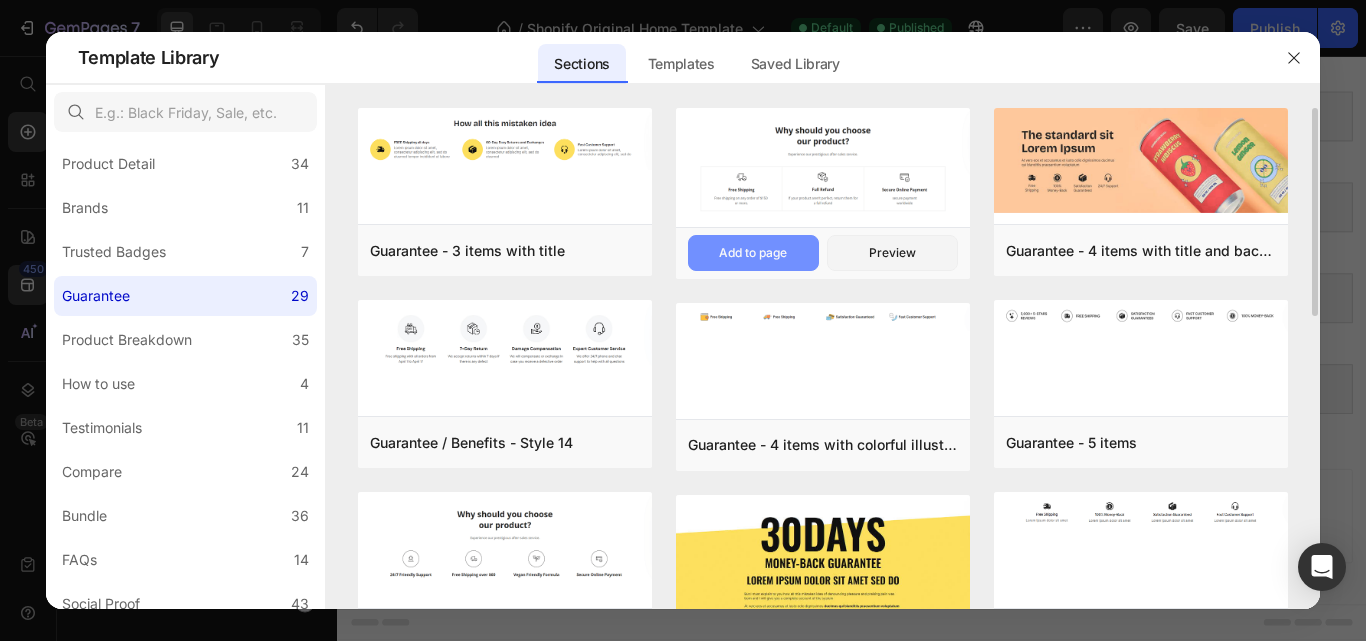 click on "Add to page" at bounding box center [753, 253] 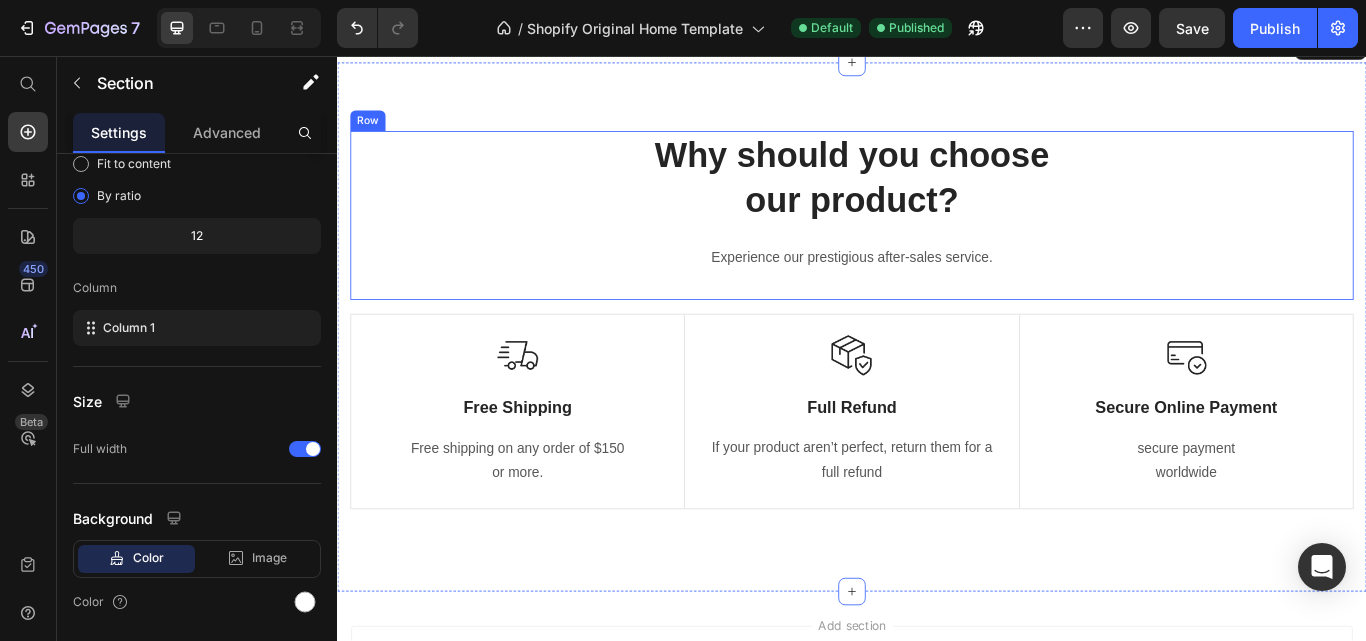 scroll, scrollTop: 1485, scrollLeft: 0, axis: vertical 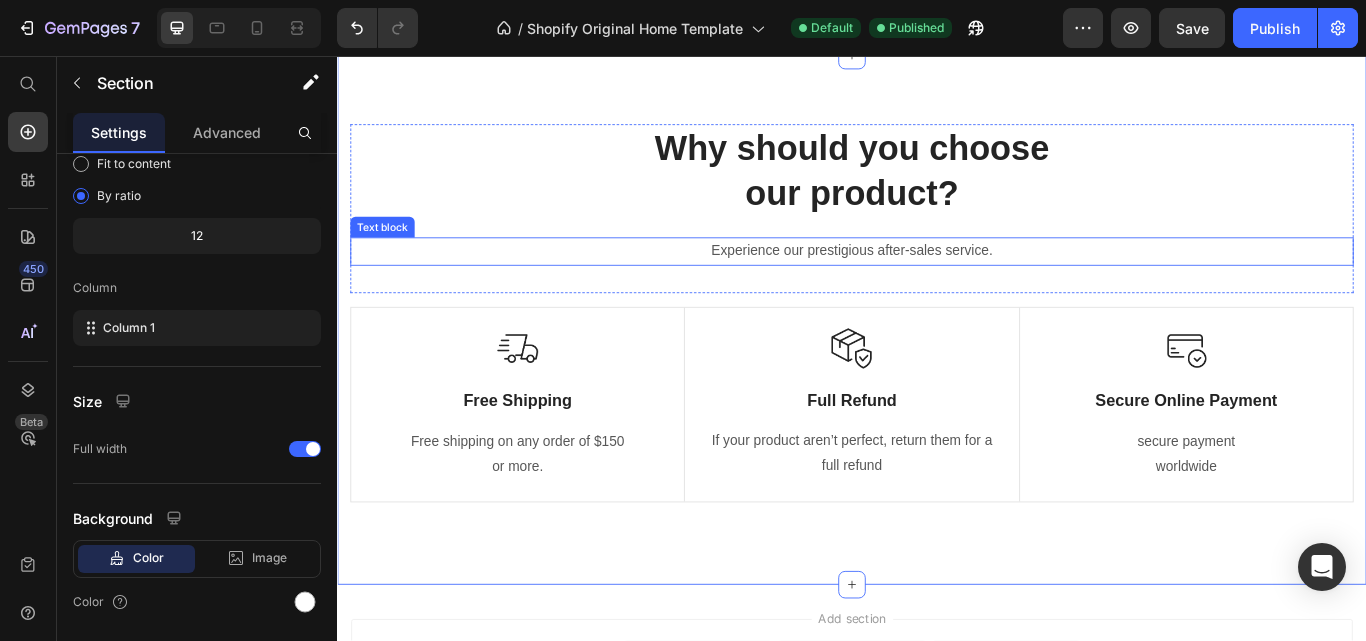 click on "Experience our prestigious after-sales service." at bounding box center [937, 284] 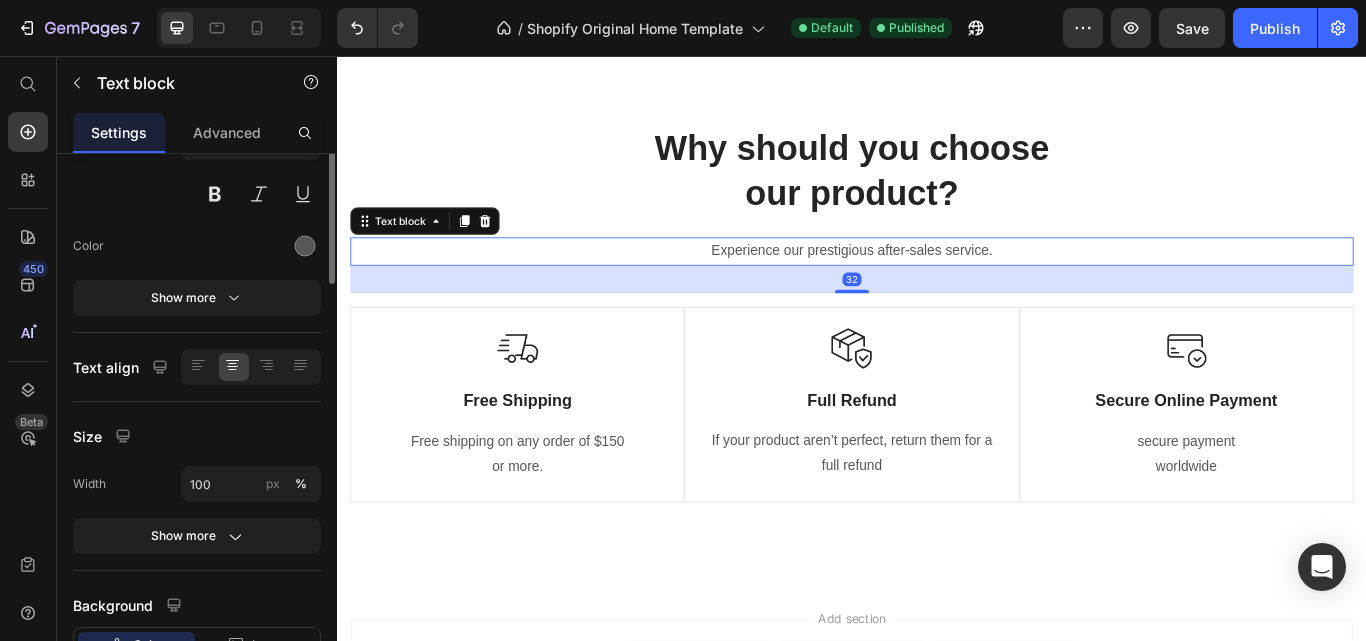 scroll, scrollTop: 0, scrollLeft: 0, axis: both 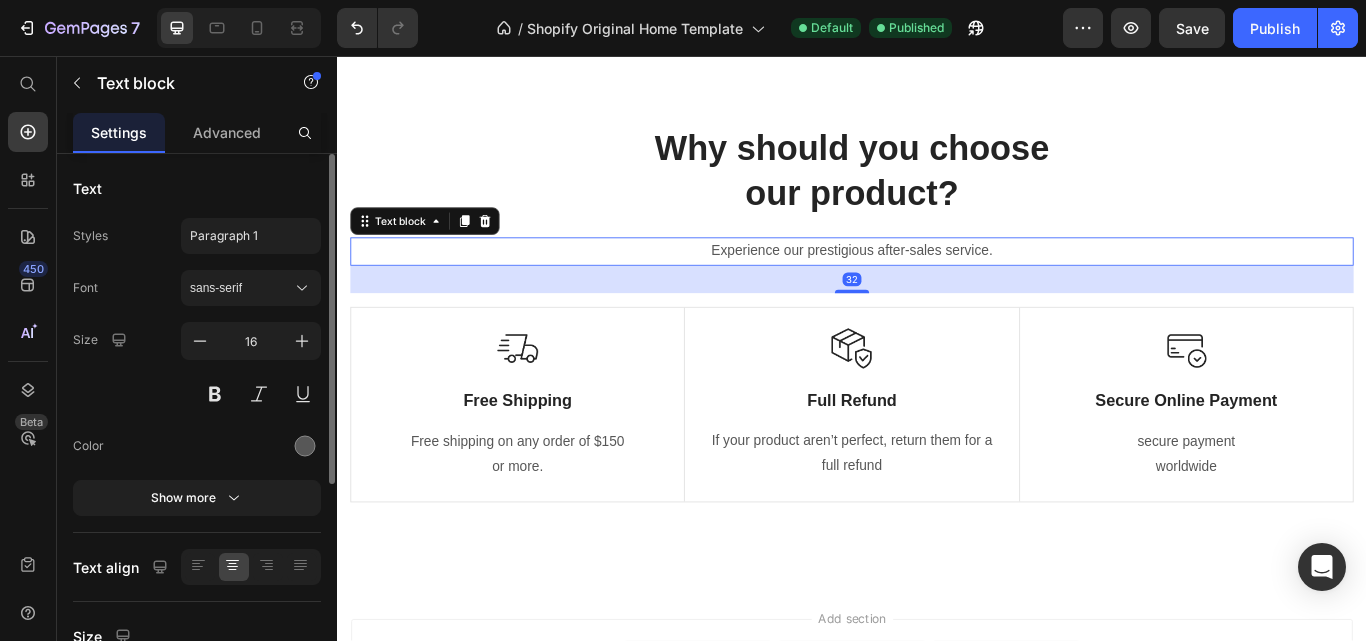click on "Experience our prestigious after-sales service." at bounding box center [937, 284] 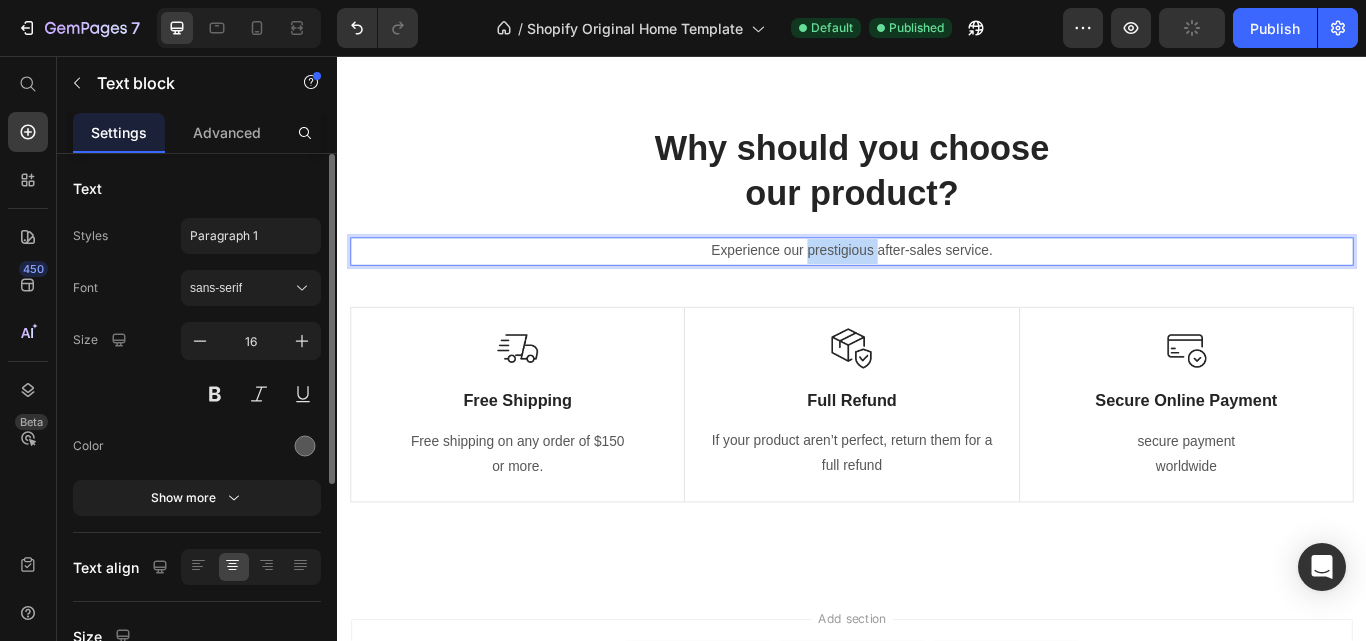 click on "Experience our prestigious after-sales service." at bounding box center (937, 284) 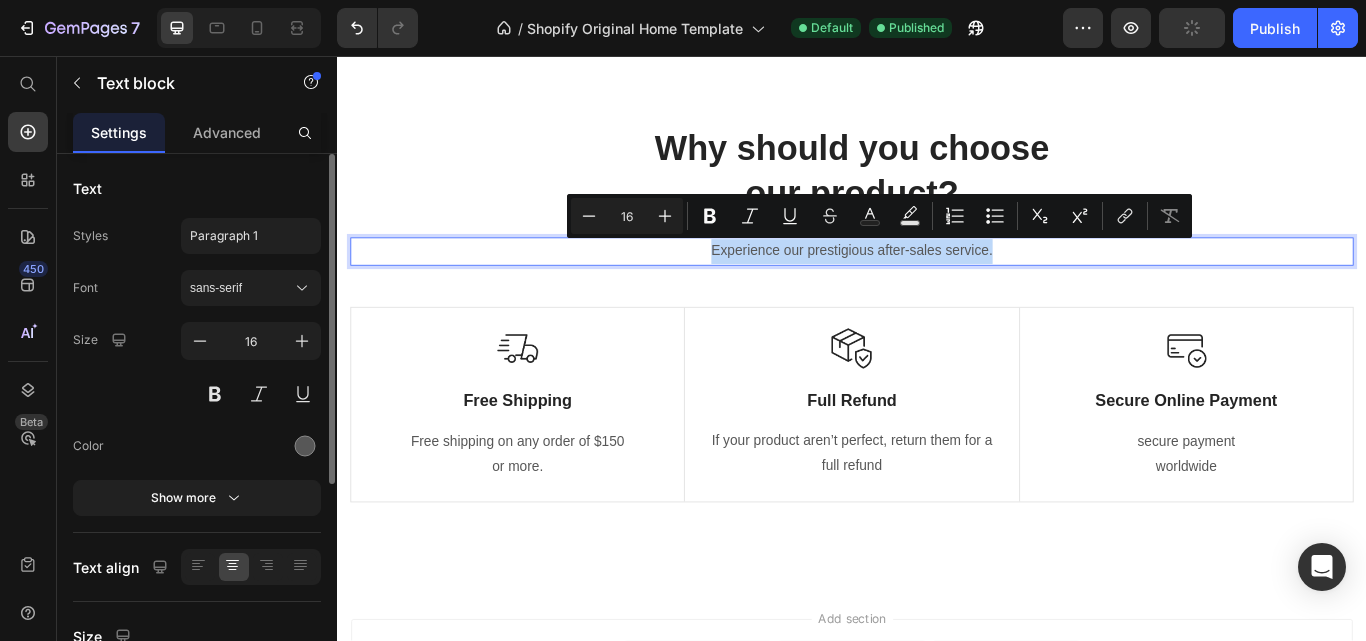 click on "Experience our prestigious after-sales service." at bounding box center [937, 284] 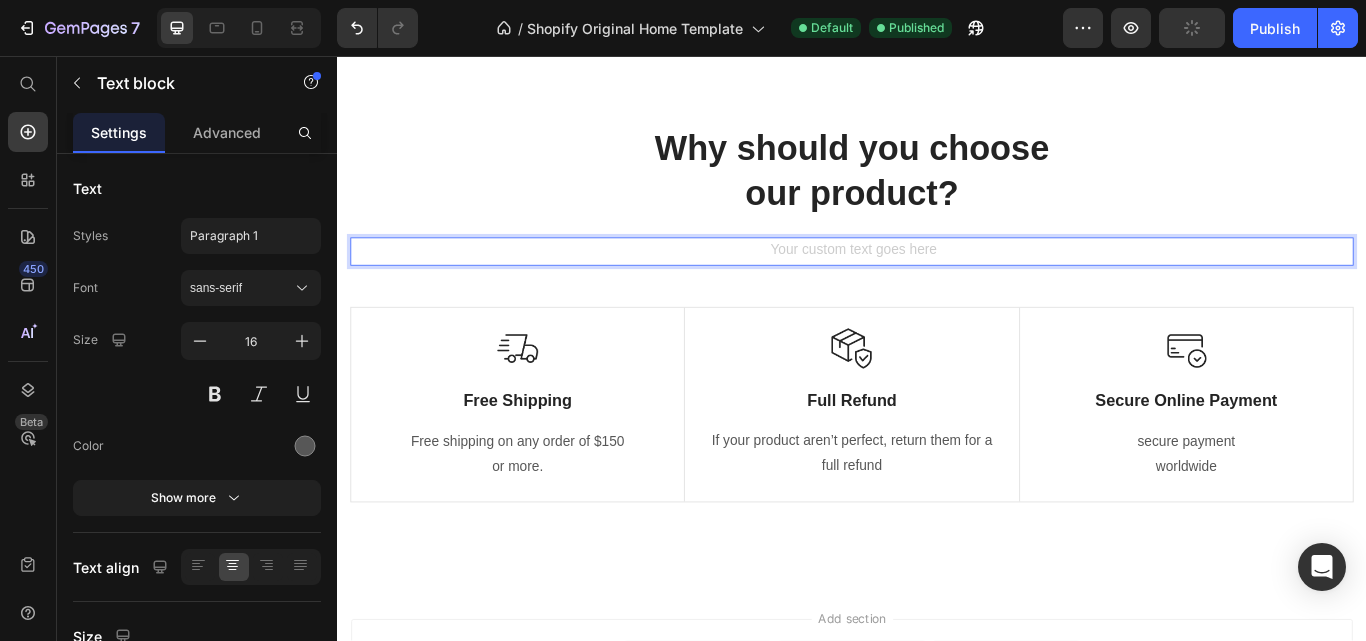 click on "Why should you choose our product?" at bounding box center (937, 190) 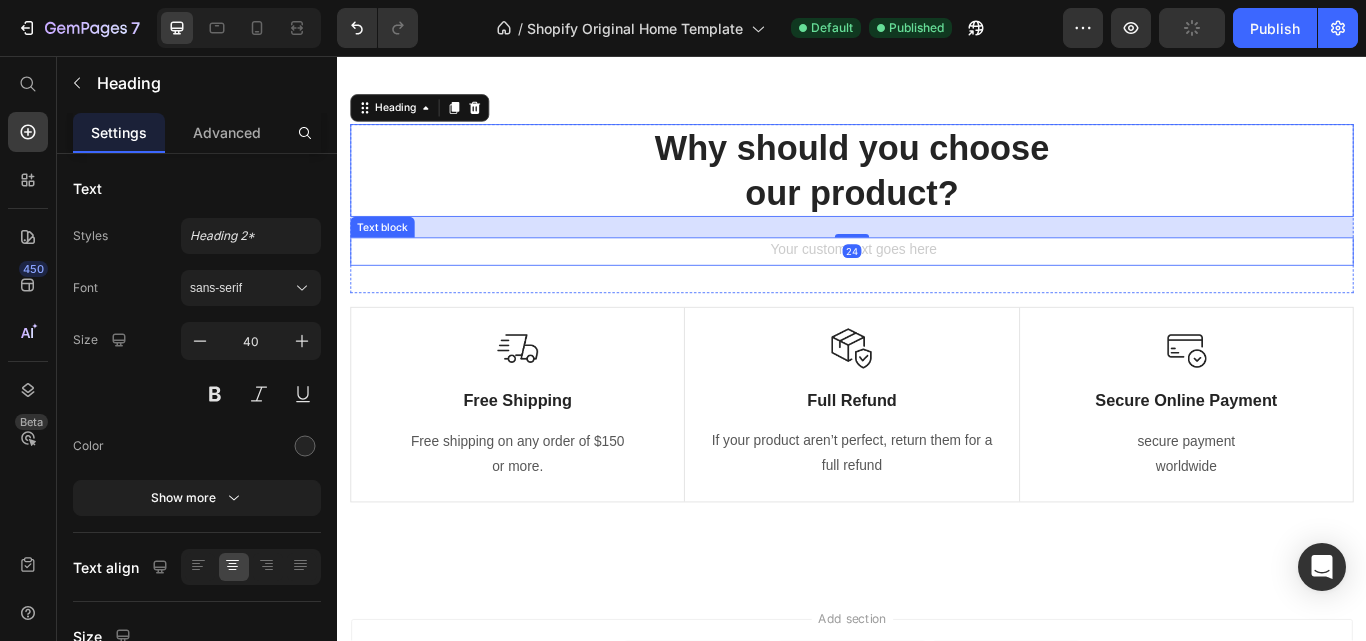 click at bounding box center [937, 284] 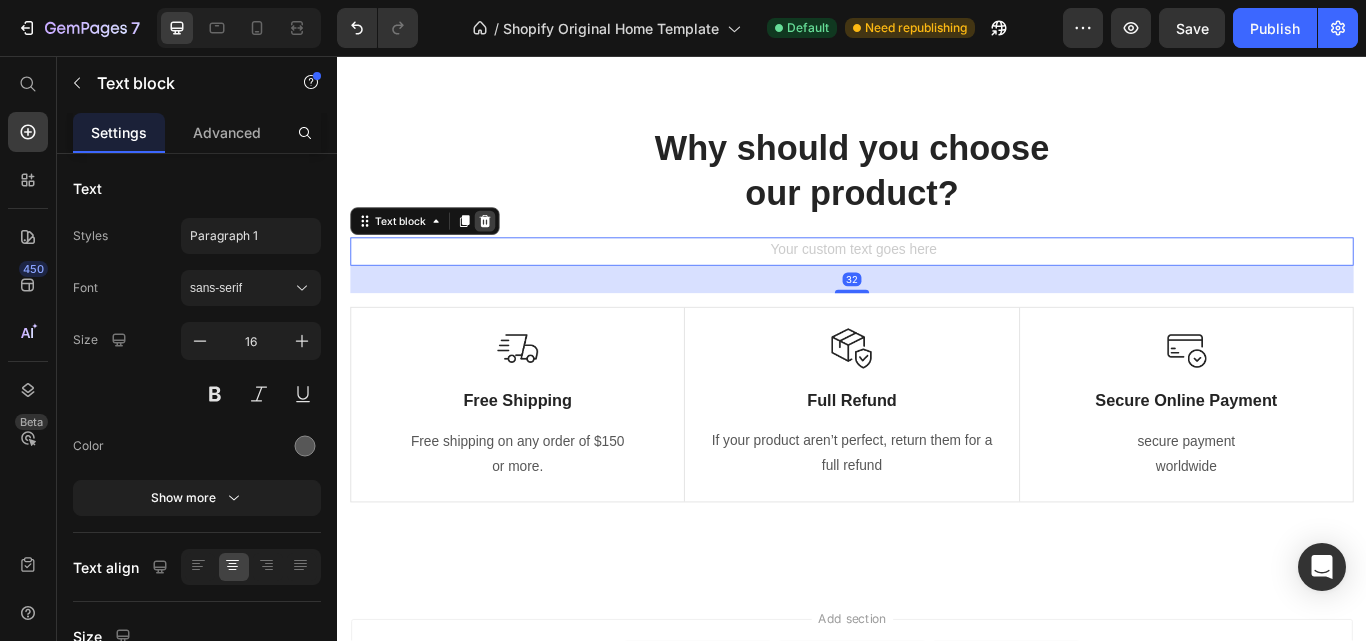 click at bounding box center [509, 249] 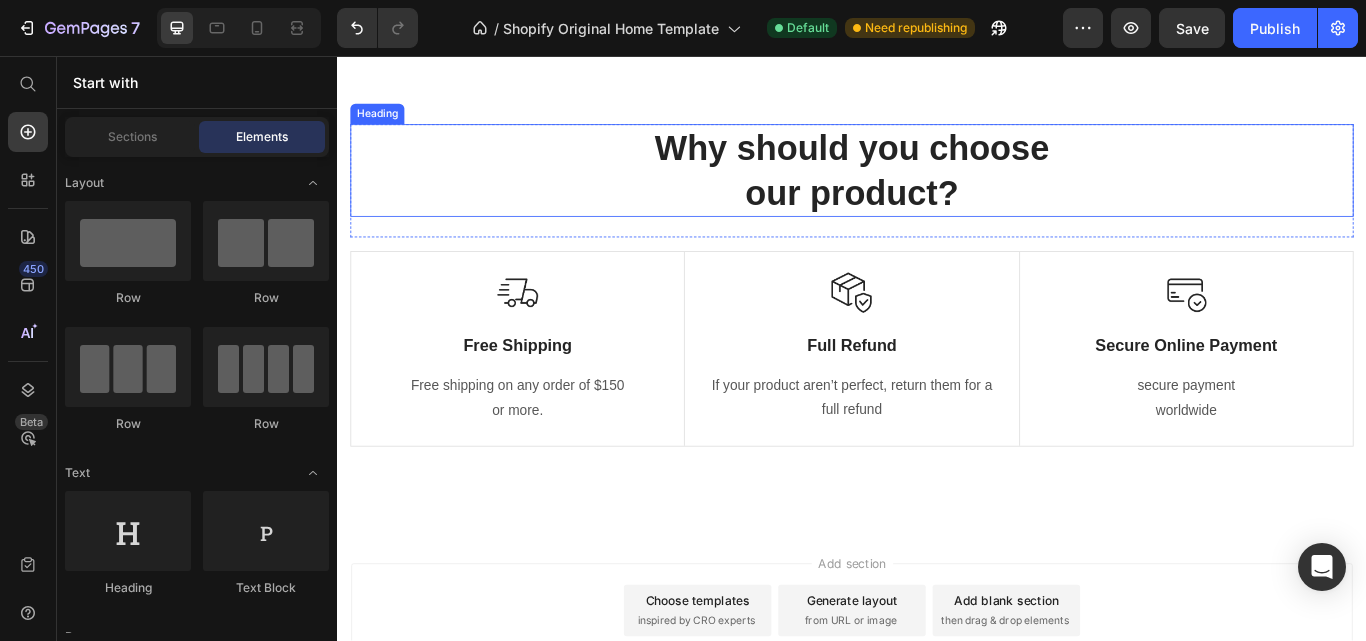 click on "Why should you choose our product?" at bounding box center (937, 190) 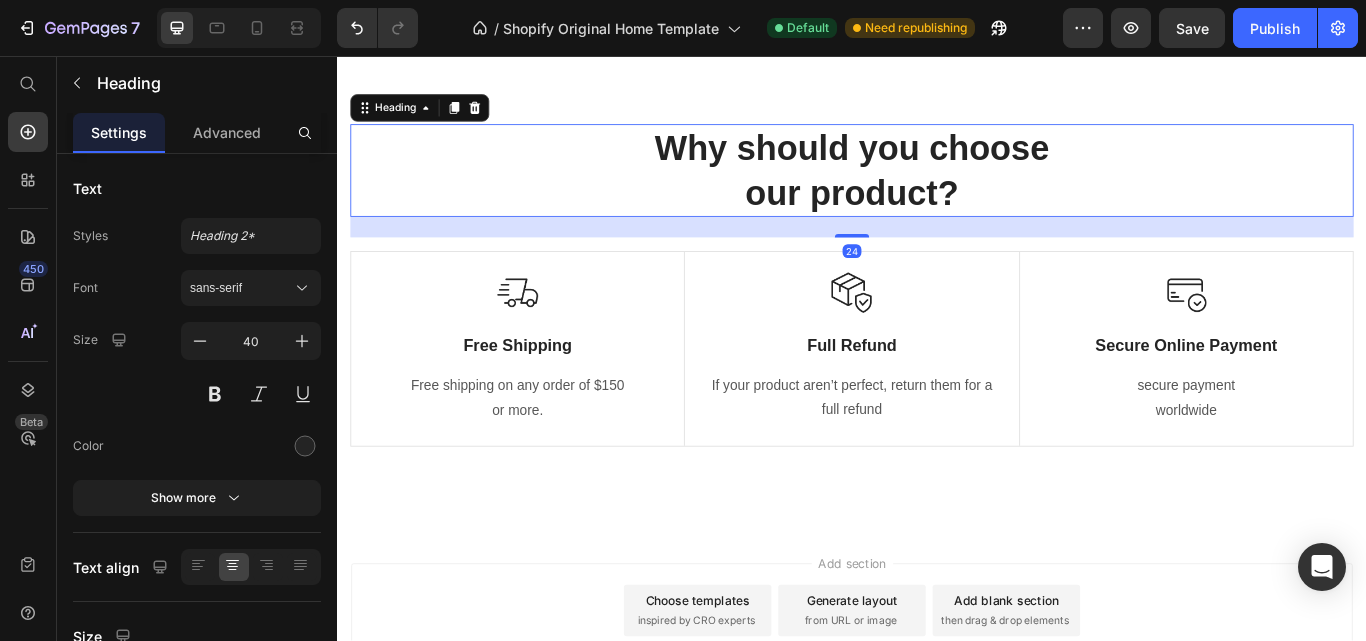 click on "Why should you choose our product?" at bounding box center (937, 190) 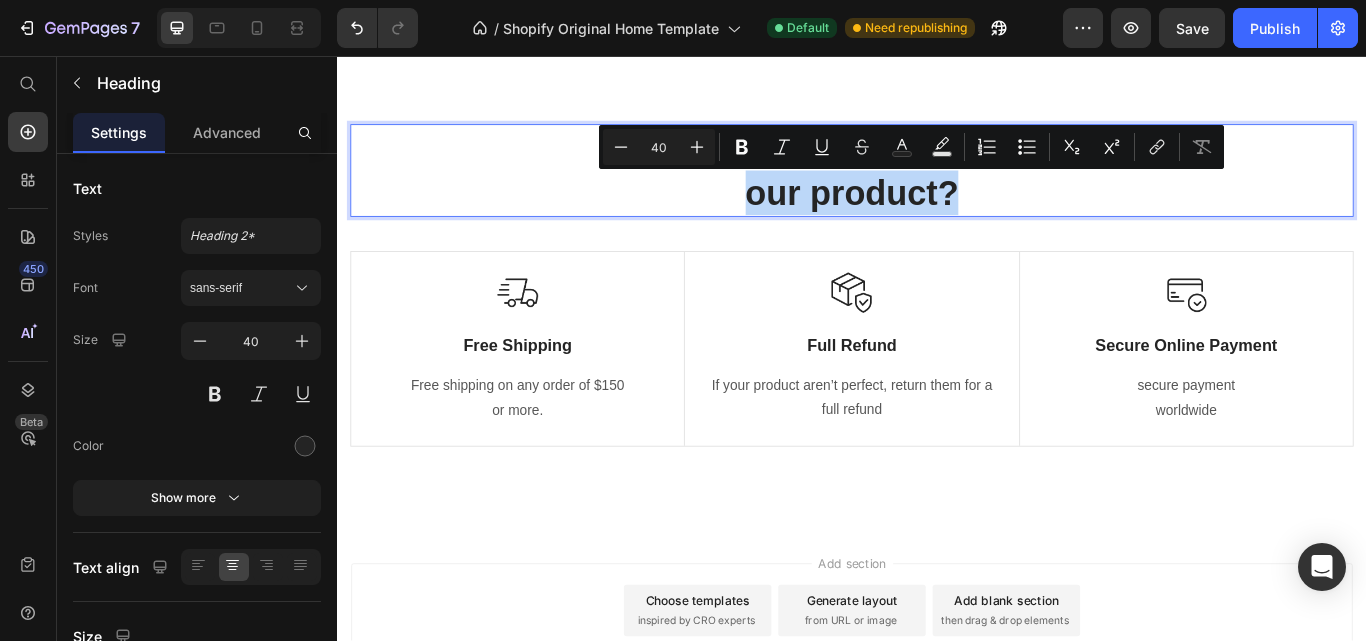 click on "Why should you choose our product?" at bounding box center (937, 190) 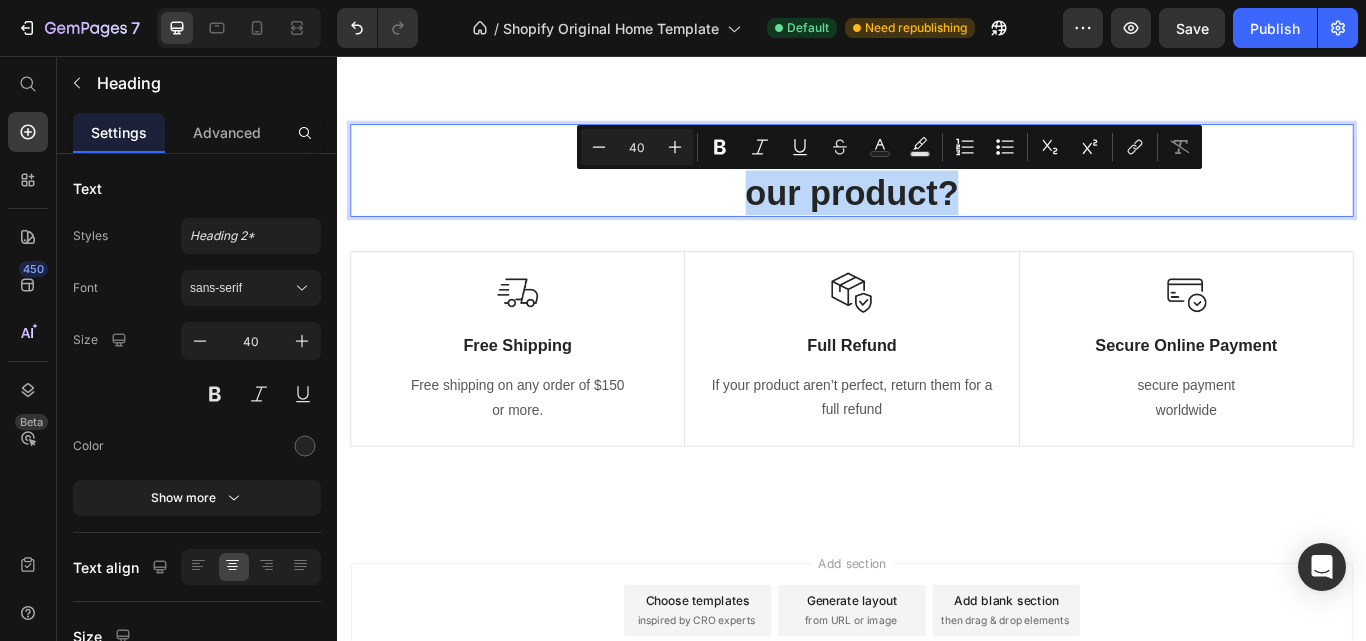 click on "Why should you choose our product?" at bounding box center (937, 190) 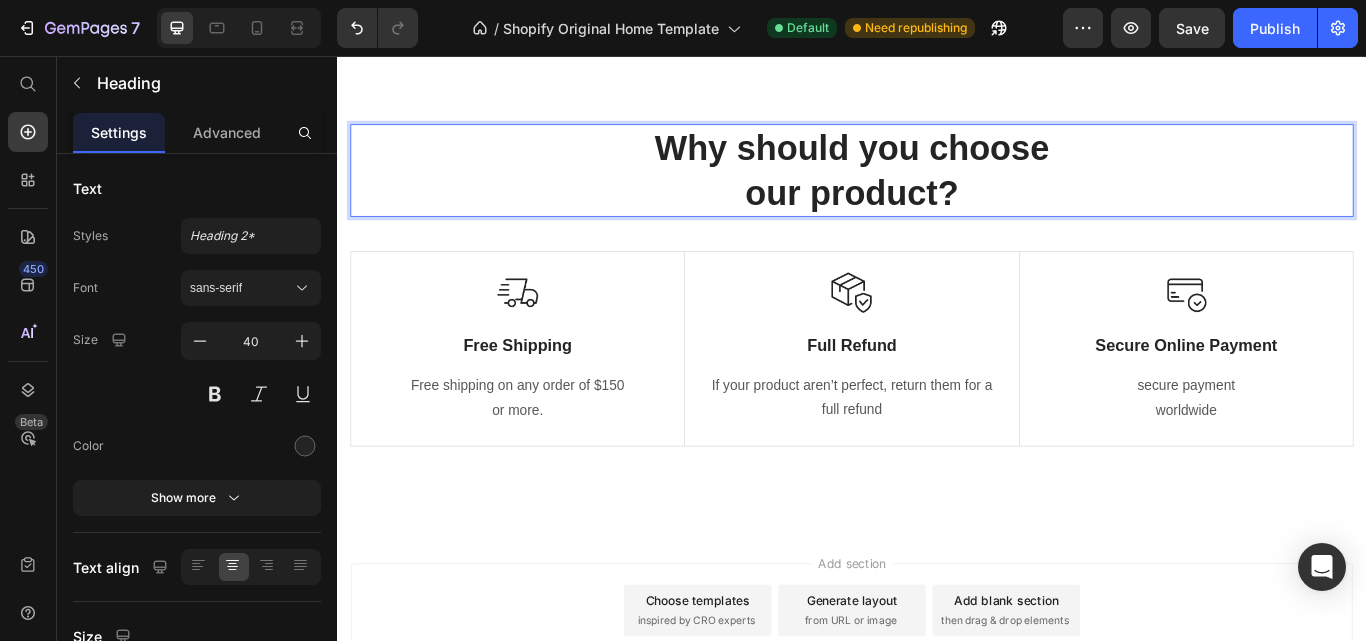 click on "Why should you choose our product?" at bounding box center (937, 190) 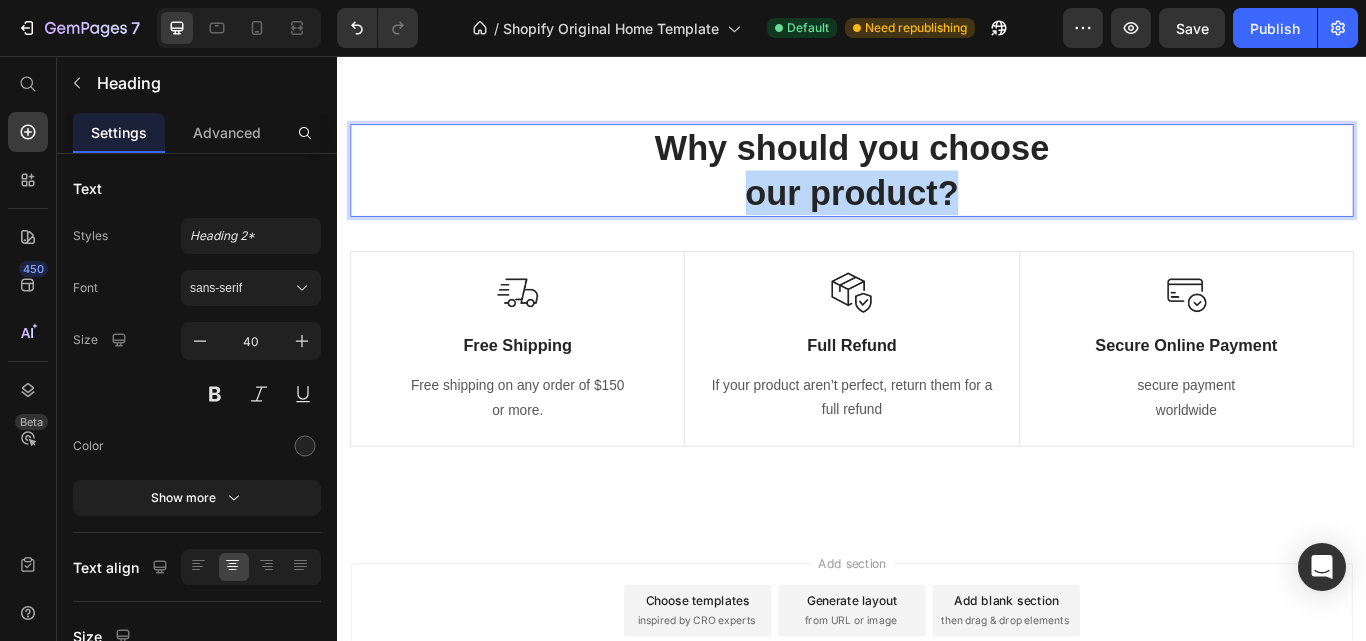 click on "Why should you choose our product?" at bounding box center (937, 190) 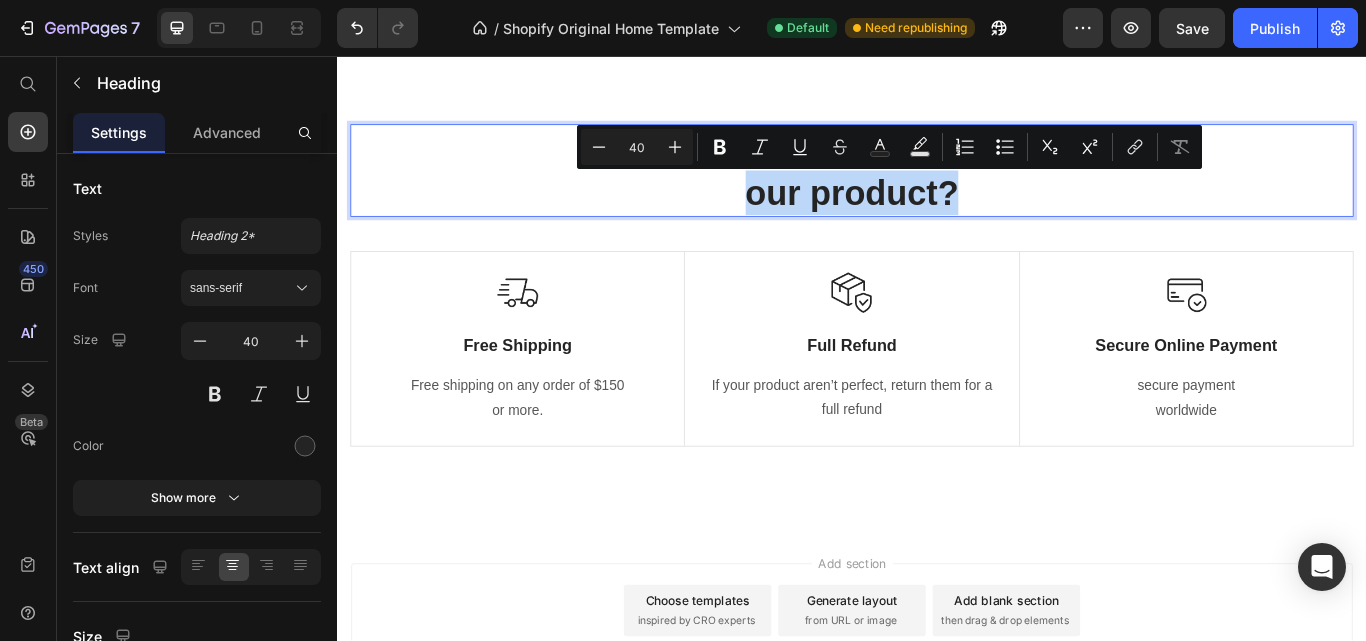 click on "Why should you choose our product?" at bounding box center [937, 190] 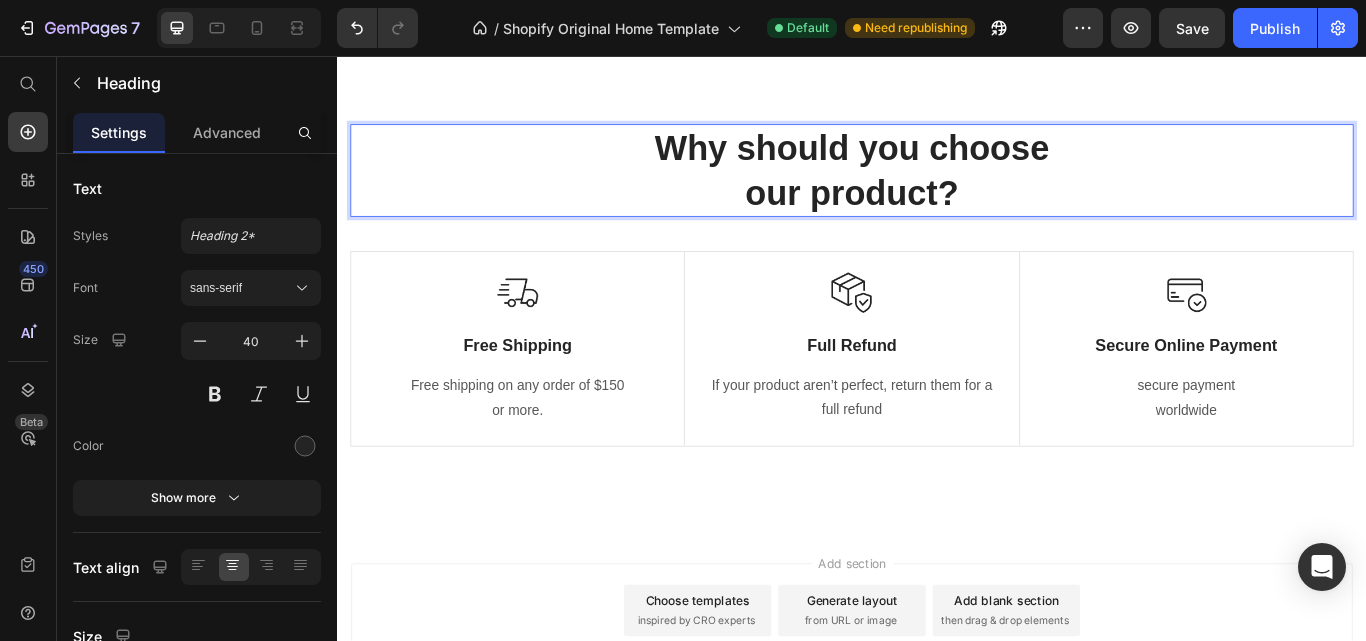 click on "Why should you choose our product?" at bounding box center (937, 190) 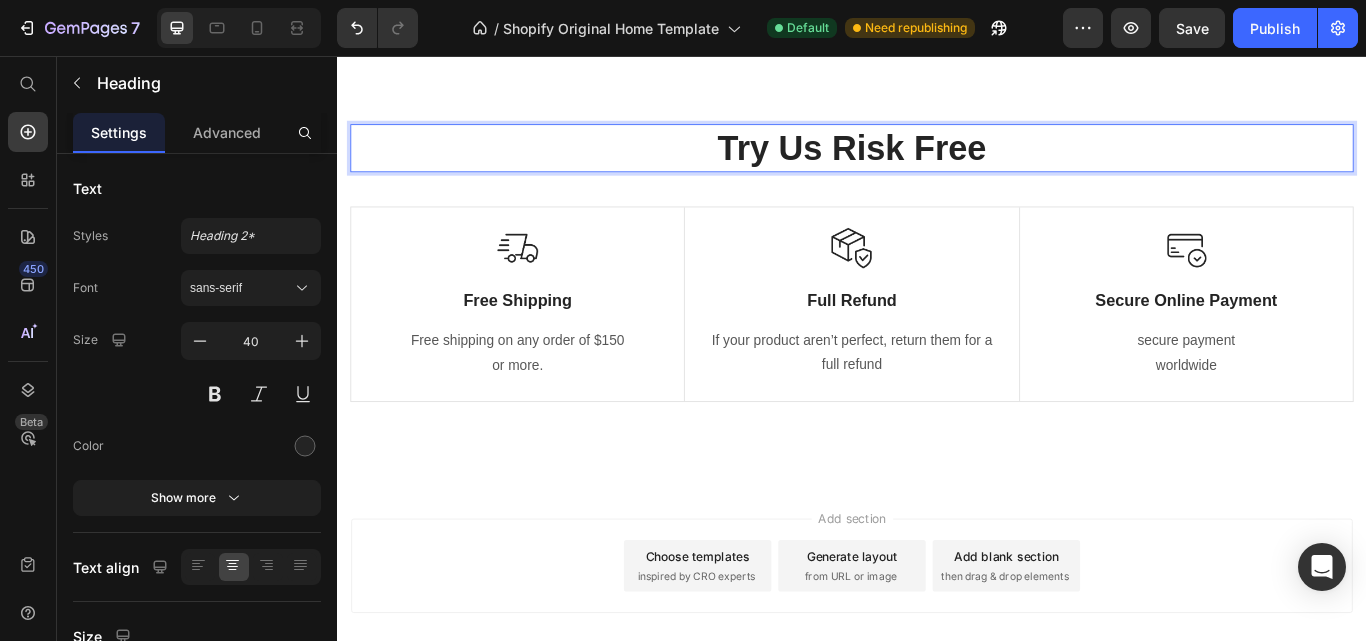 click on "Try Us Risk Free" at bounding box center (937, 164) 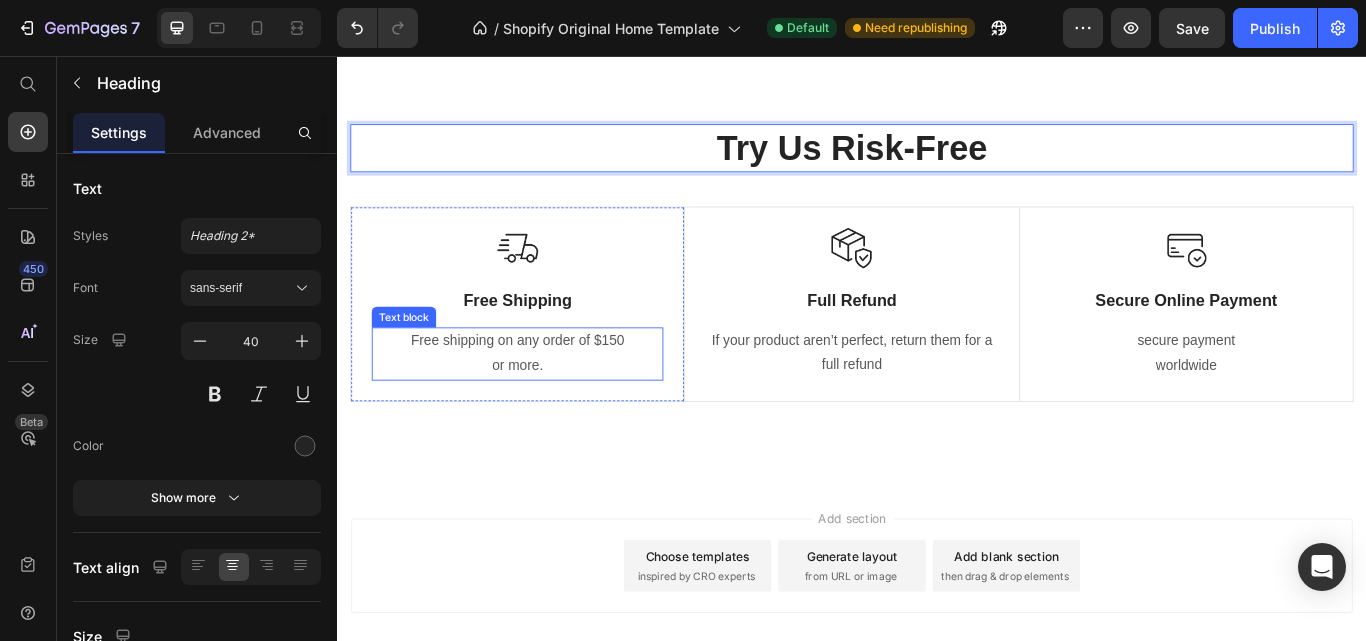 click on "Free shipping on any order of $150" at bounding box center (547, 389) 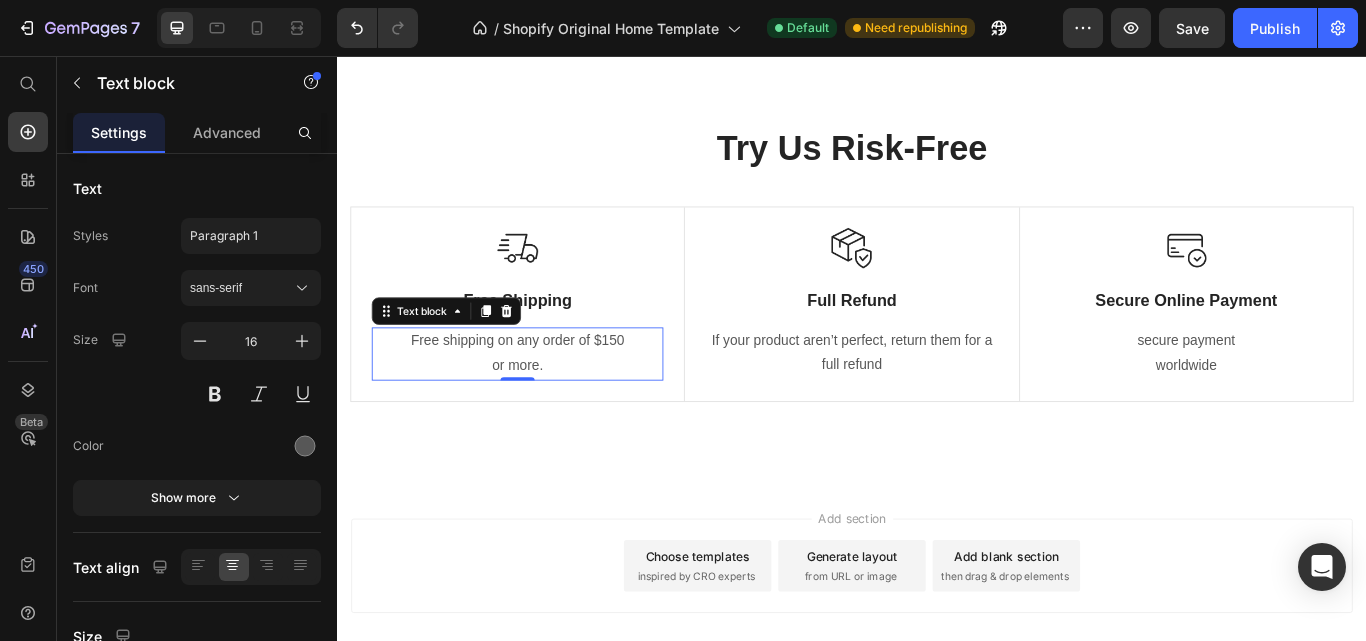 click on "Free shipping on any order of $150" at bounding box center [547, 389] 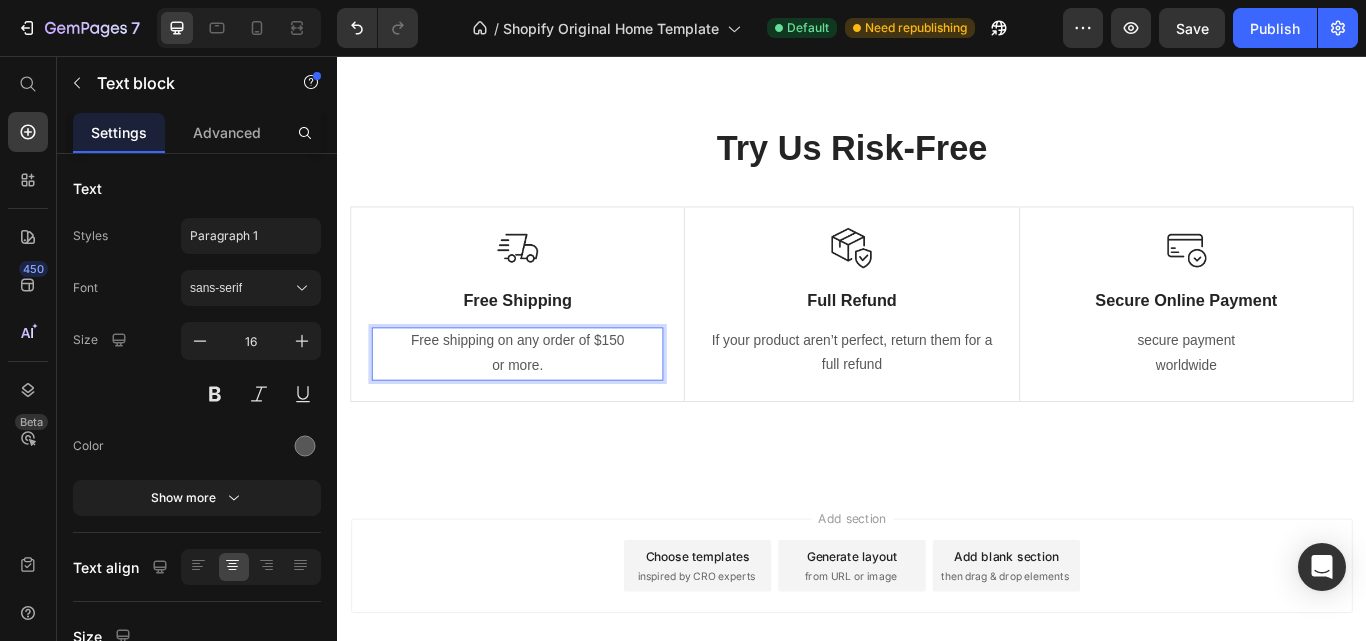 click on "or more." at bounding box center [547, 418] 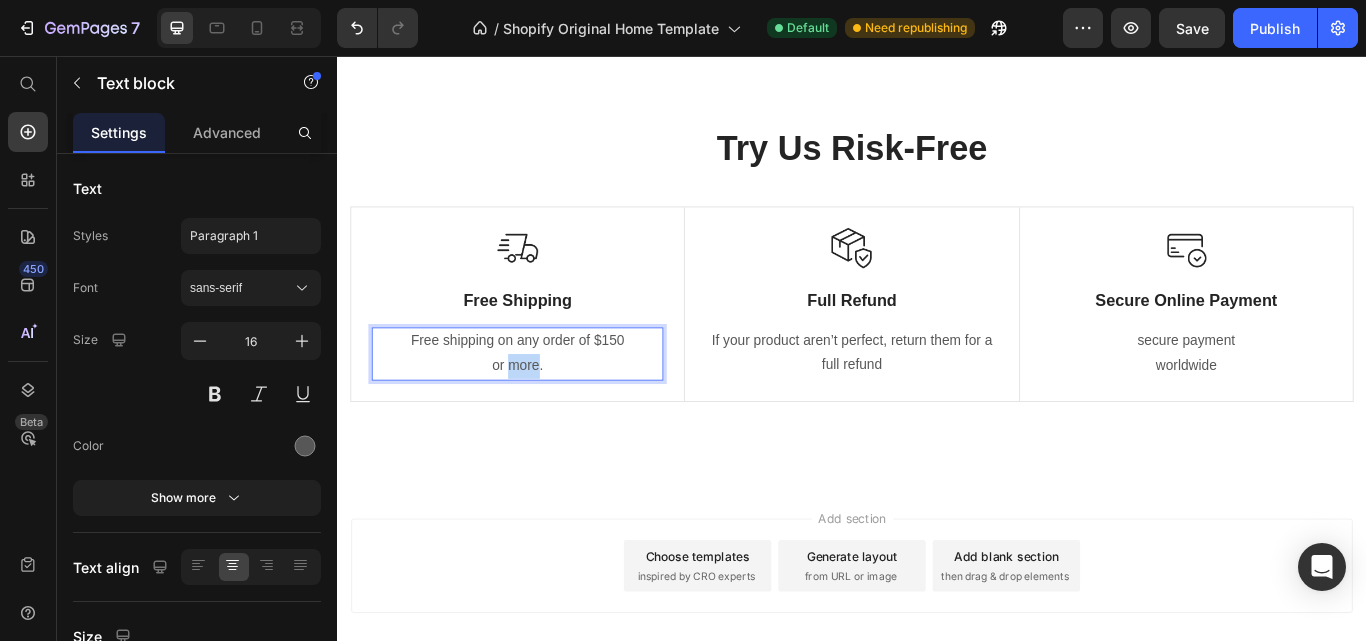 click on "or more." at bounding box center (547, 418) 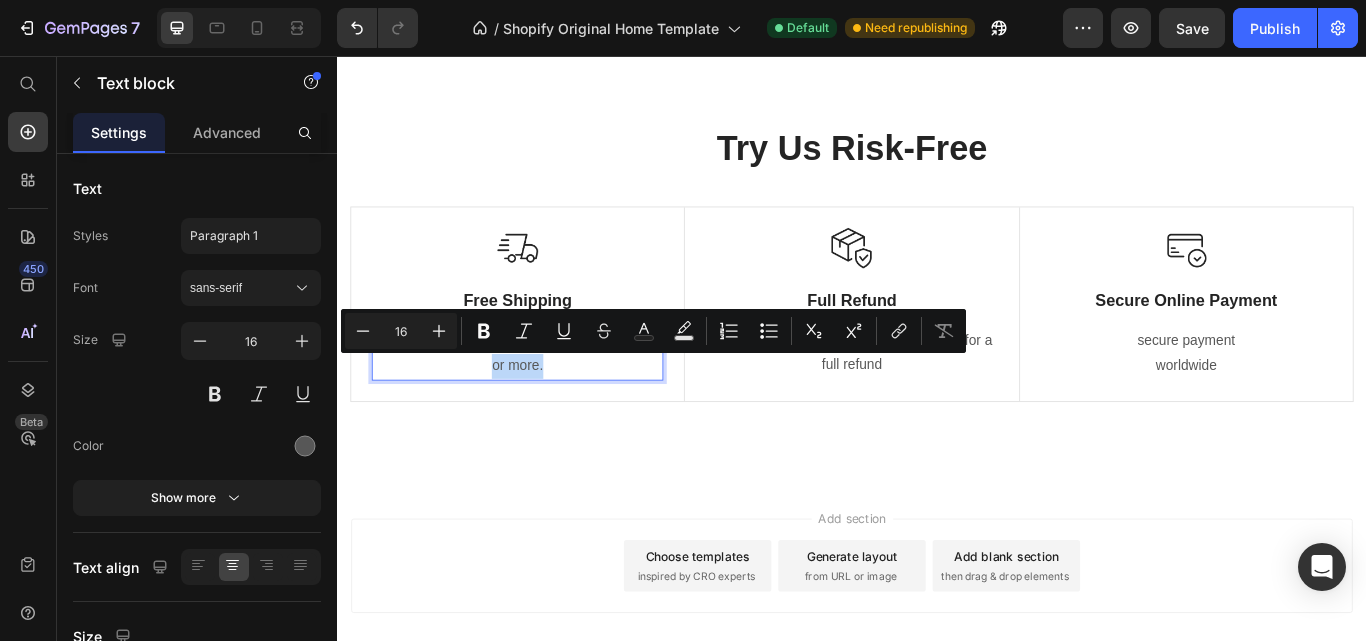 click on "or more." at bounding box center (547, 418) 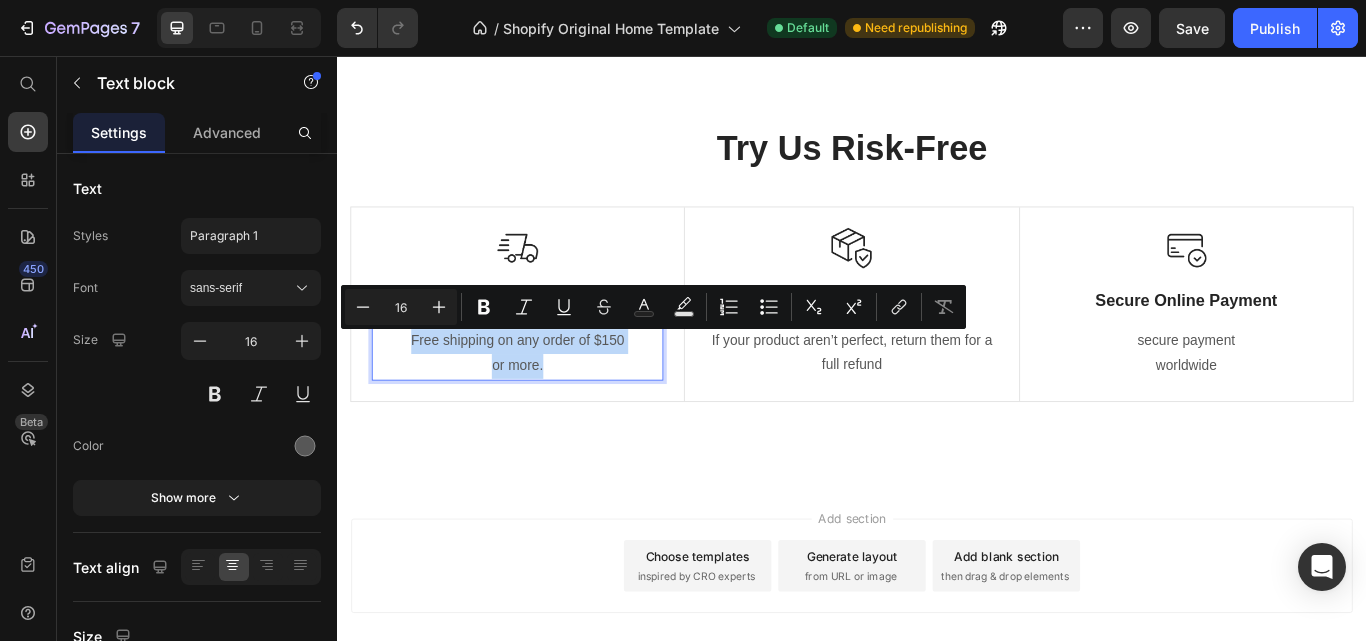 drag, startPoint x: 574, startPoint y: 418, endPoint x: 420, endPoint y: 391, distance: 156.34897 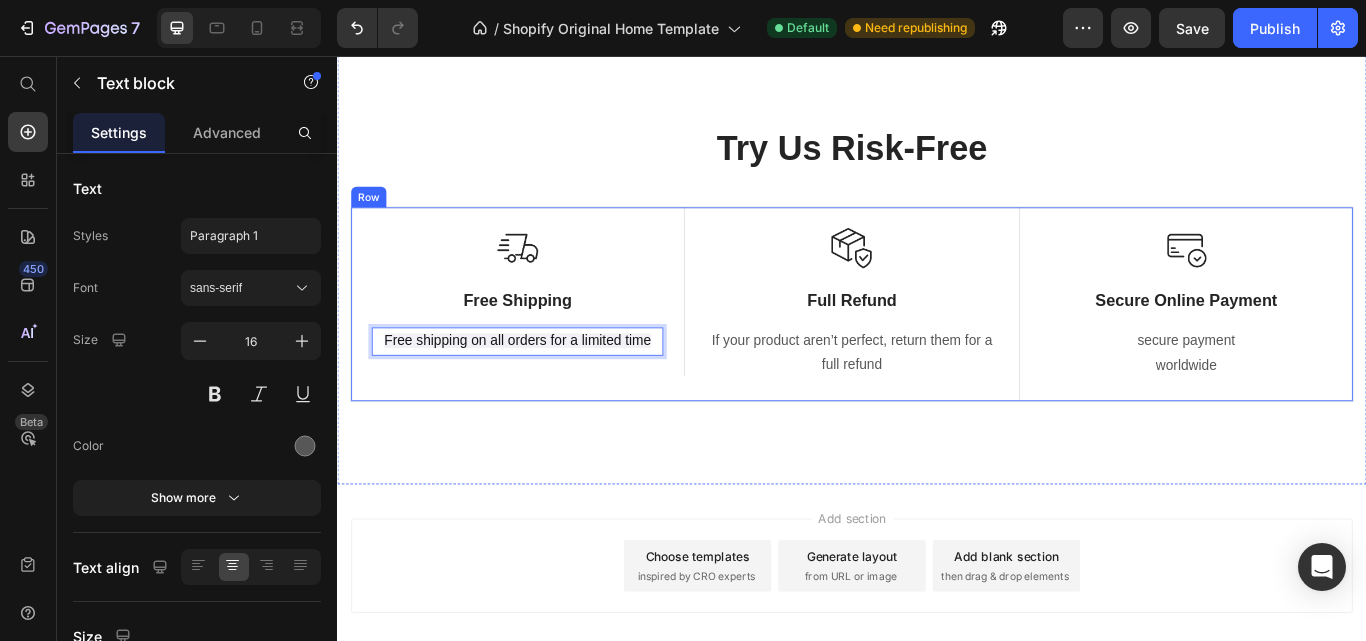 click on "Image Free Shipping Text Block Free shipping on all orders for a limited time Text block   0 Row" at bounding box center (547, 346) 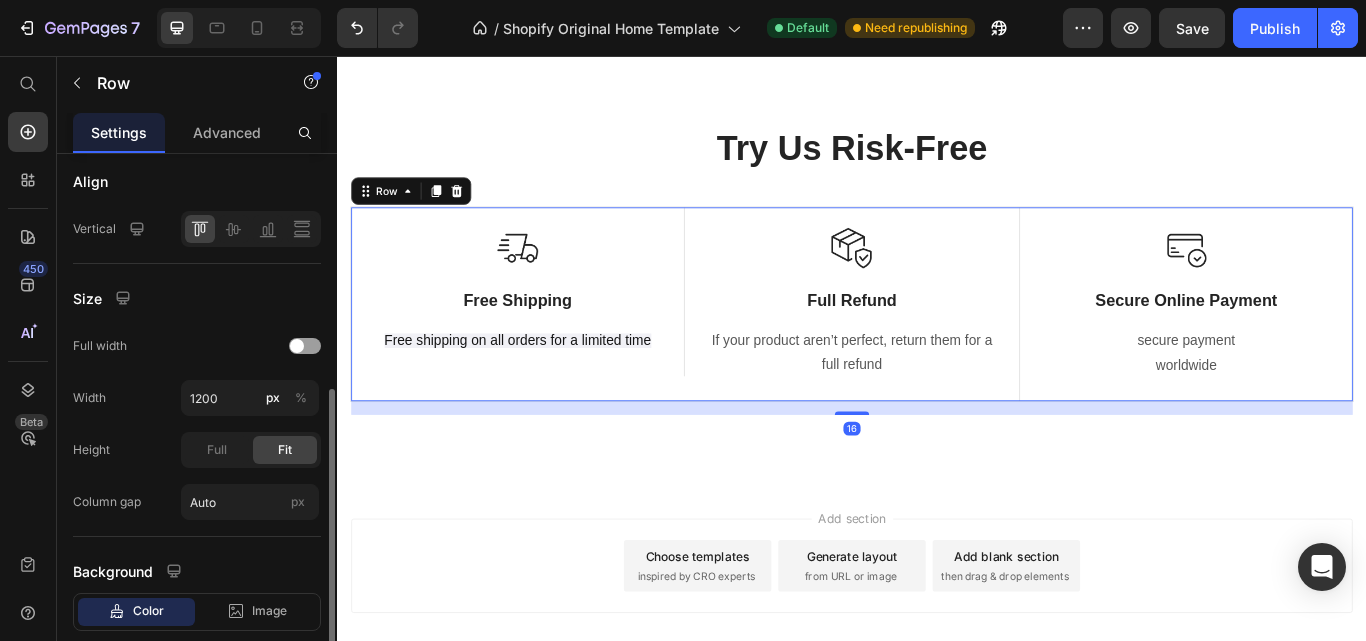 scroll, scrollTop: 617, scrollLeft: 0, axis: vertical 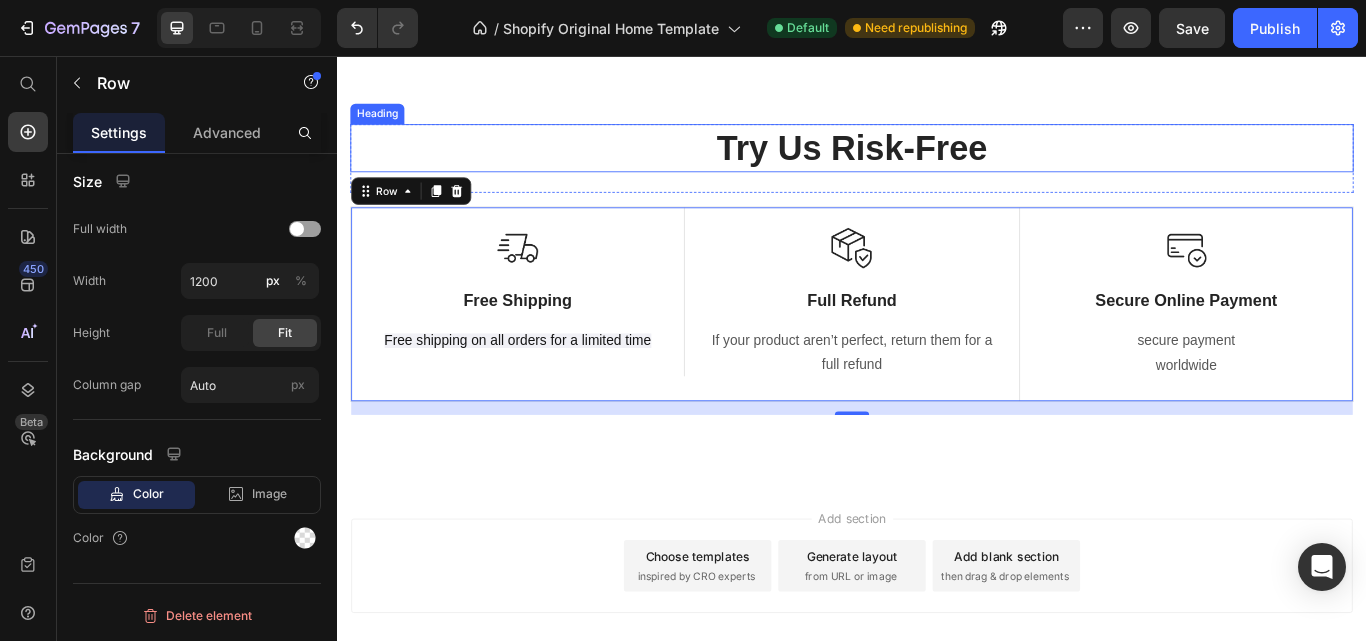 click on "Try Us Risk-Free" at bounding box center (937, 164) 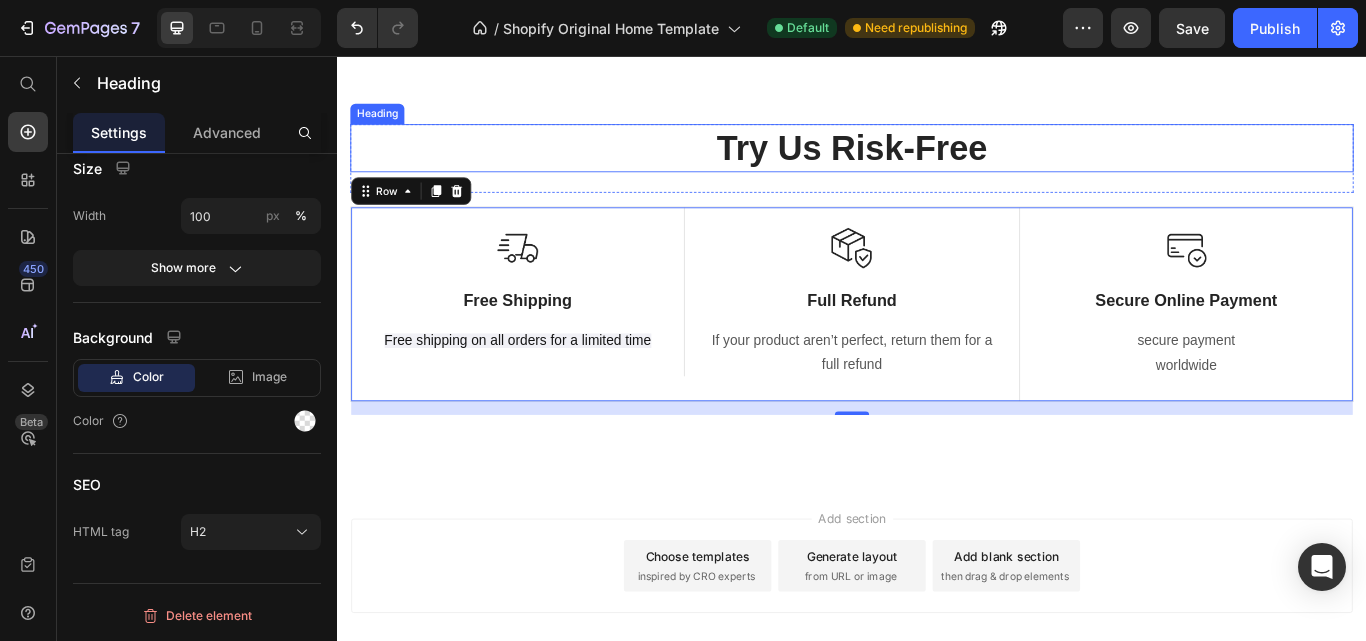 scroll, scrollTop: 0, scrollLeft: 0, axis: both 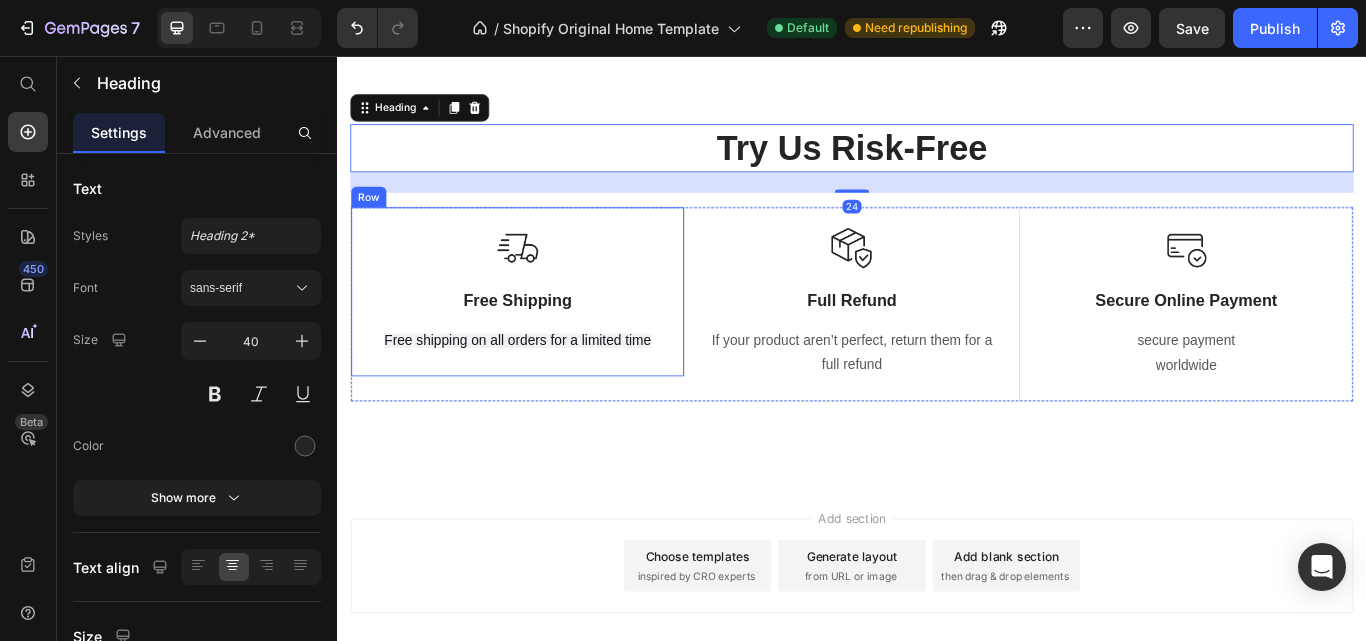 click on "Image Free Shipping Text Block Free shipping on all orders for a limited time Text block" at bounding box center [547, 331] 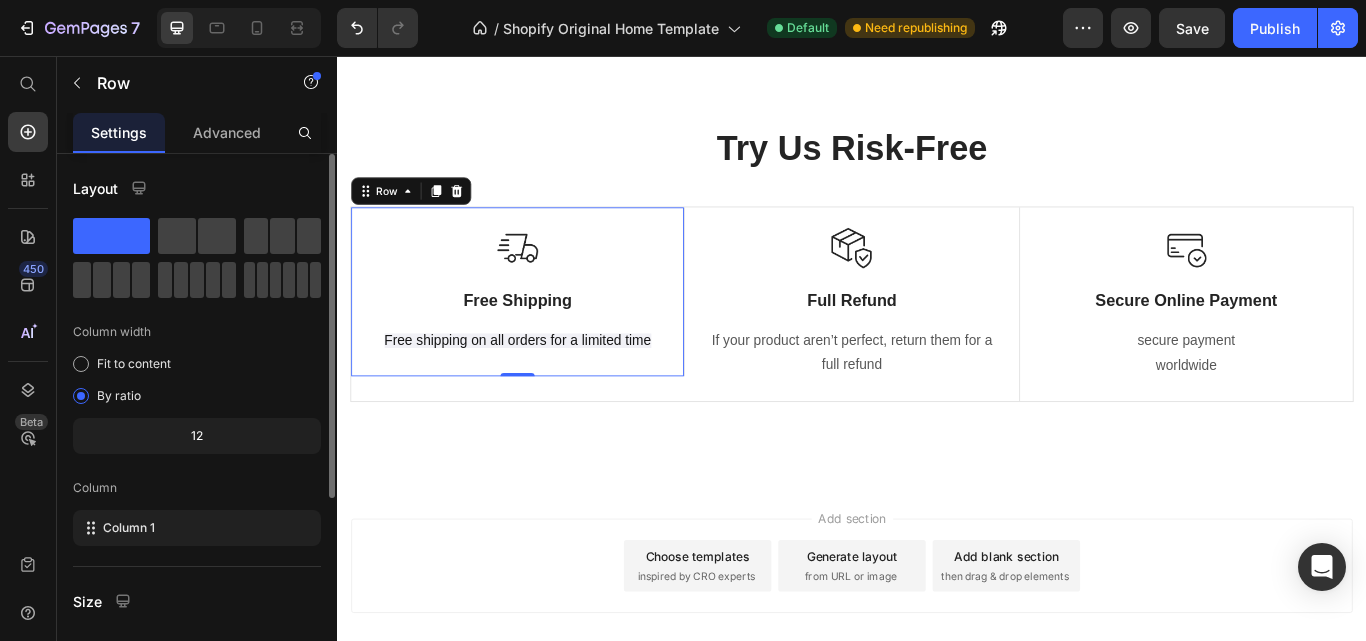 scroll, scrollTop: 316, scrollLeft: 0, axis: vertical 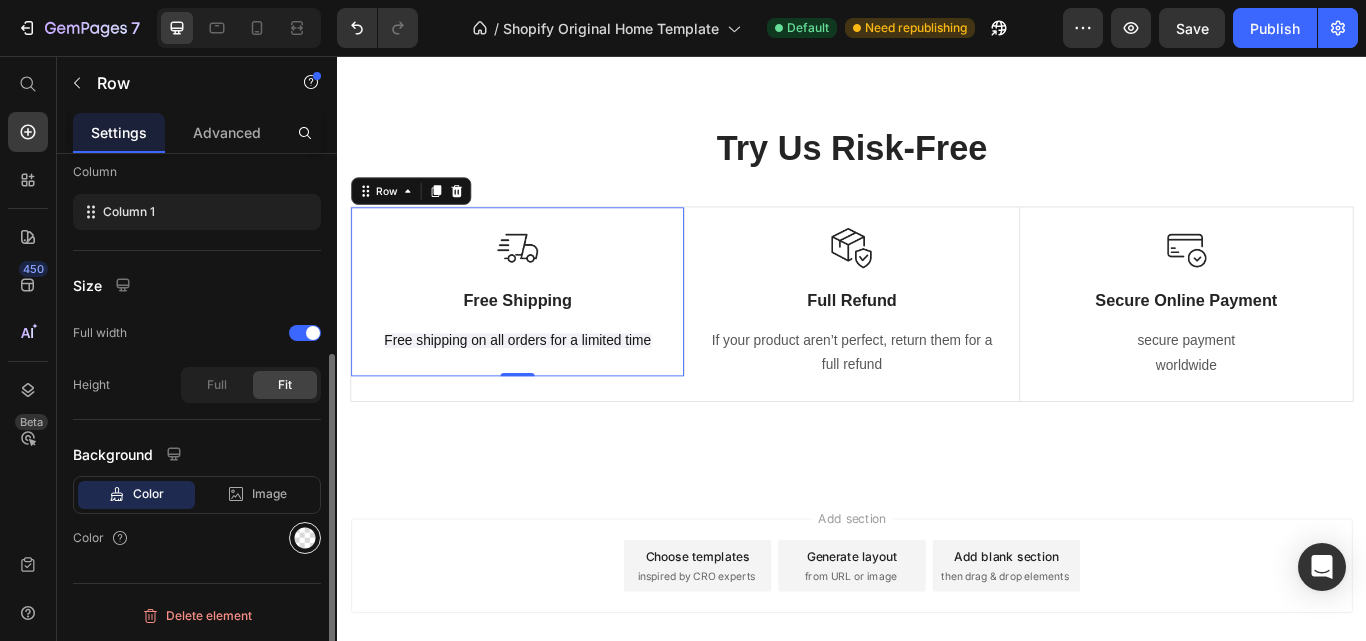 click at bounding box center [305, 538] 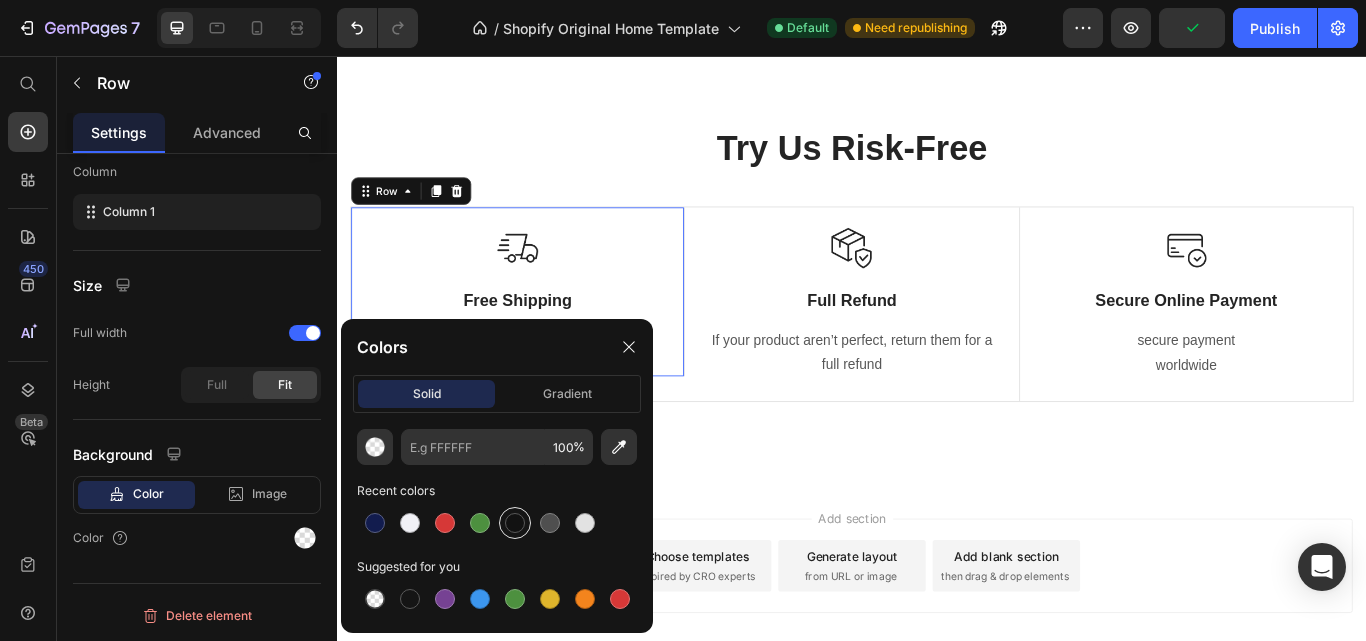 click at bounding box center (515, 523) 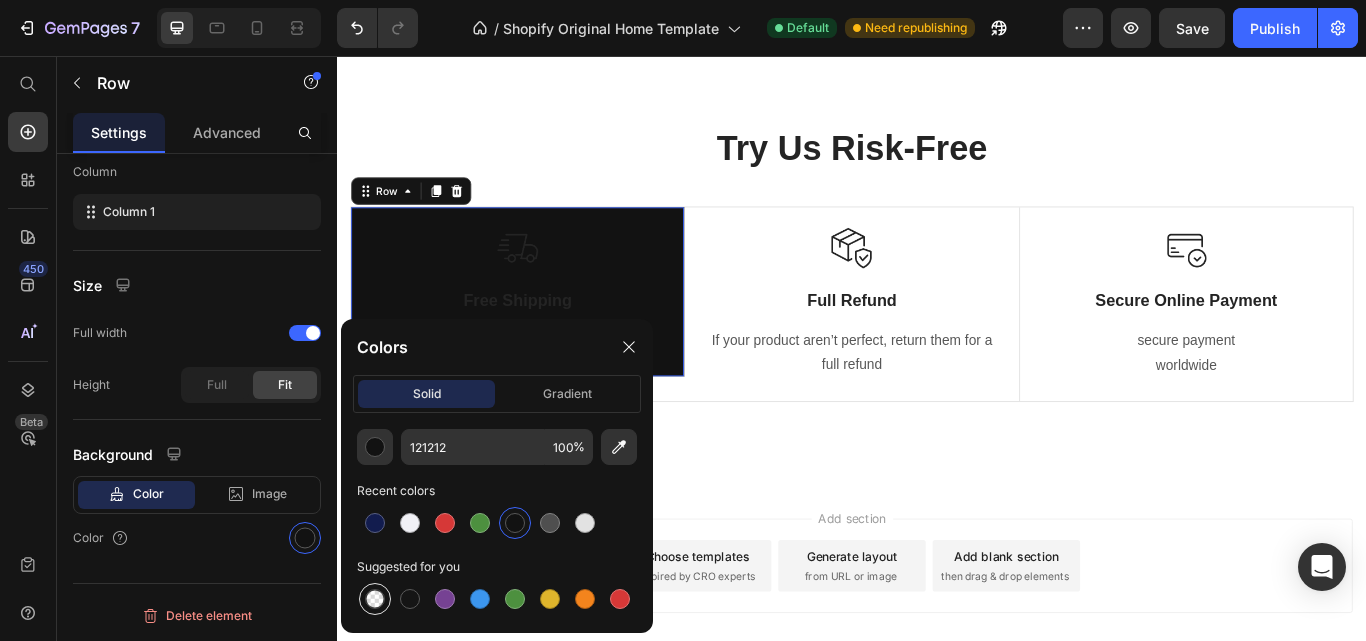 click at bounding box center [375, 599] 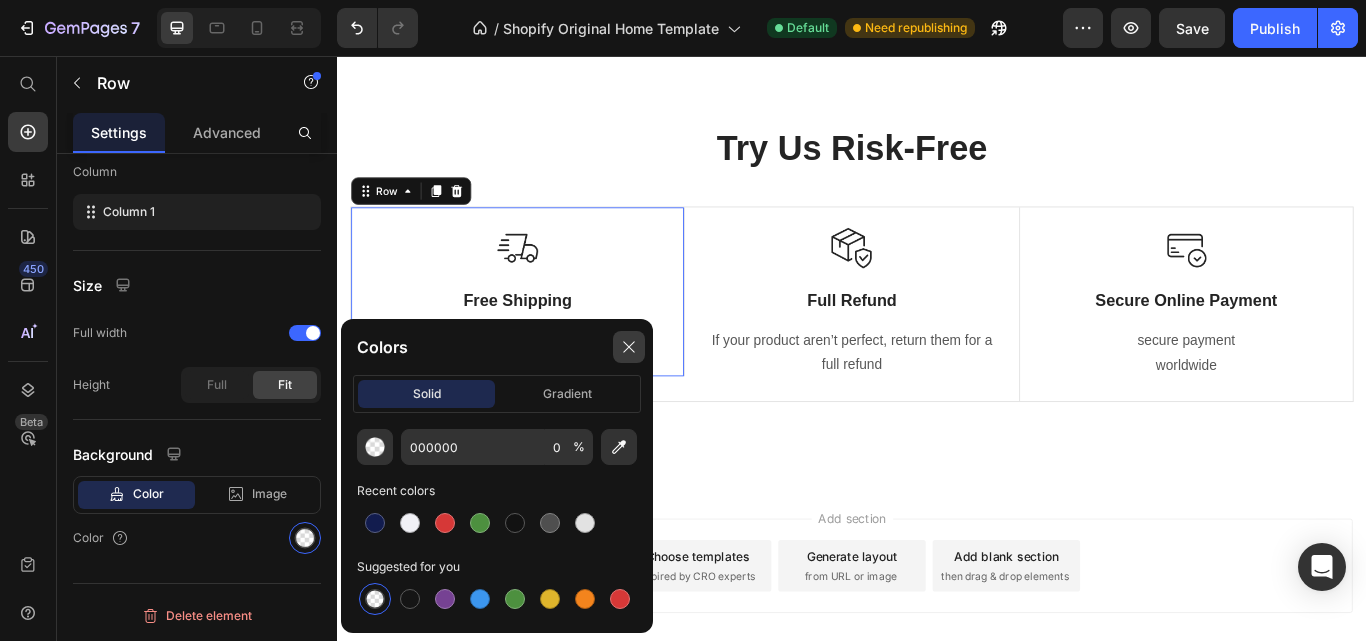 click 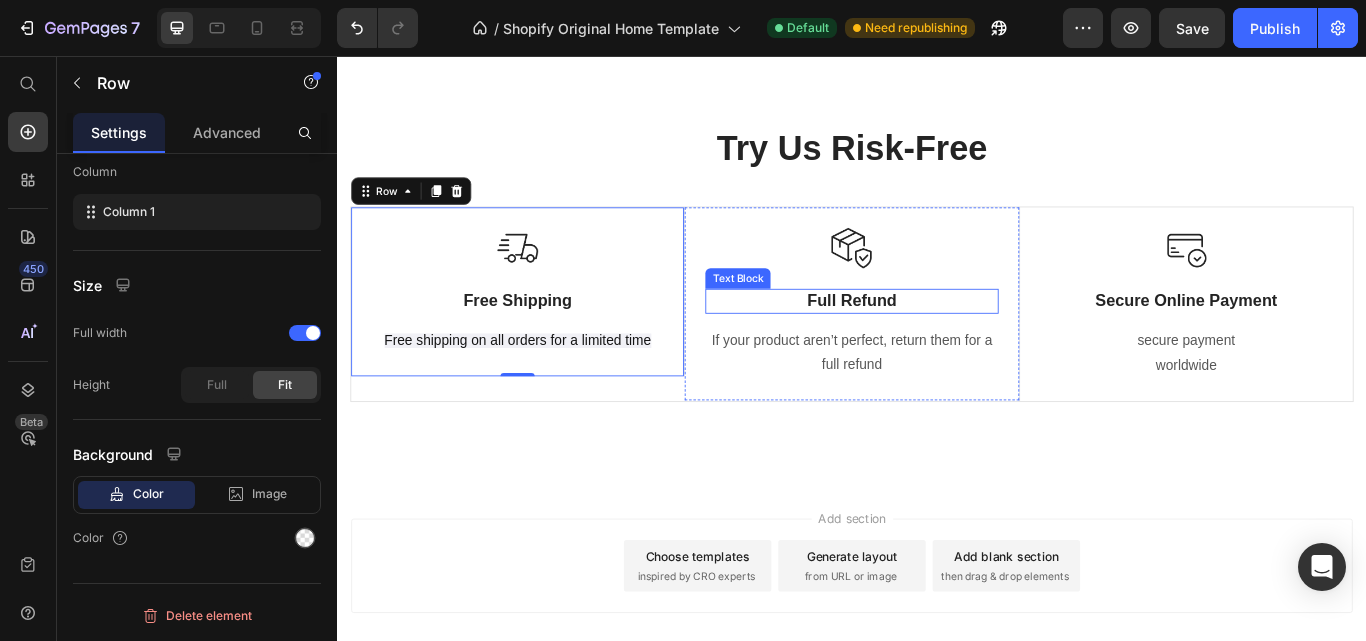 click on "Full Refund" at bounding box center [936, 342] 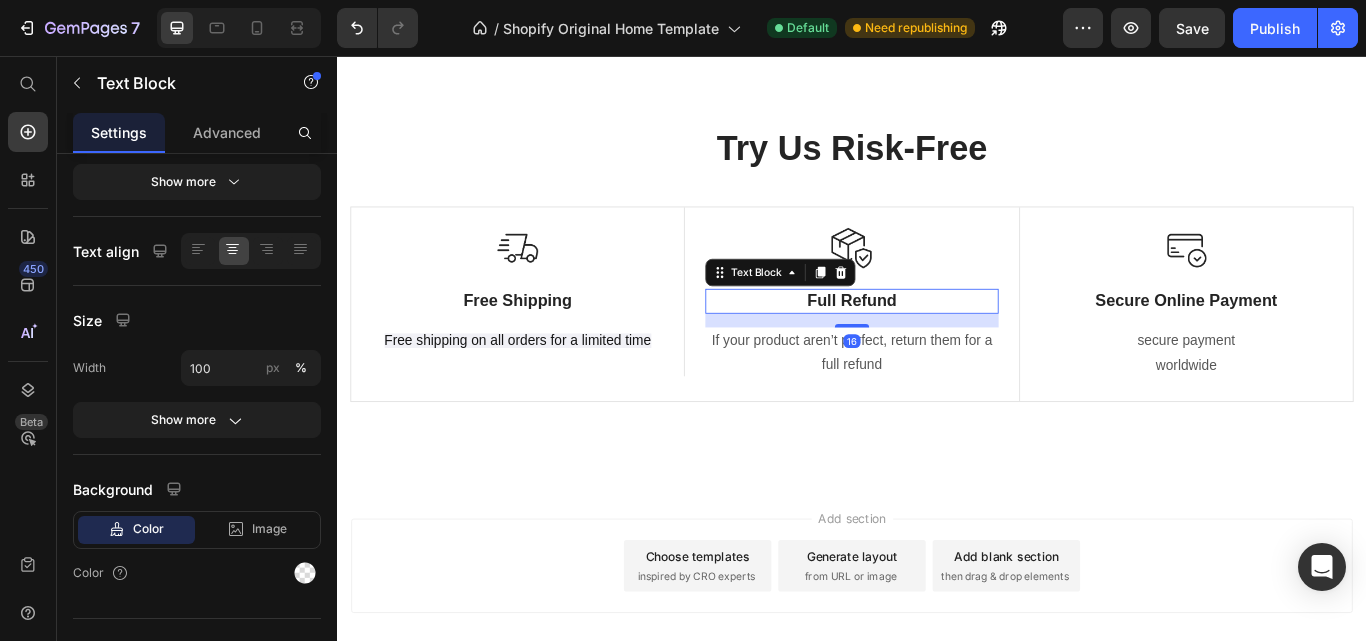 scroll, scrollTop: 0, scrollLeft: 0, axis: both 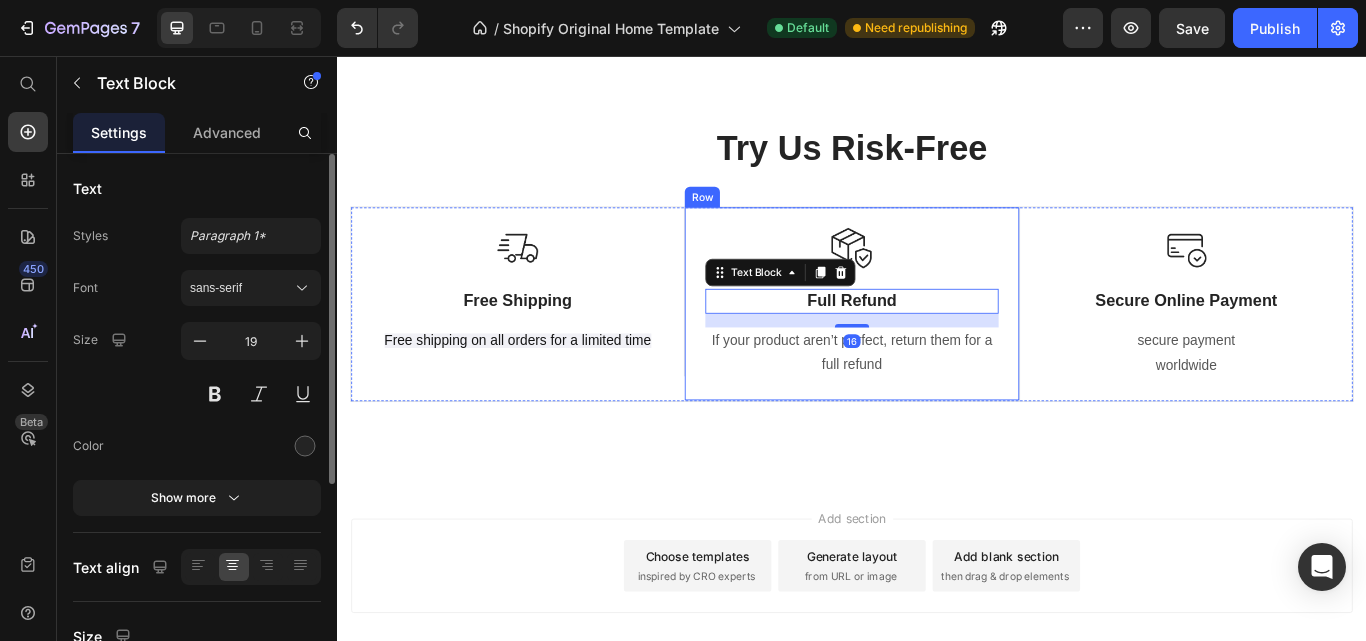 click at bounding box center (547, 281) 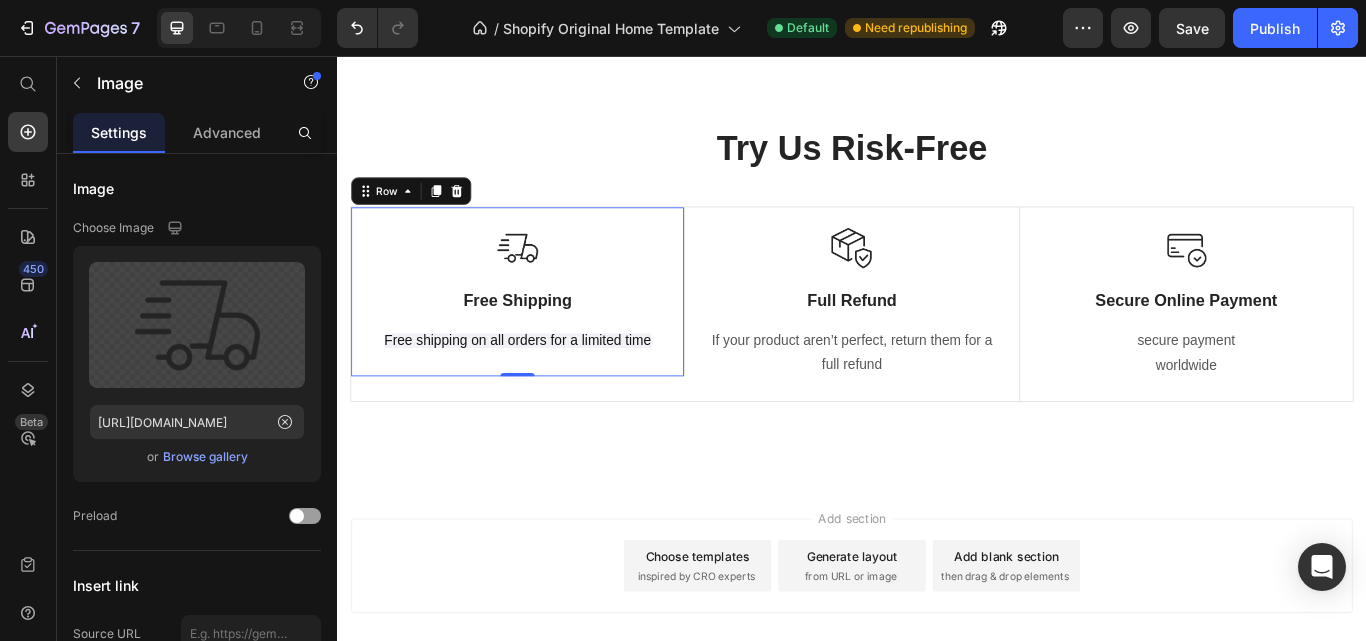 click on "Image Free Shipping Text Block Free shipping on all orders for a limited time Text block Row   0" at bounding box center [547, 331] 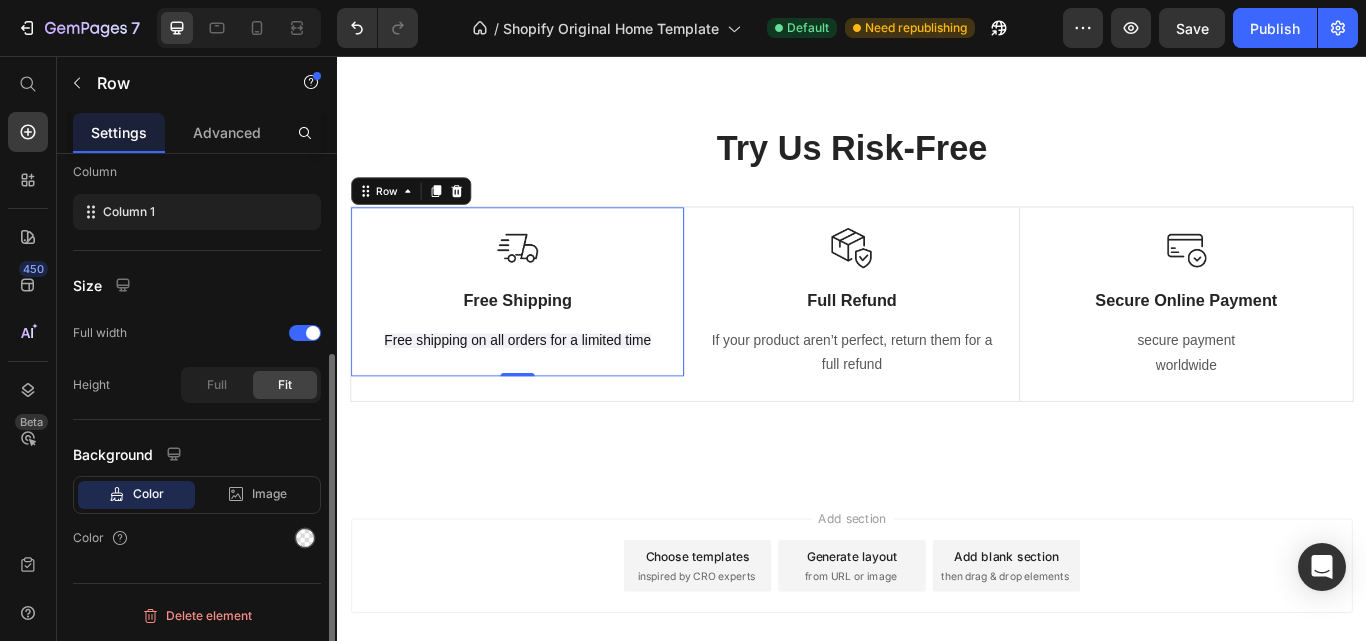 scroll, scrollTop: 0, scrollLeft: 0, axis: both 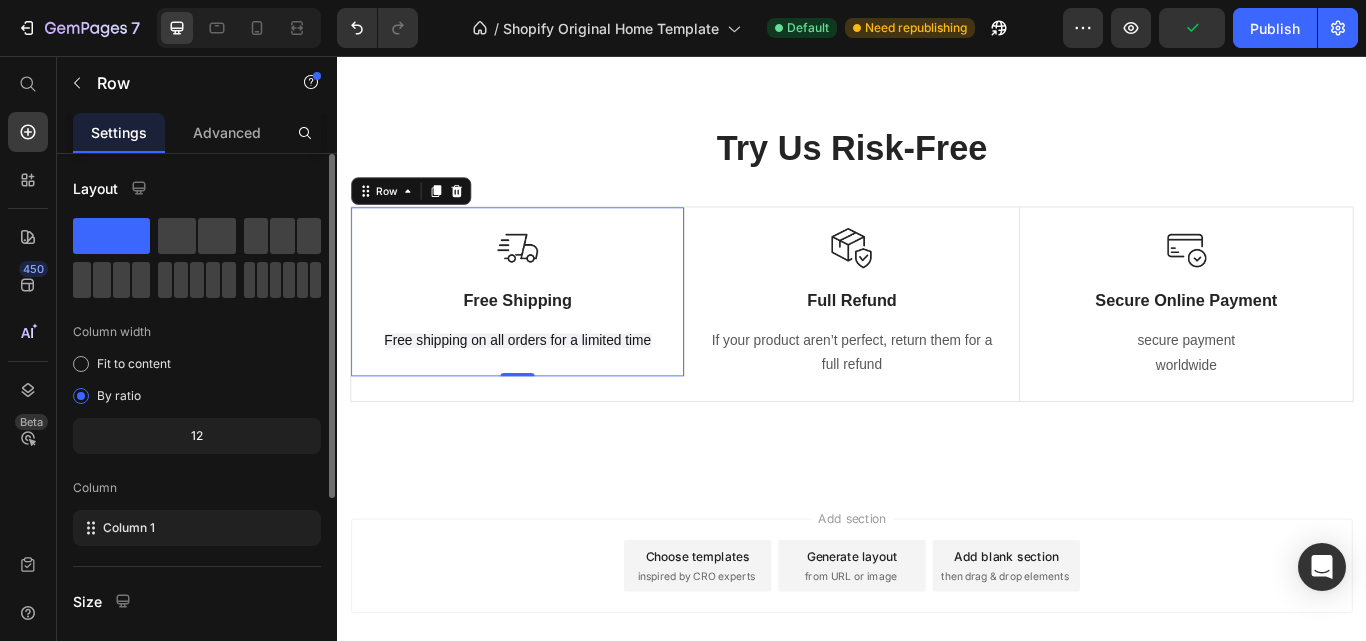 click on "Settings Advanced" at bounding box center (197, 133) 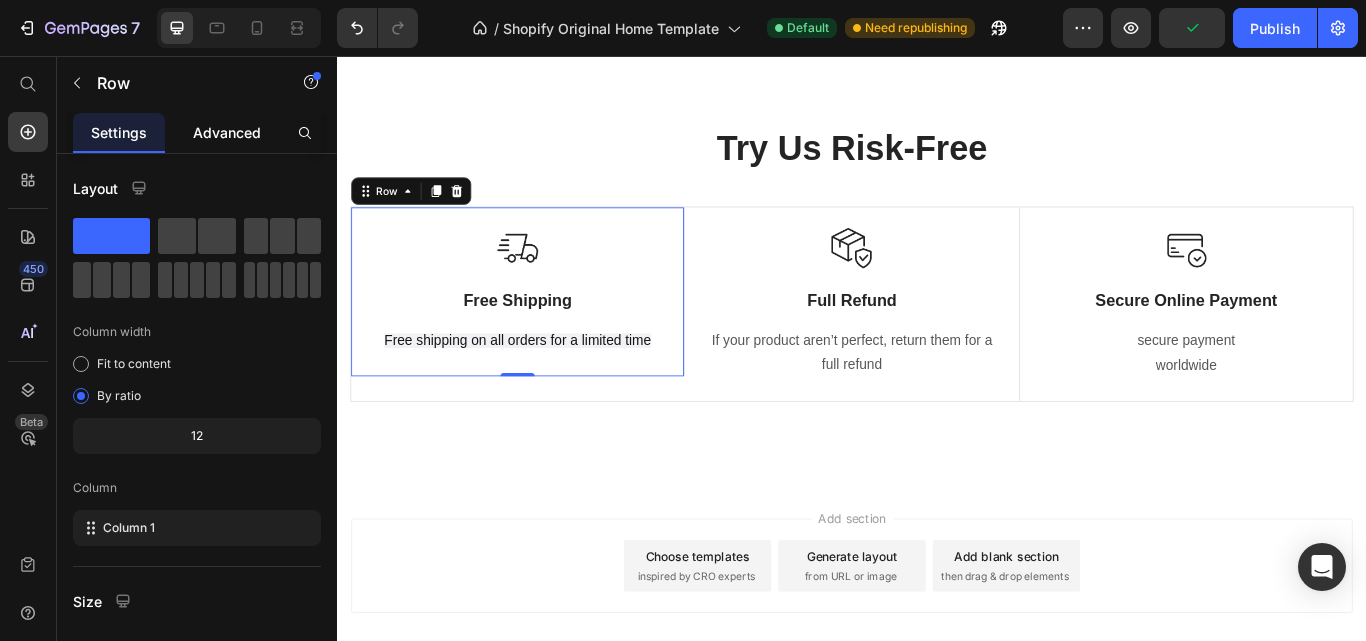 click on "Advanced" at bounding box center [227, 132] 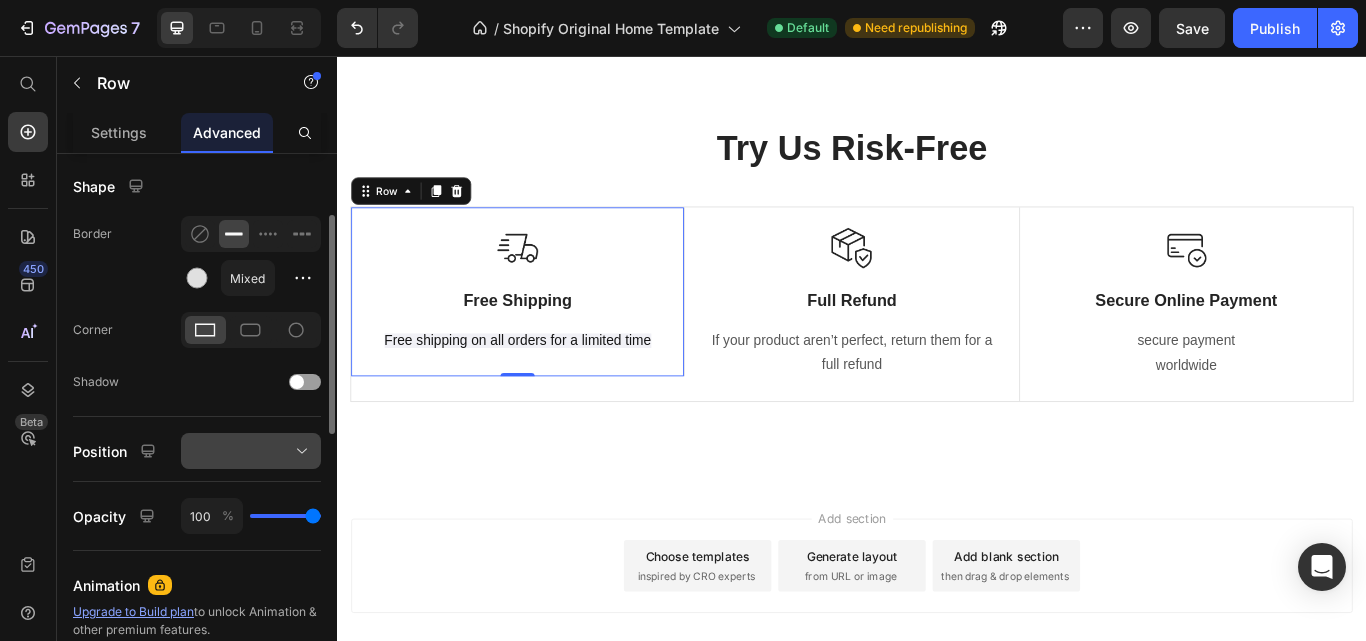 scroll, scrollTop: 400, scrollLeft: 0, axis: vertical 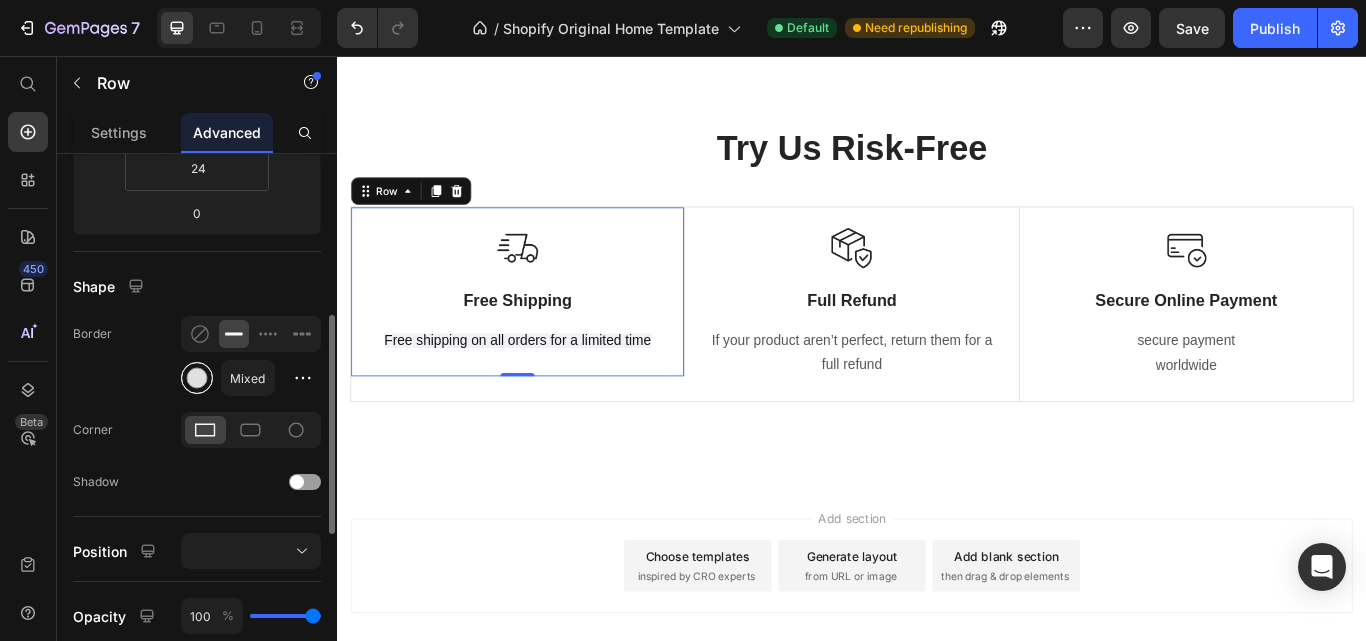 click at bounding box center (197, 378) 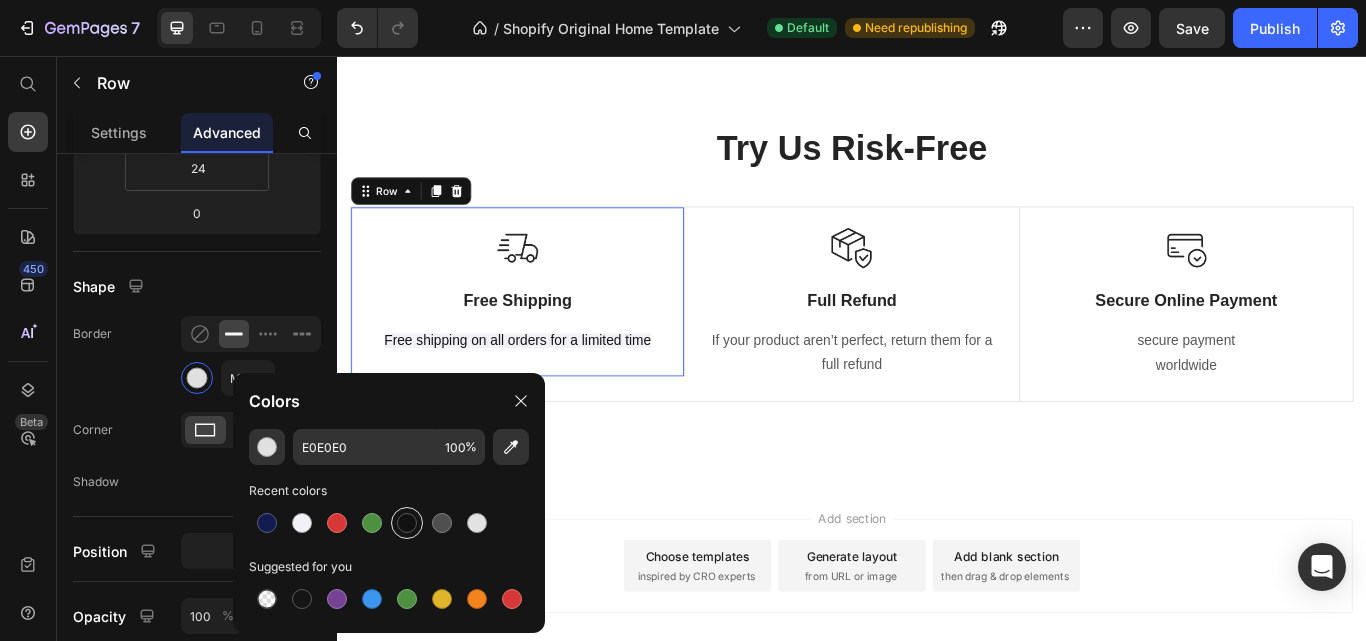 click at bounding box center [407, 523] 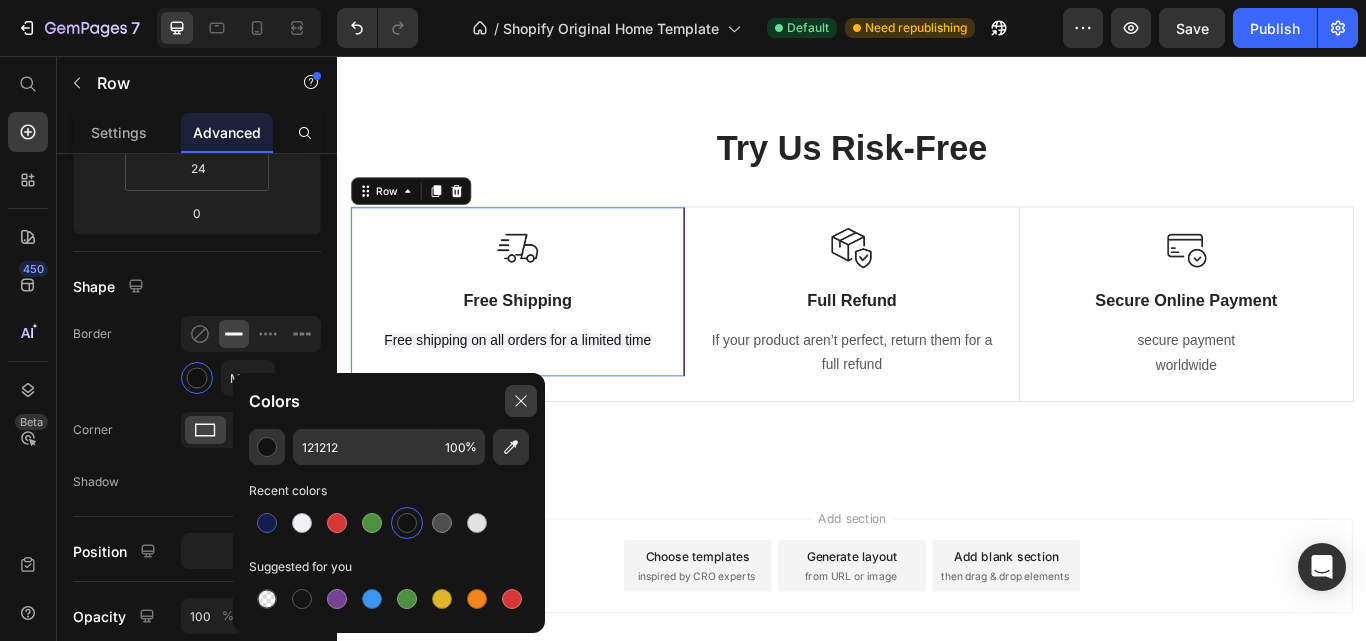 click 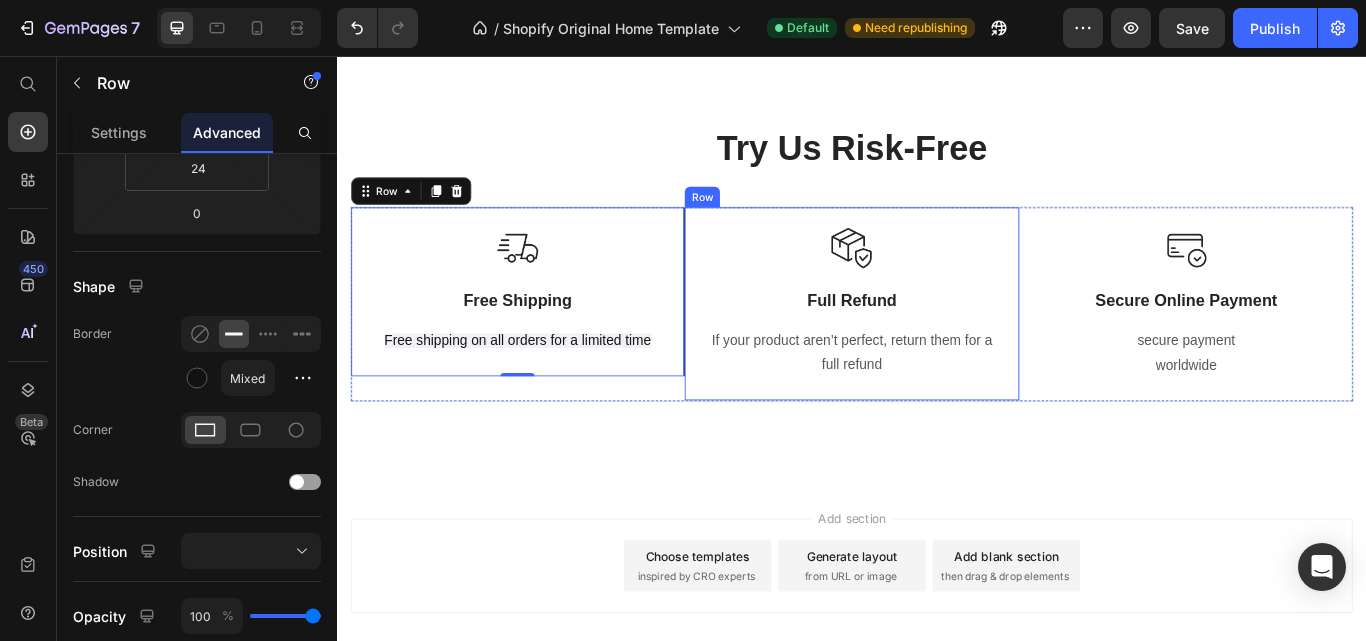 click on "Image Full Refund Text Block If your product aren’t perfect, return them for a full refund Text block Row" at bounding box center [936, 345] 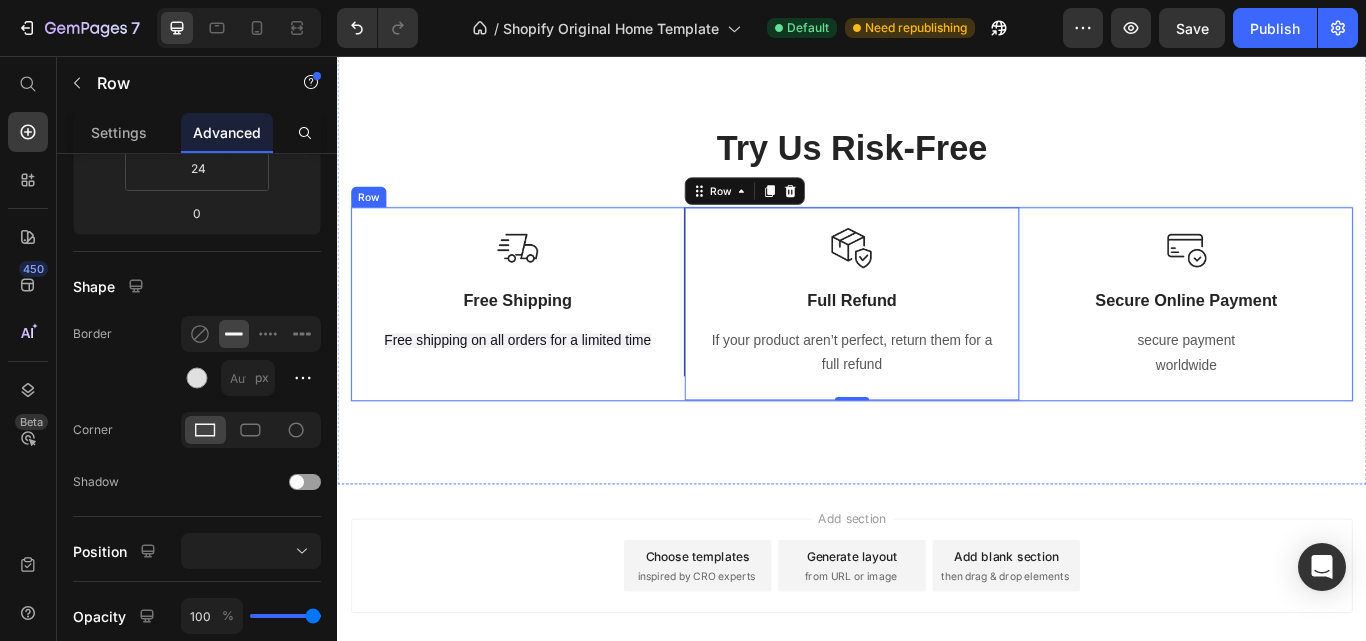 click on "Image Free Shipping Text Block Free shipping on all orders for a limited time Text block Row" at bounding box center (547, 346) 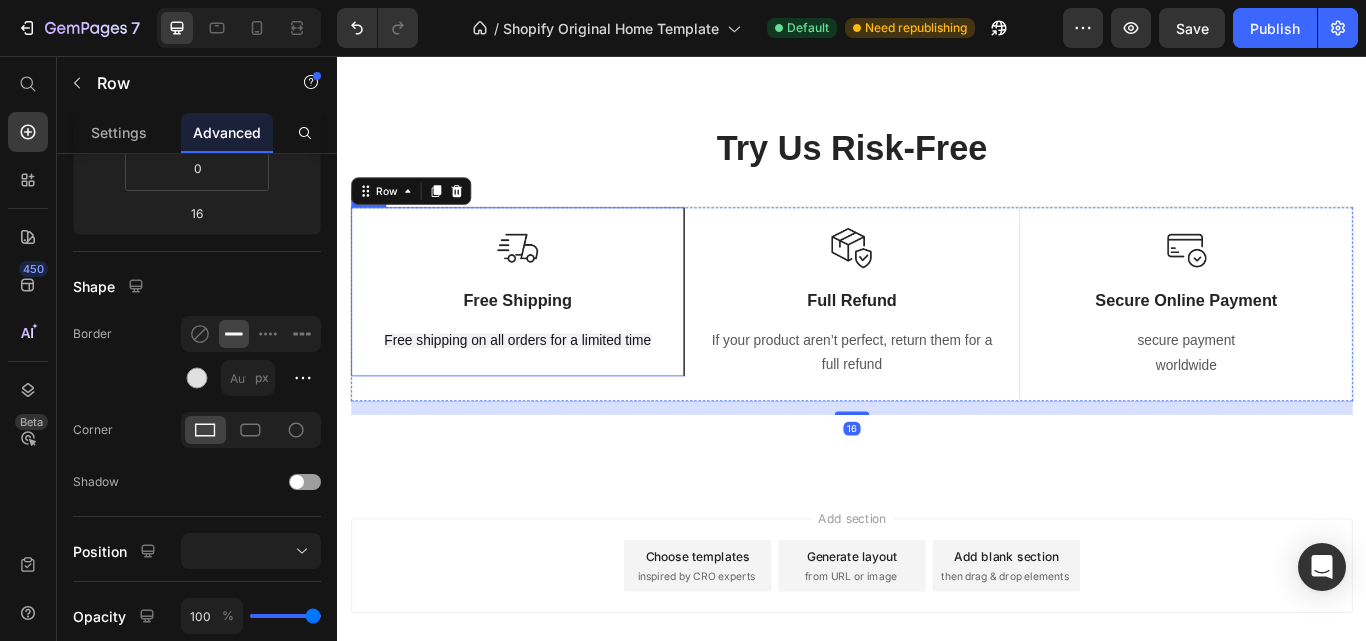 click on "Image Free Shipping Text Block Free shipping on all orders for a limited time Text block Row" at bounding box center (547, 331) 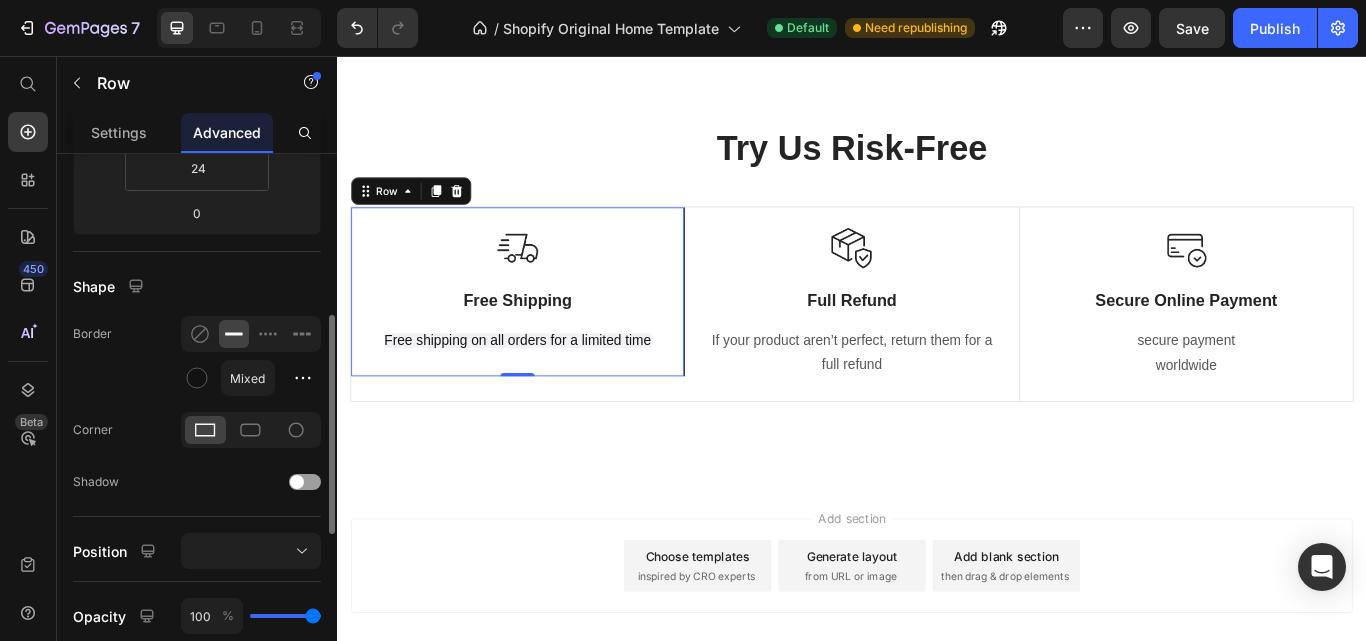 scroll, scrollTop: 600, scrollLeft: 0, axis: vertical 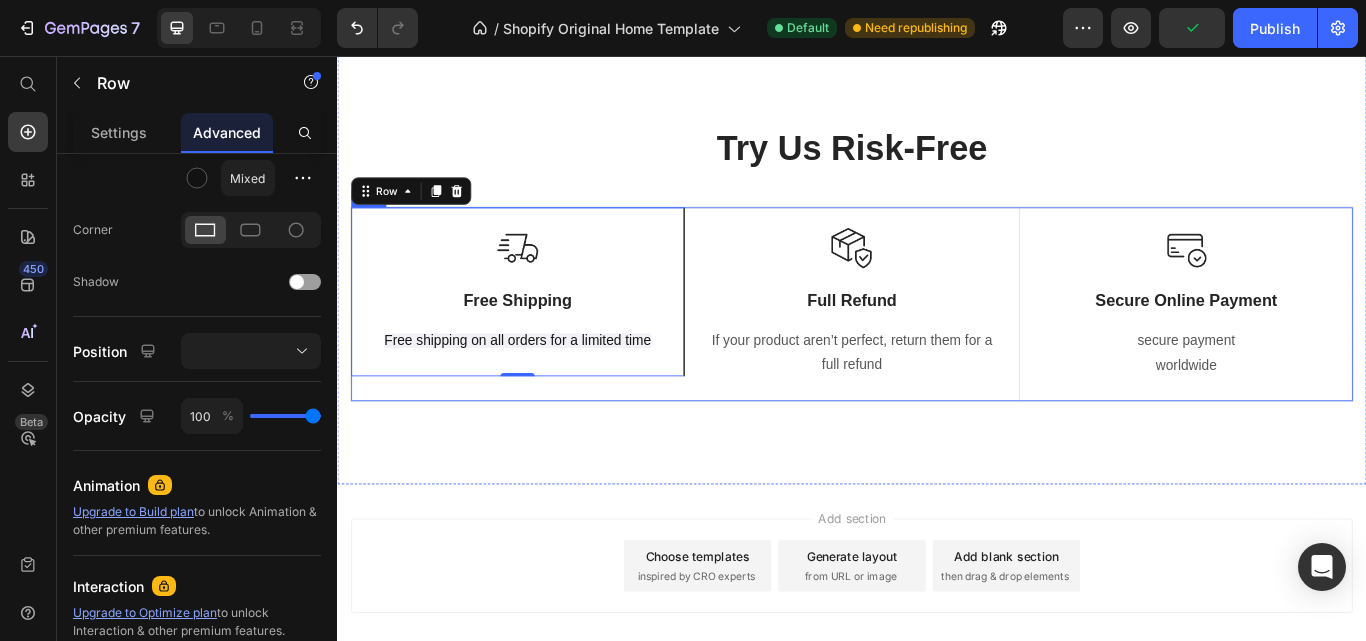 click on "Image Free Shipping Text Block Free shipping on all orders for a limited time Text block Row   0 Image Full Refund Text Block If your product aren’t perfect, return them for a full refund Text block Row Image Secure Online Payment Text Block secure payment worldwide Text block Row Row" at bounding box center [937, 346] 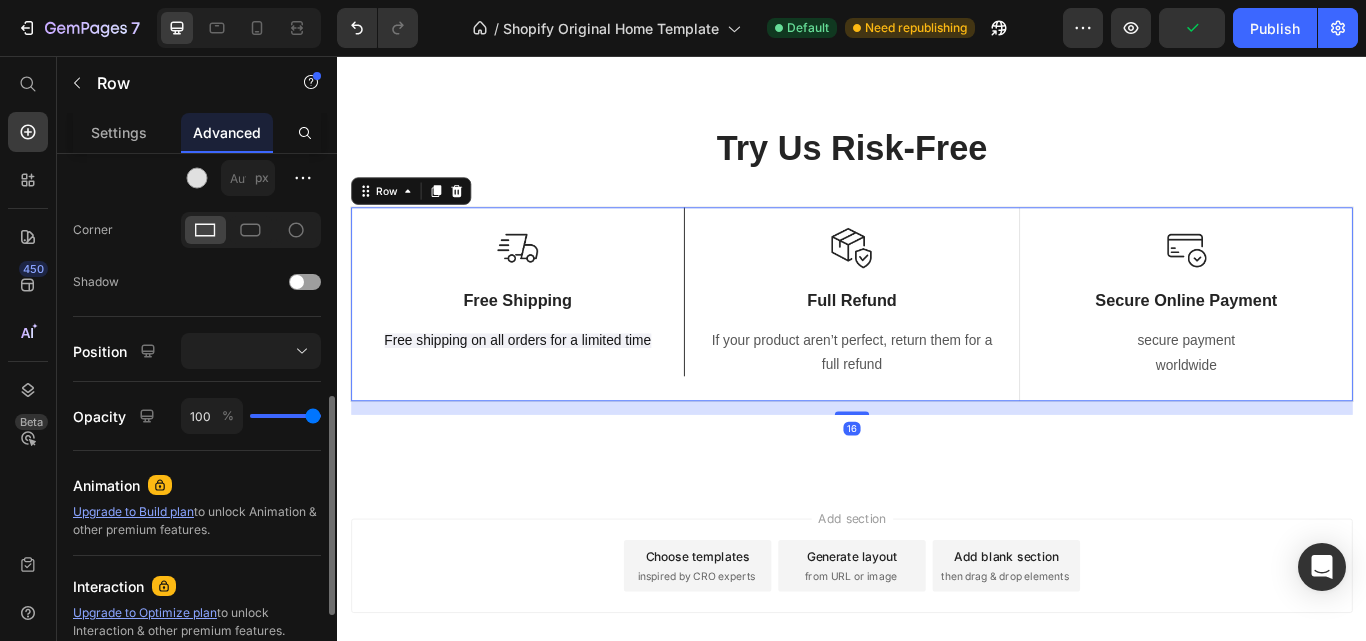 scroll, scrollTop: 300, scrollLeft: 0, axis: vertical 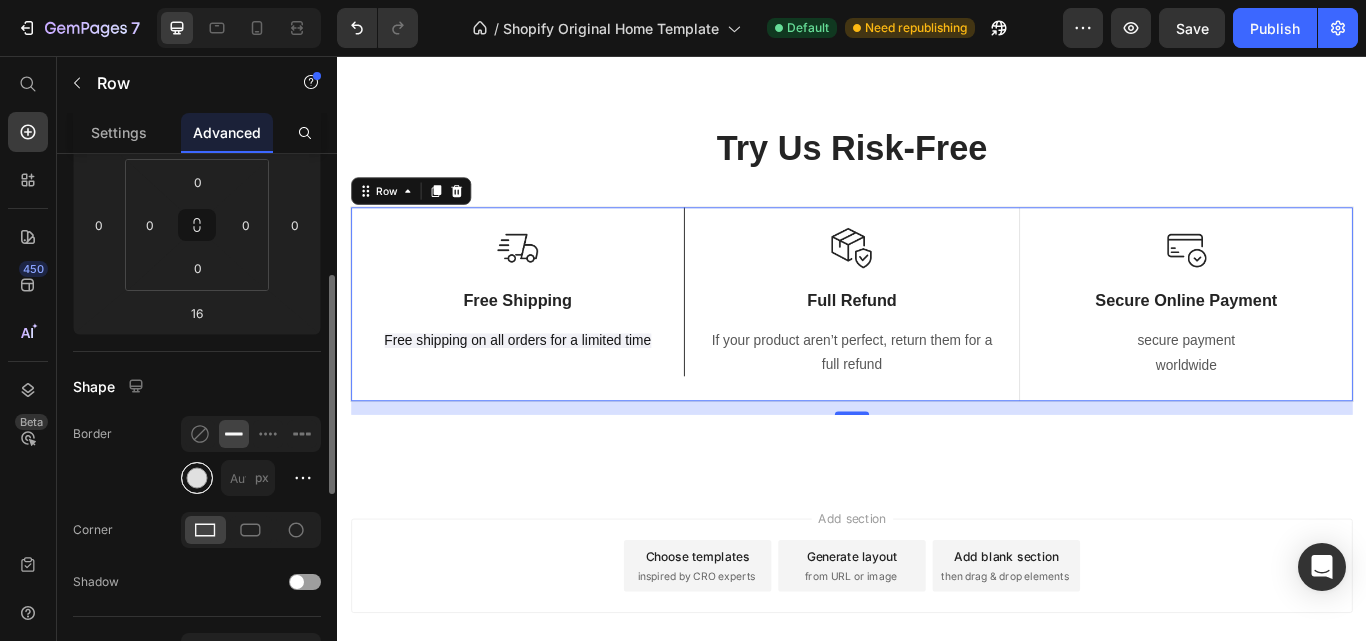 click at bounding box center (197, 478) 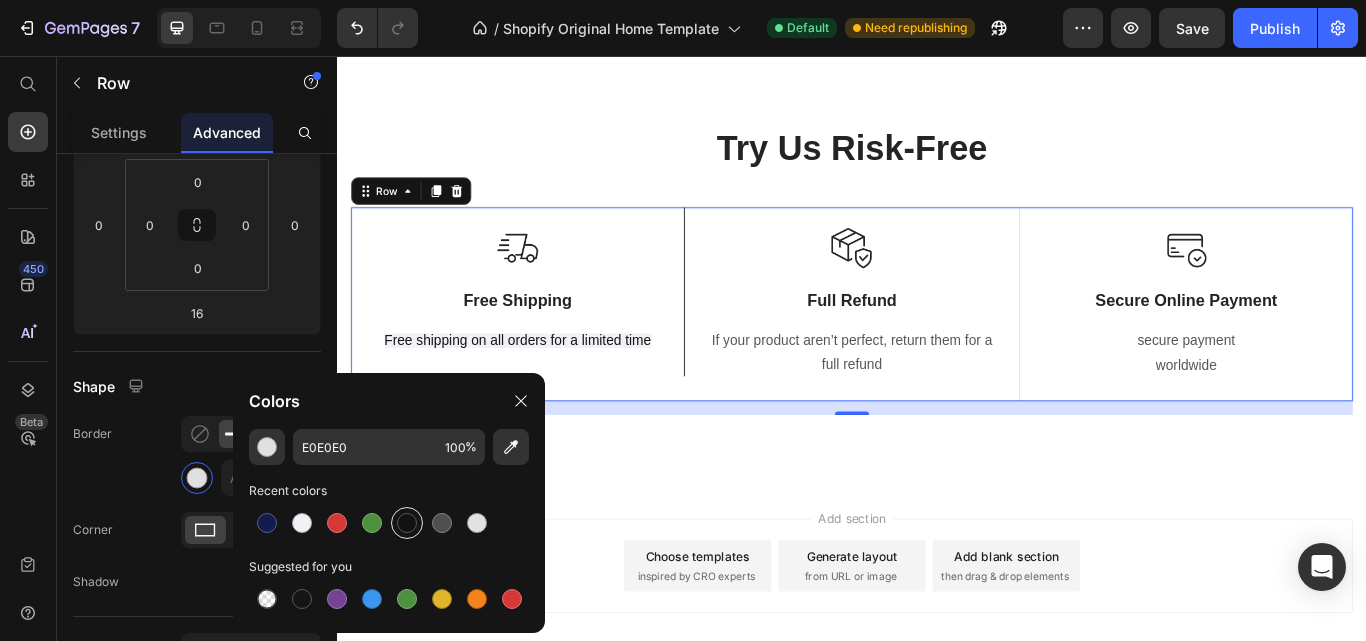 click at bounding box center (407, 523) 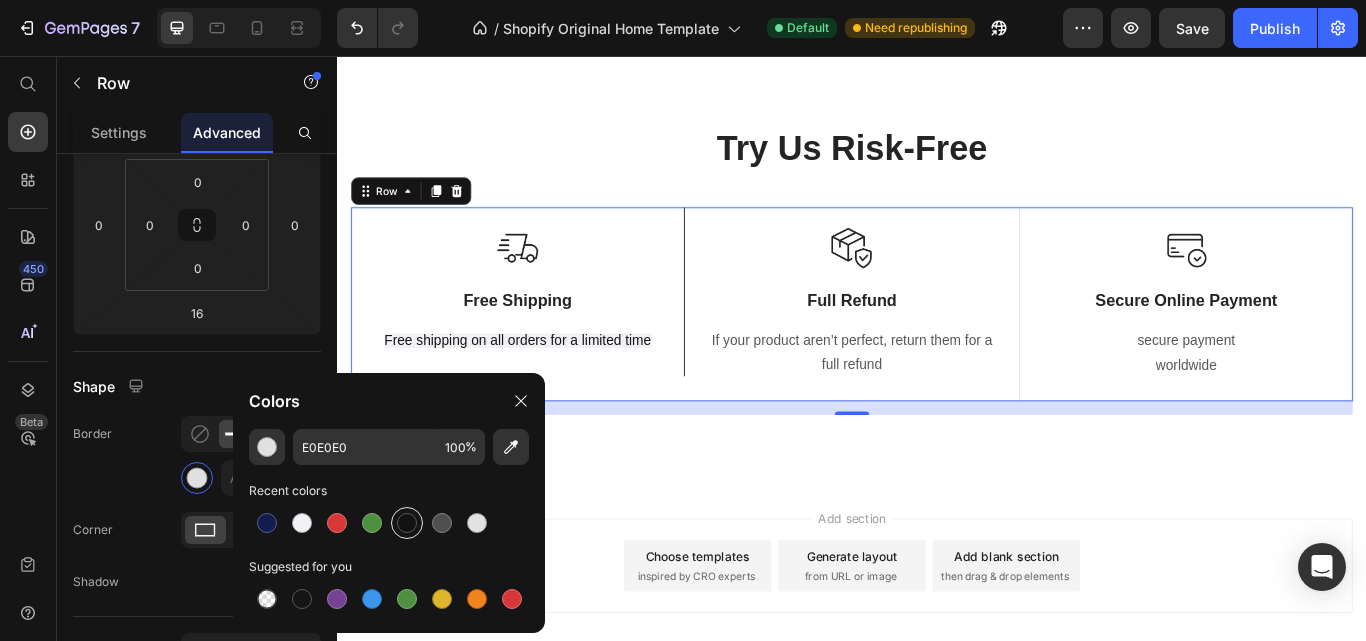 type on "121212" 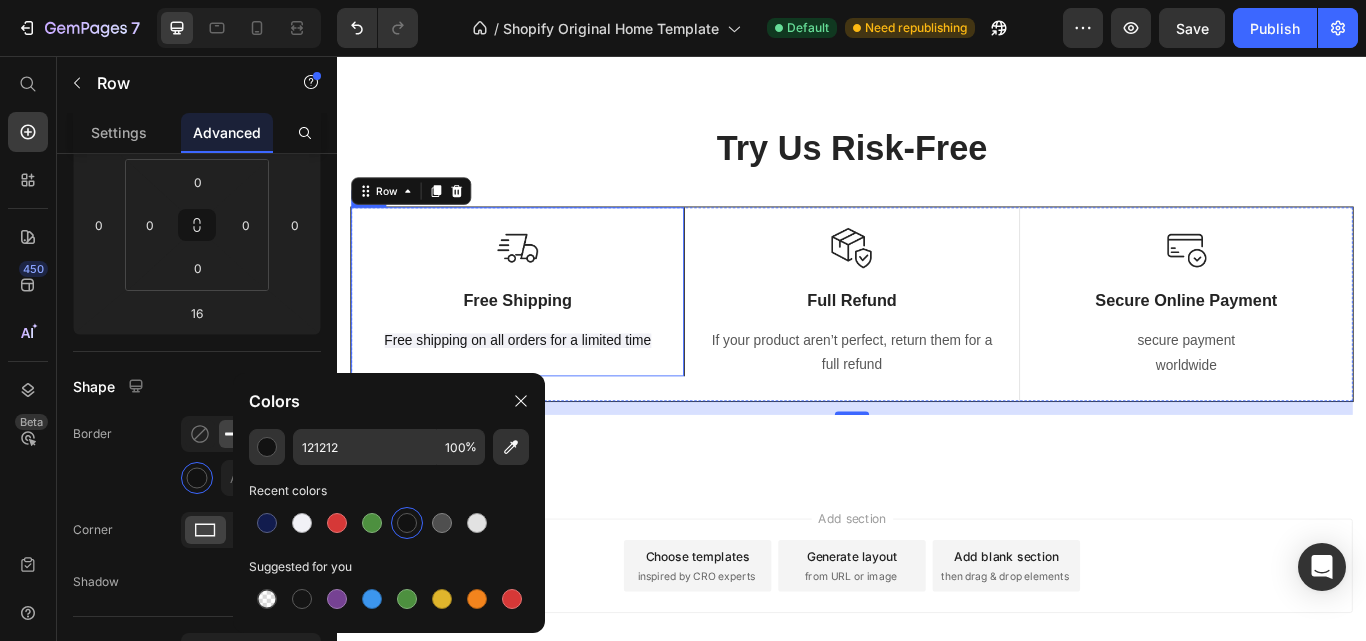 click on "Image Free Shipping Text Block Free shipping on all orders for a limited time Text block Row" at bounding box center [547, 331] 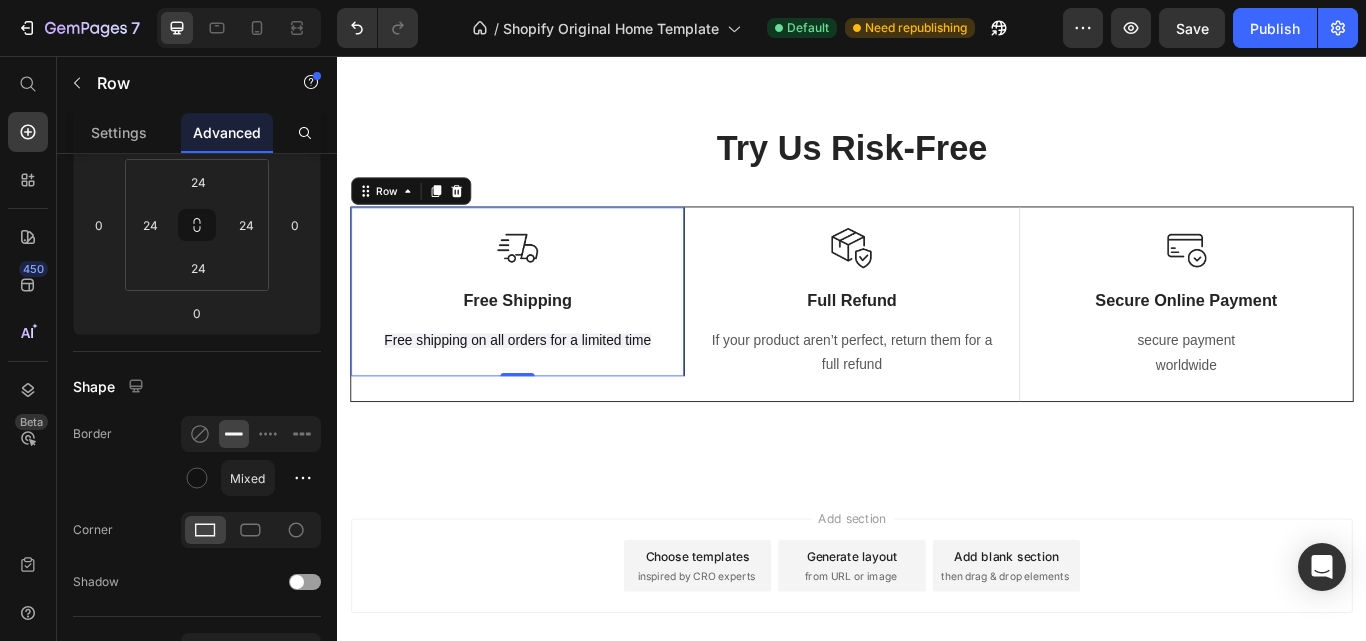 click on "Image Free Shipping Text Block Free shipping on all orders for a limited time Text block Row   0" at bounding box center [547, 331] 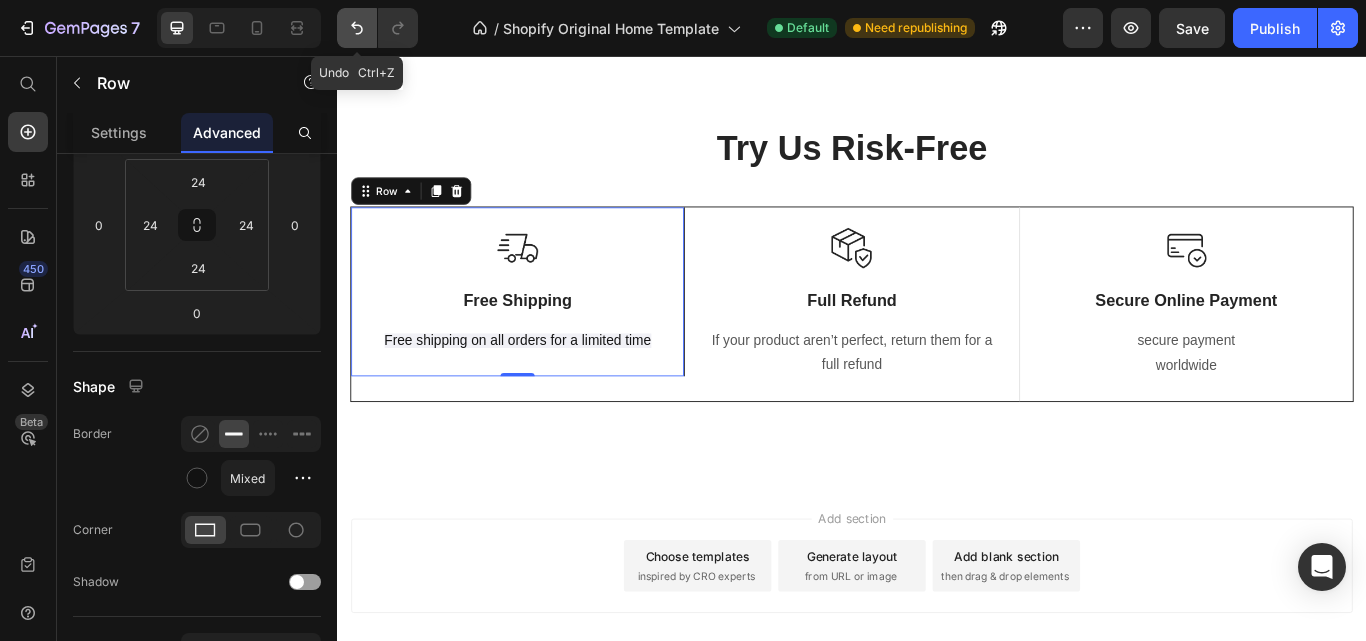 click 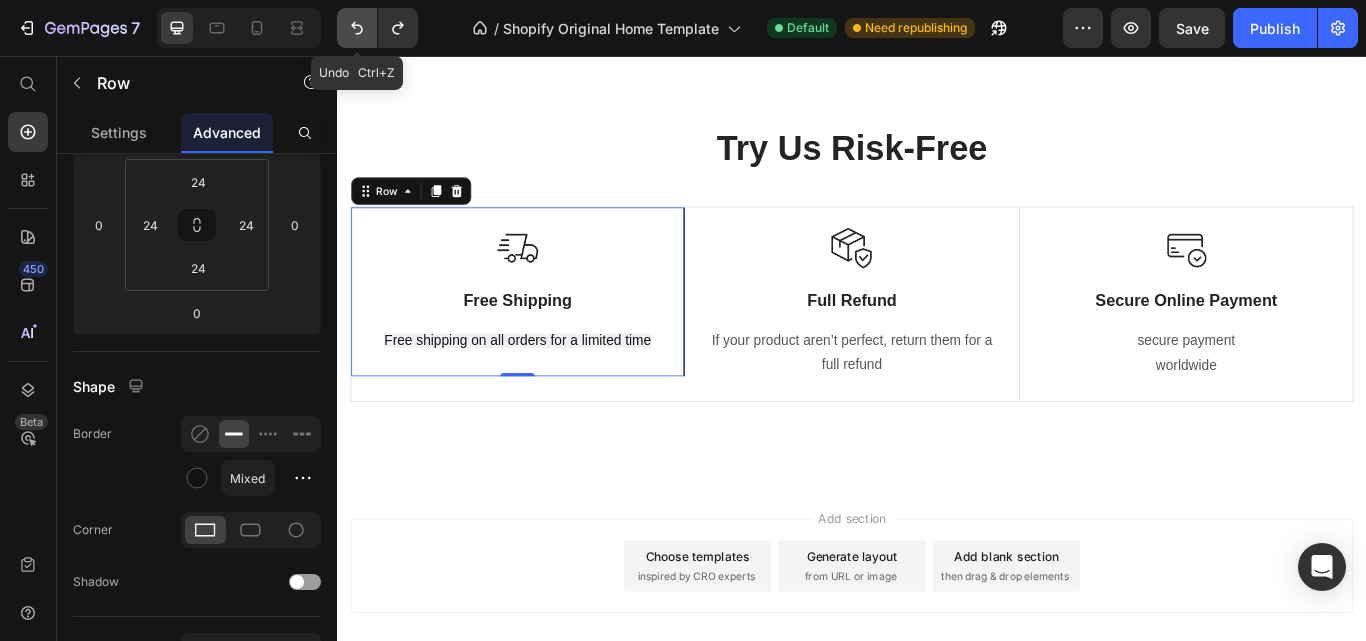 click 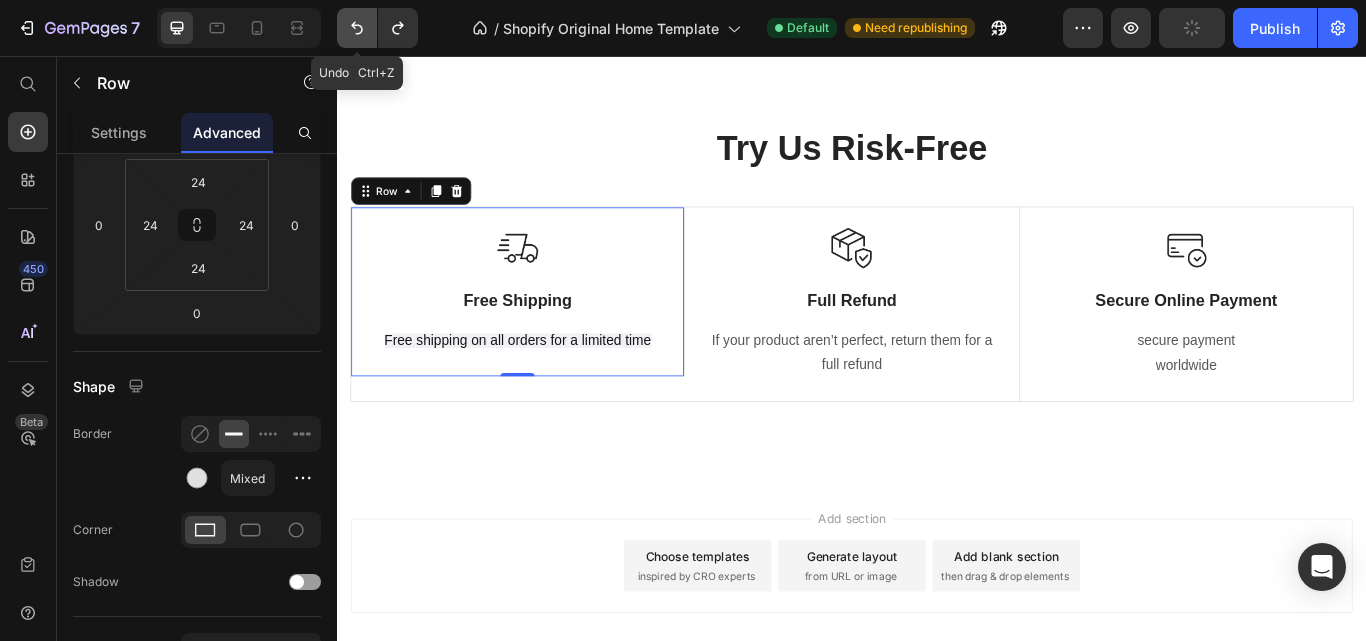 click 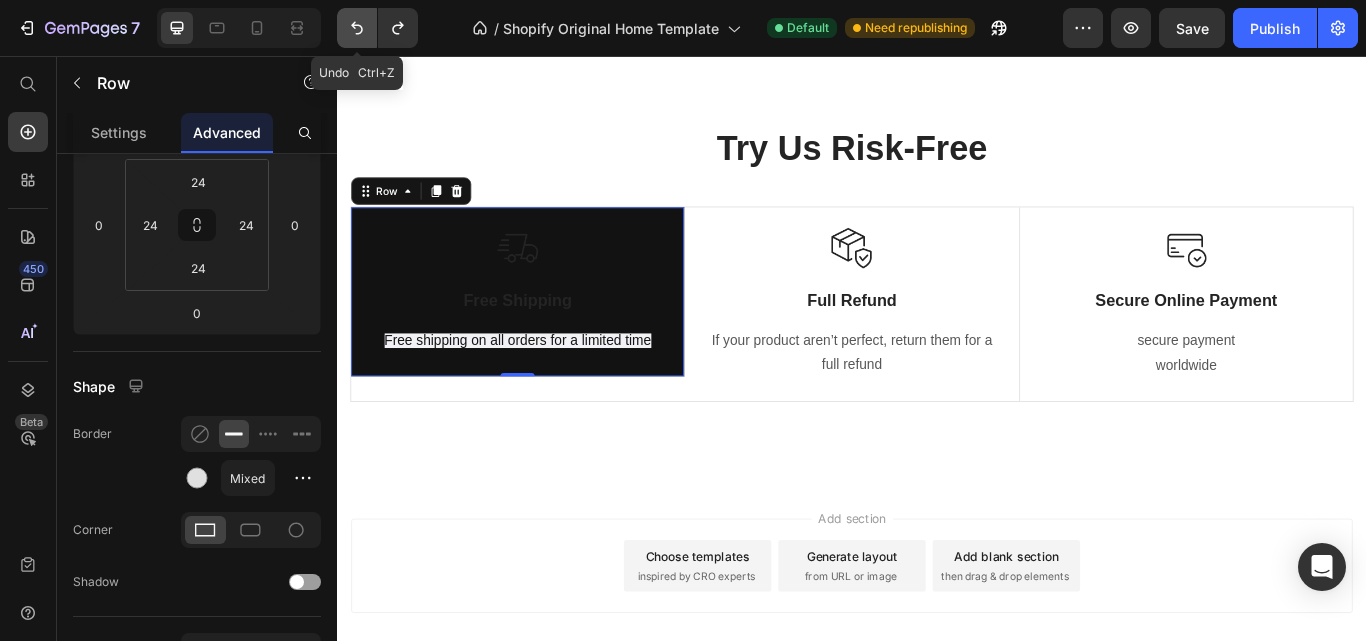 click 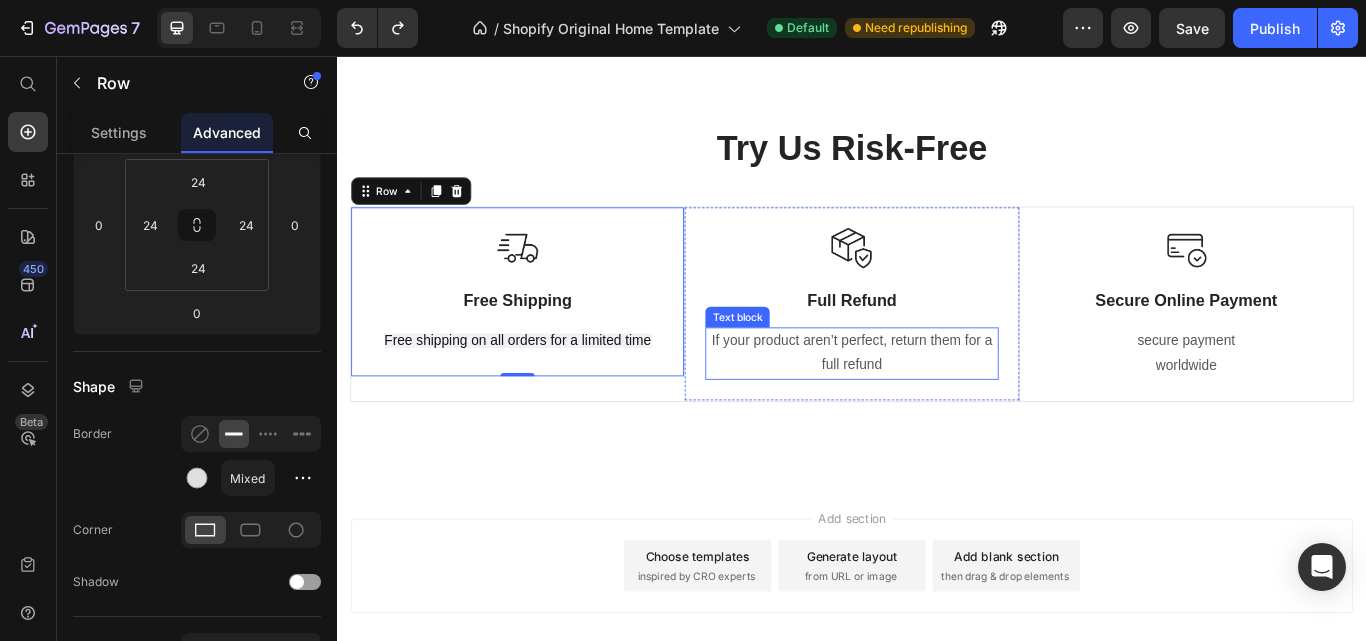 click on "If your product aren’t perfect, return them for a full refund" at bounding box center [936, 404] 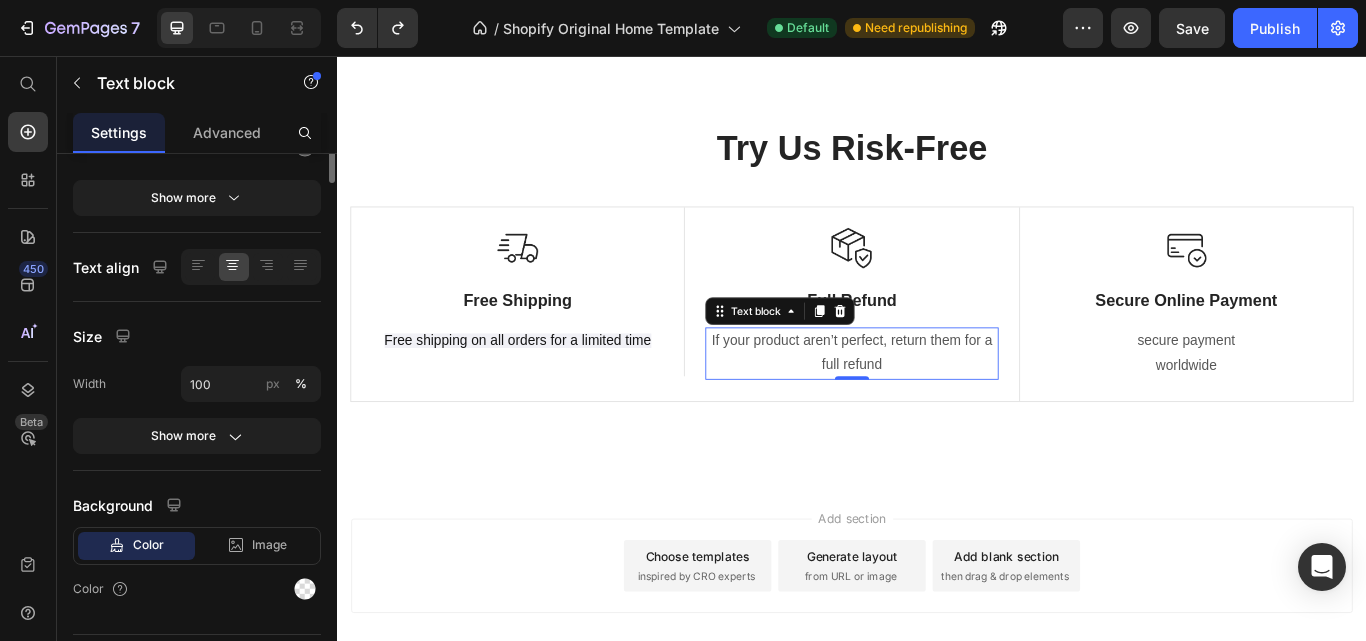 scroll, scrollTop: 0, scrollLeft: 0, axis: both 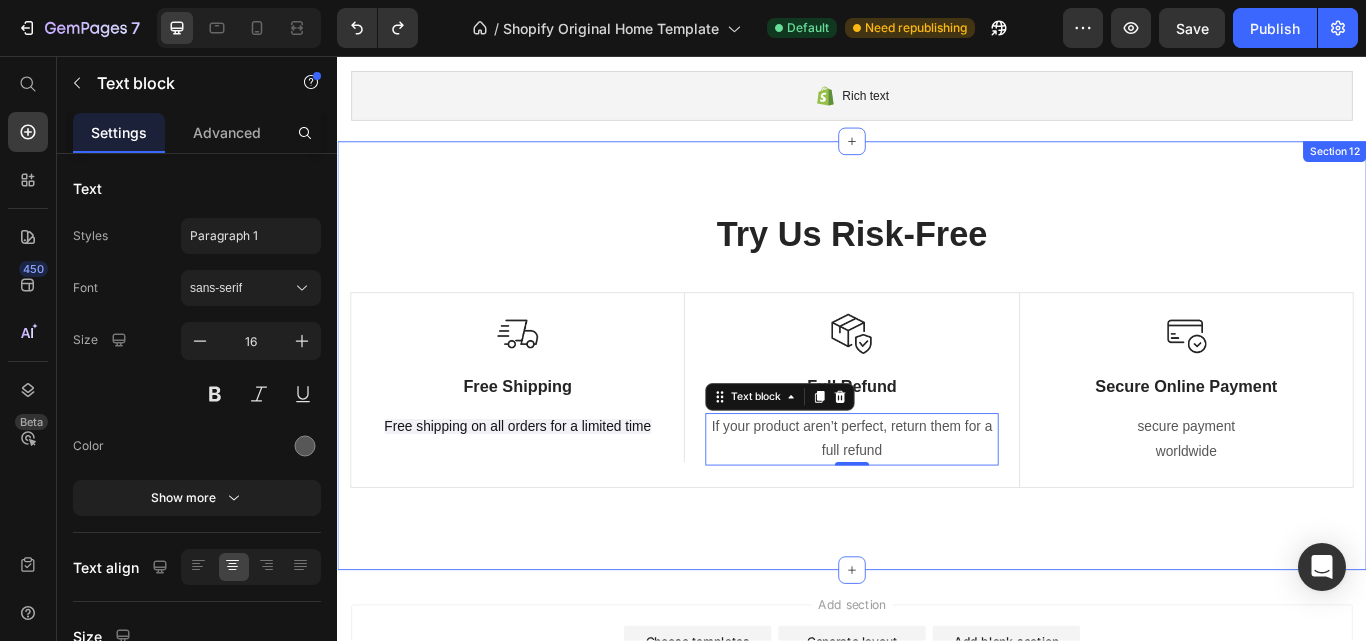 click on "Try Us Risk-Free Heading Row Image Free Shipping Text Block Free shipping on all orders for a limited time Text block Row Image Full Refund Text Block If your product aren’t perfect, return them for a full refund Text block   0 Row Image Secure Online Payment Text Block secure payment worldwide Text block Row Row Image Free Shipping Text Block Free shipping on any order of $150  or more. Text block Row Image Full Refund Text Block If your product aren’t perfect, return them for a full refund Text block Row Image Secure Online Payment Text Block secure payment worldwide Text block Row Row Section 12" at bounding box center (937, 406) 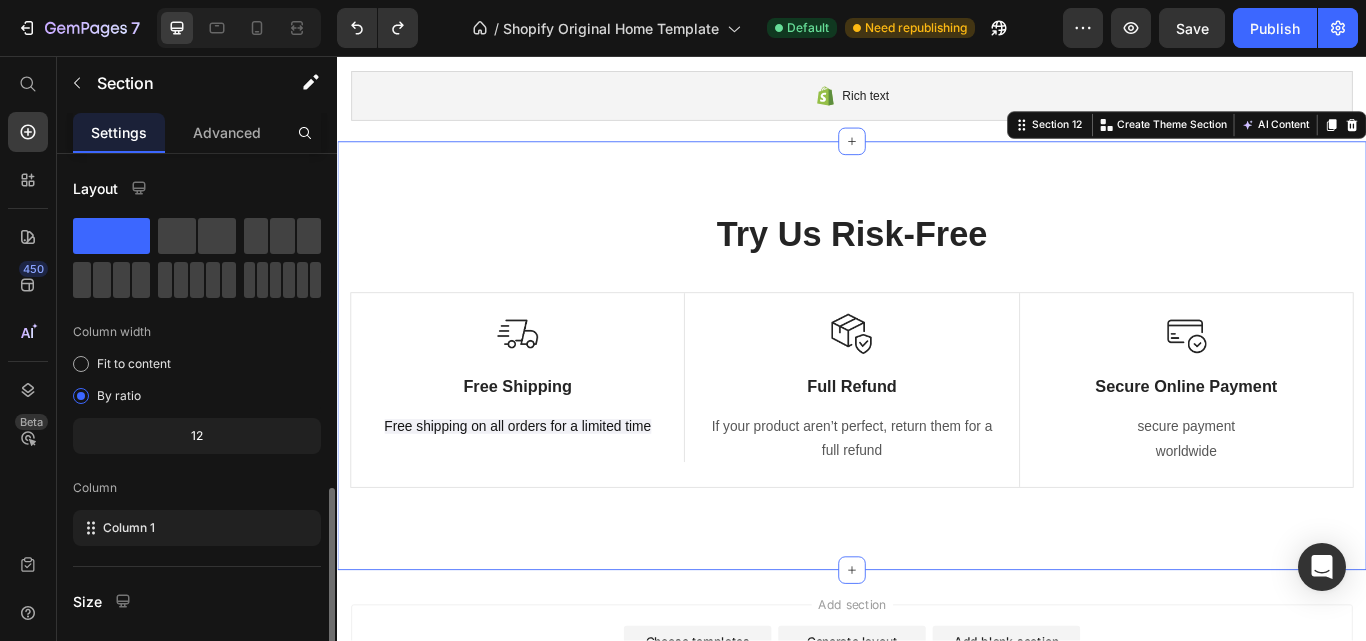 scroll, scrollTop: 264, scrollLeft: 0, axis: vertical 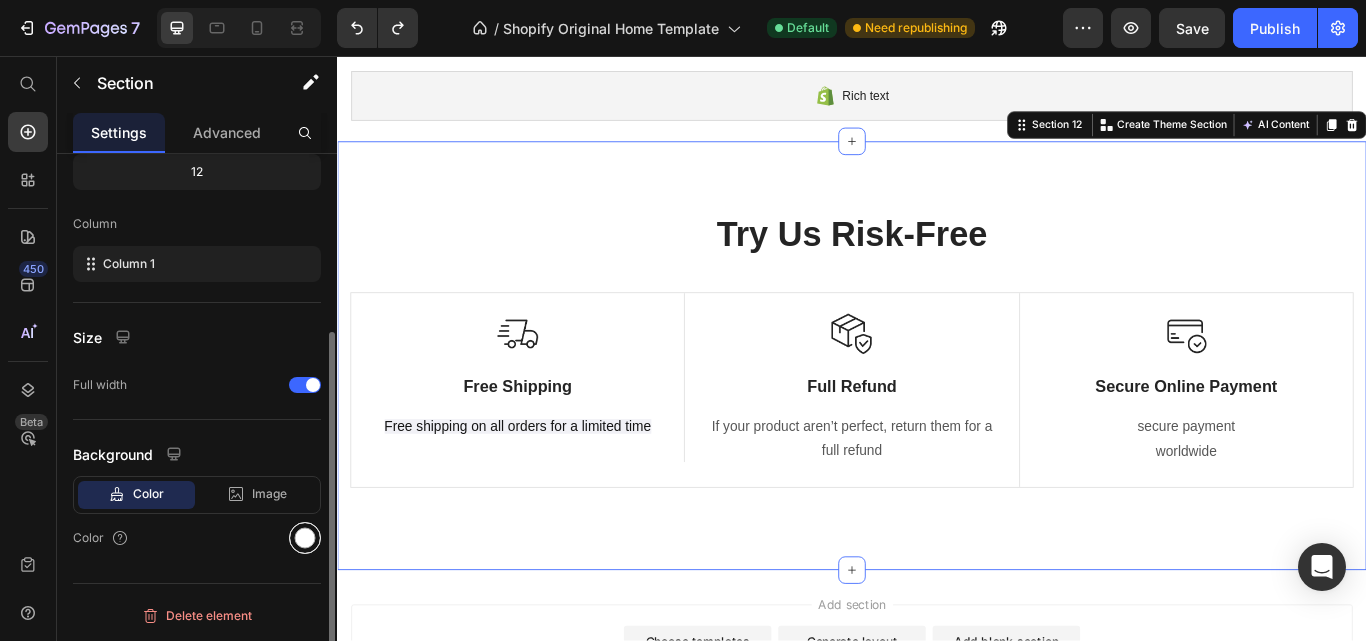 click at bounding box center [305, 538] 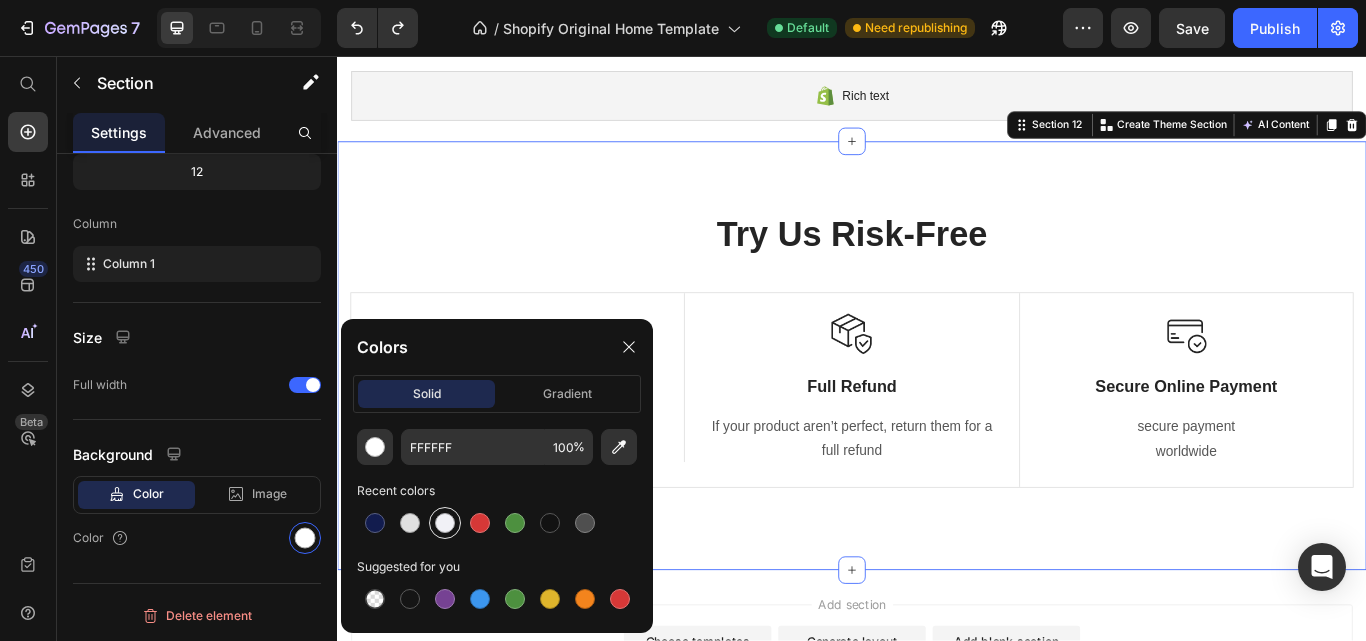 click at bounding box center (445, 523) 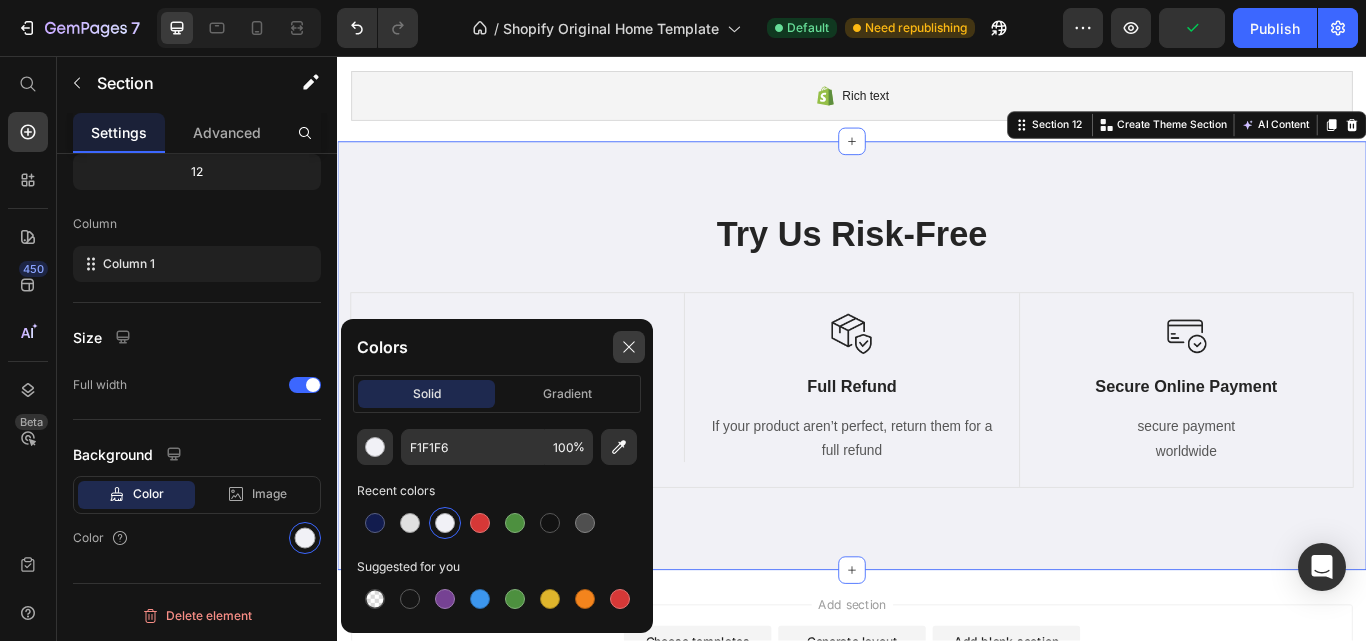 click at bounding box center [629, 347] 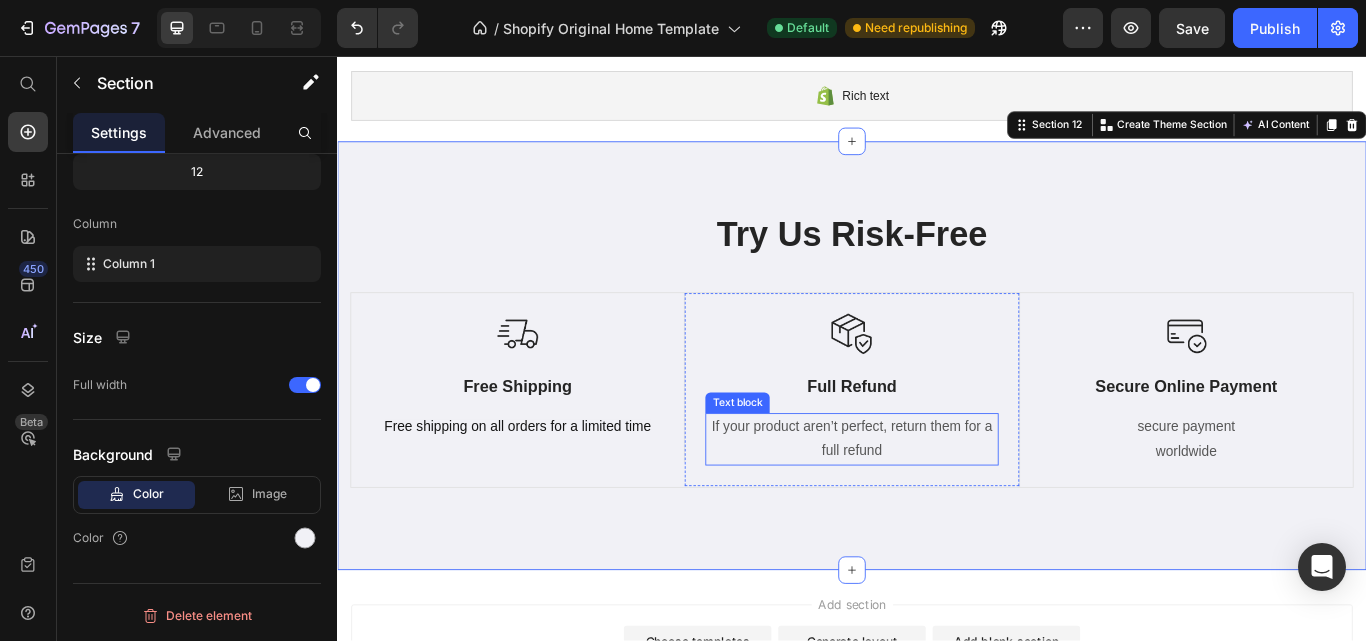 click on "If your product aren’t perfect, return them for a full refund" at bounding box center (936, 504) 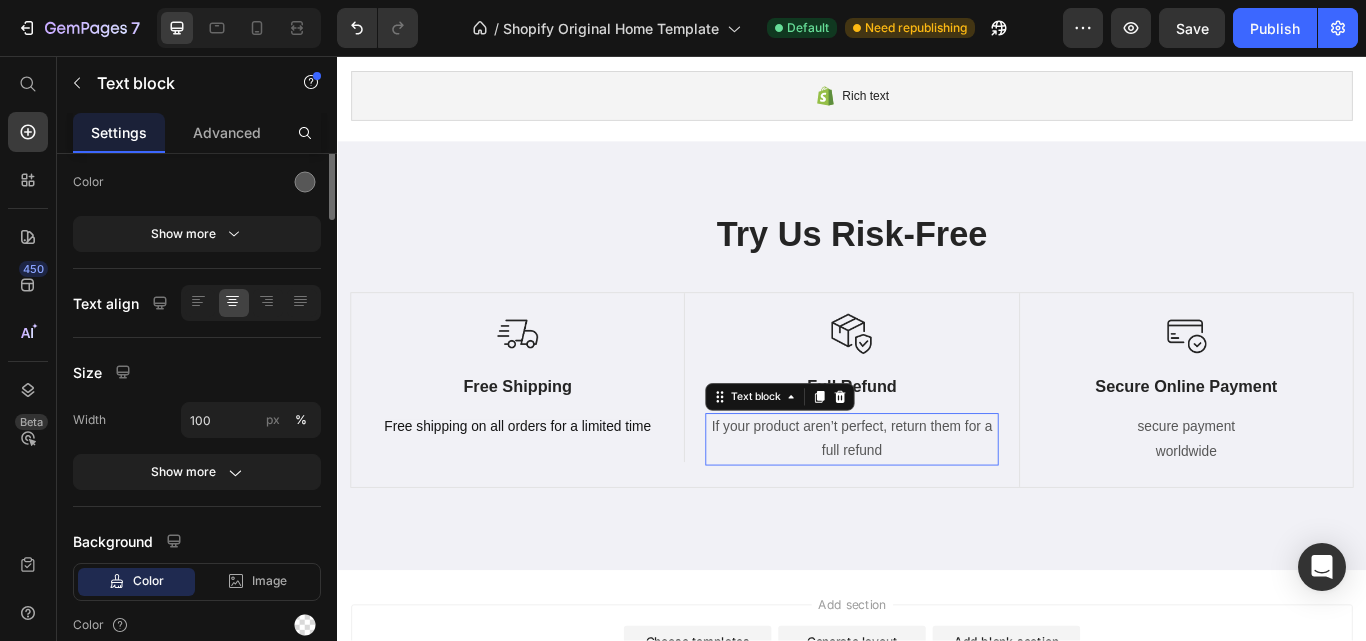 scroll, scrollTop: 0, scrollLeft: 0, axis: both 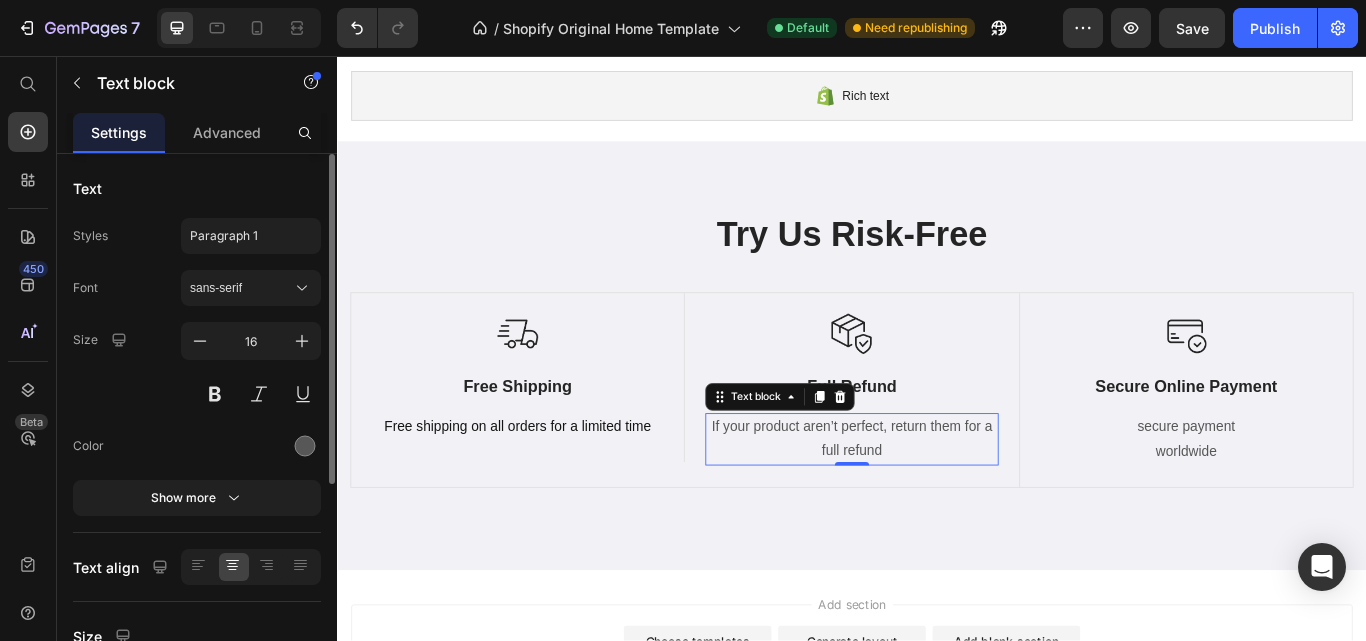 click on "If your product aren’t perfect, return them for a full refund" at bounding box center (936, 504) 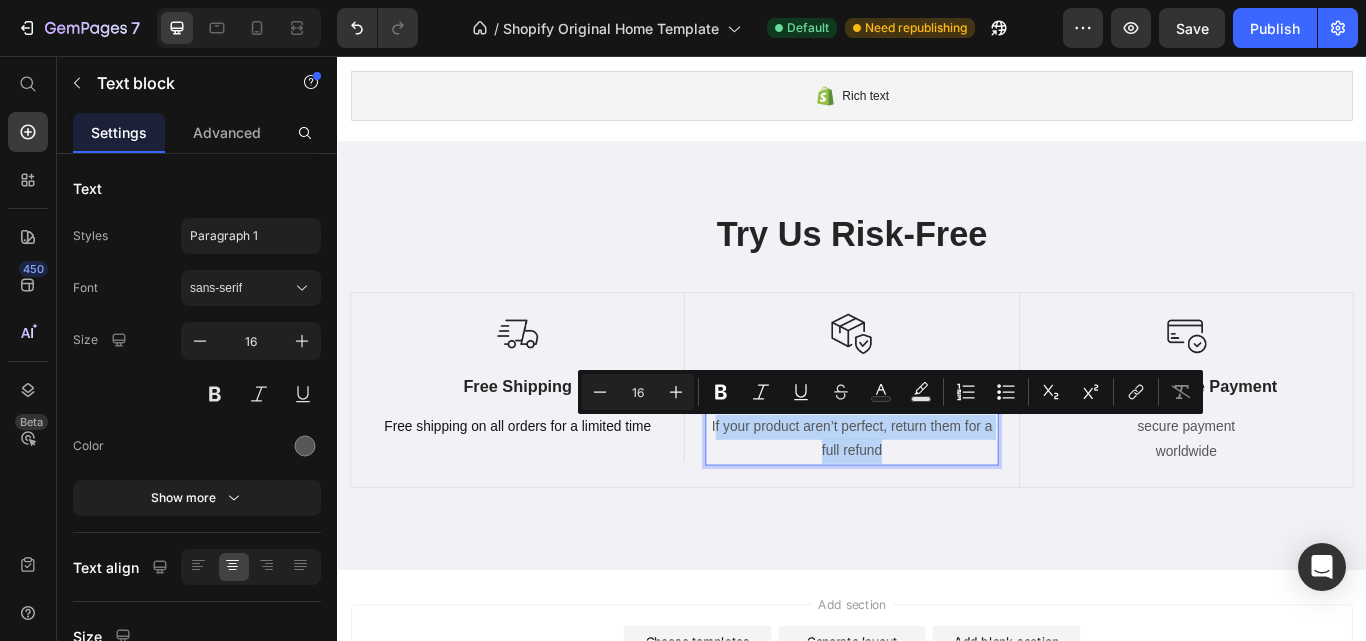 drag, startPoint x: 963, startPoint y: 514, endPoint x: 797, endPoint y: 500, distance: 166.58931 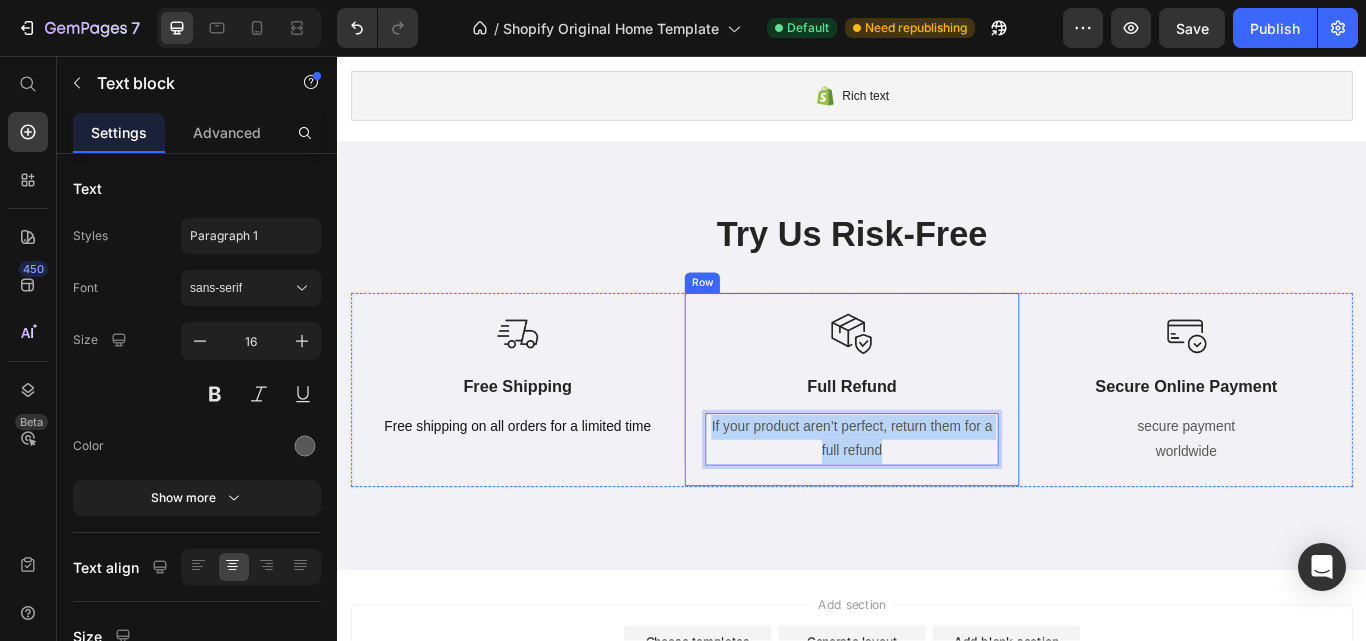 drag, startPoint x: 965, startPoint y: 522, endPoint x: 741, endPoint y: 488, distance: 226.56566 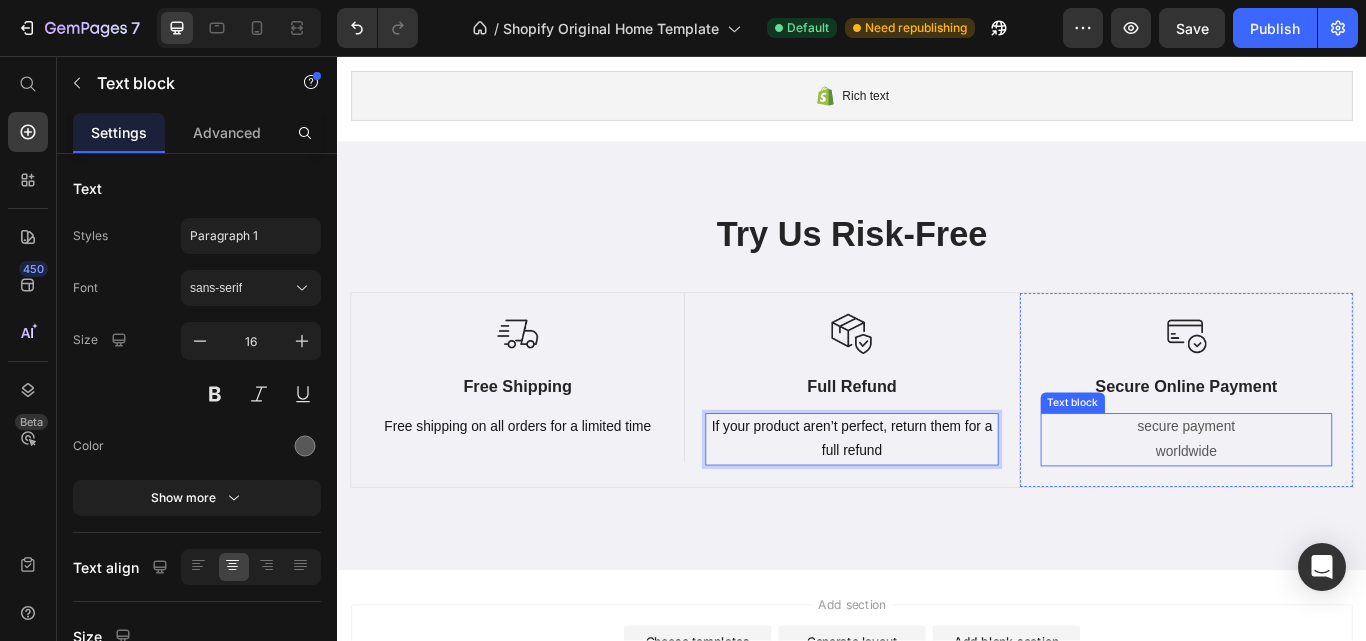 click on "secure payment worldwide" at bounding box center [1327, 504] 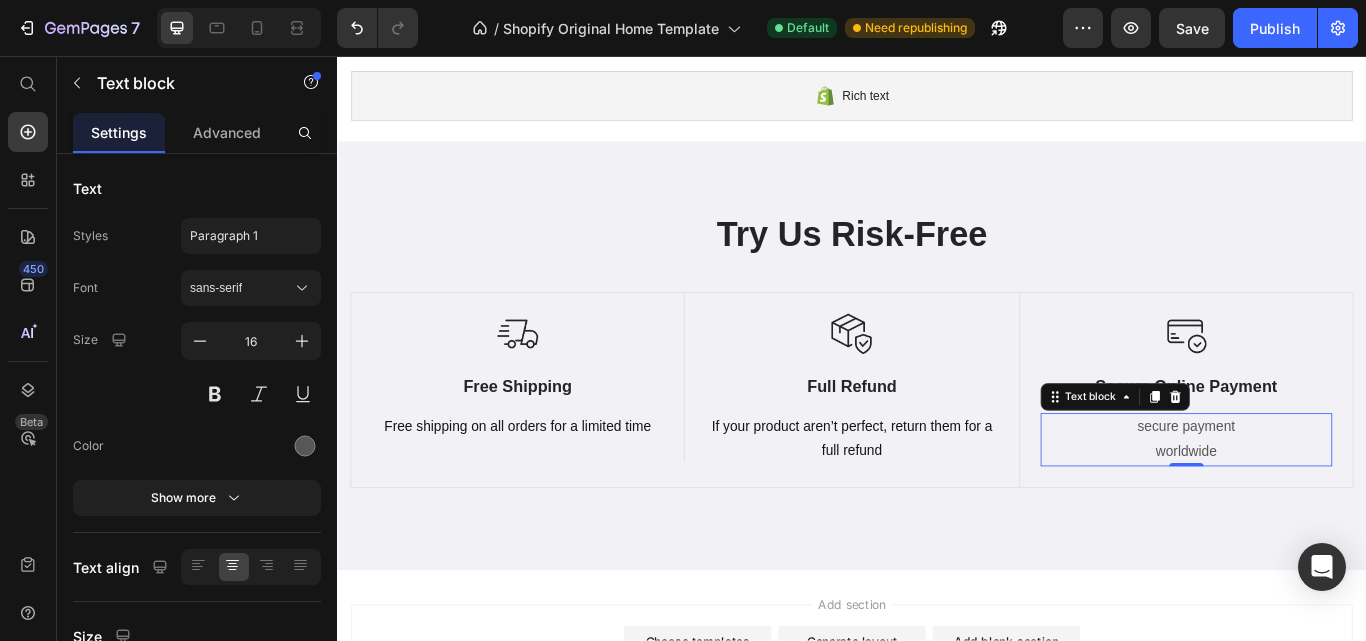 click on "secure payment worldwide" at bounding box center [1327, 504] 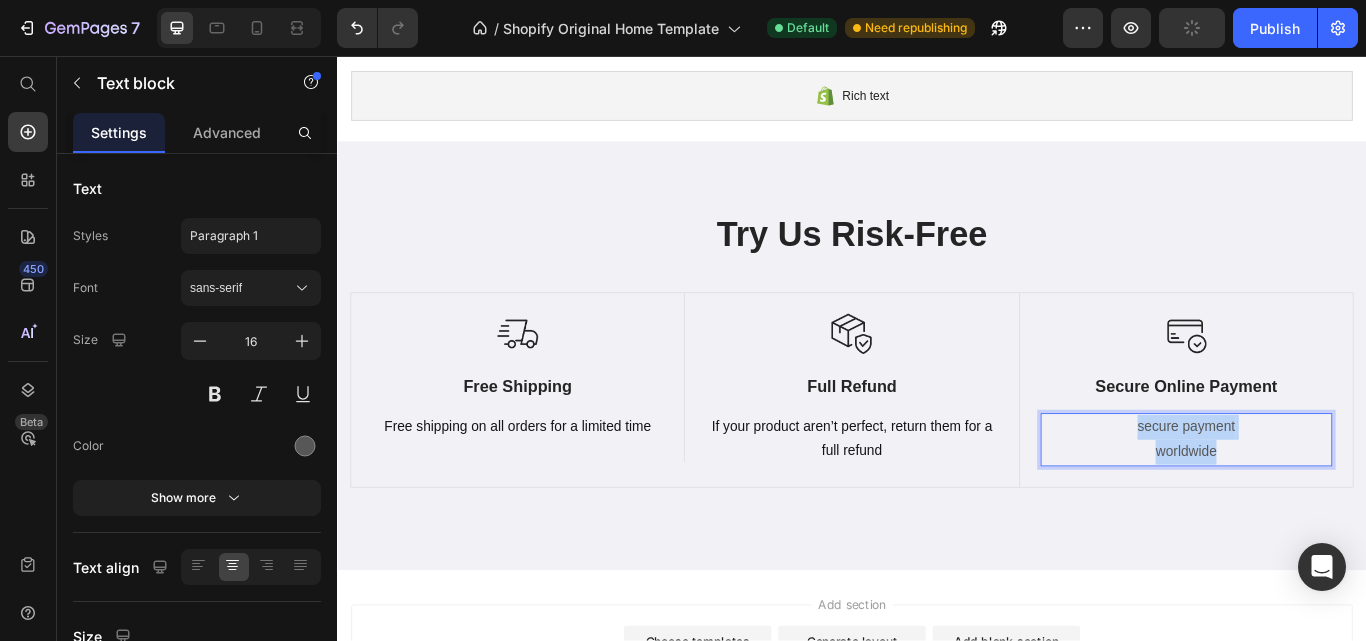drag, startPoint x: 1351, startPoint y: 511, endPoint x: 1254, endPoint y: 501, distance: 97.5141 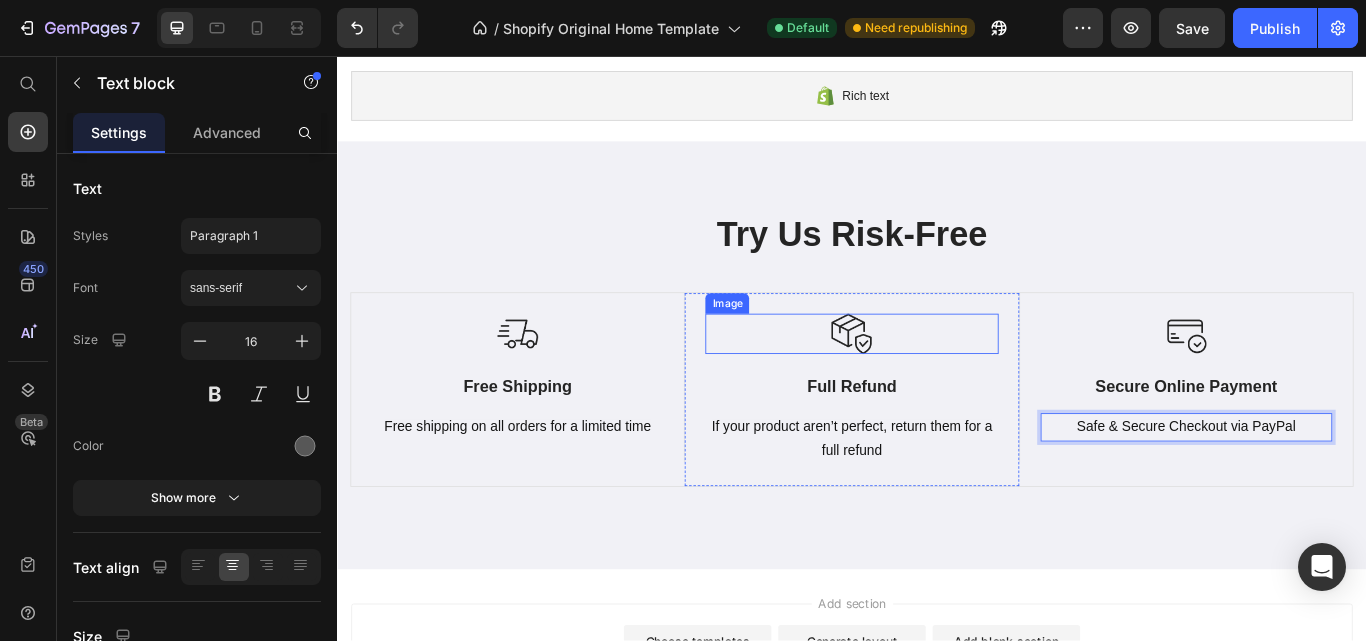 scroll, scrollTop: 1085, scrollLeft: 0, axis: vertical 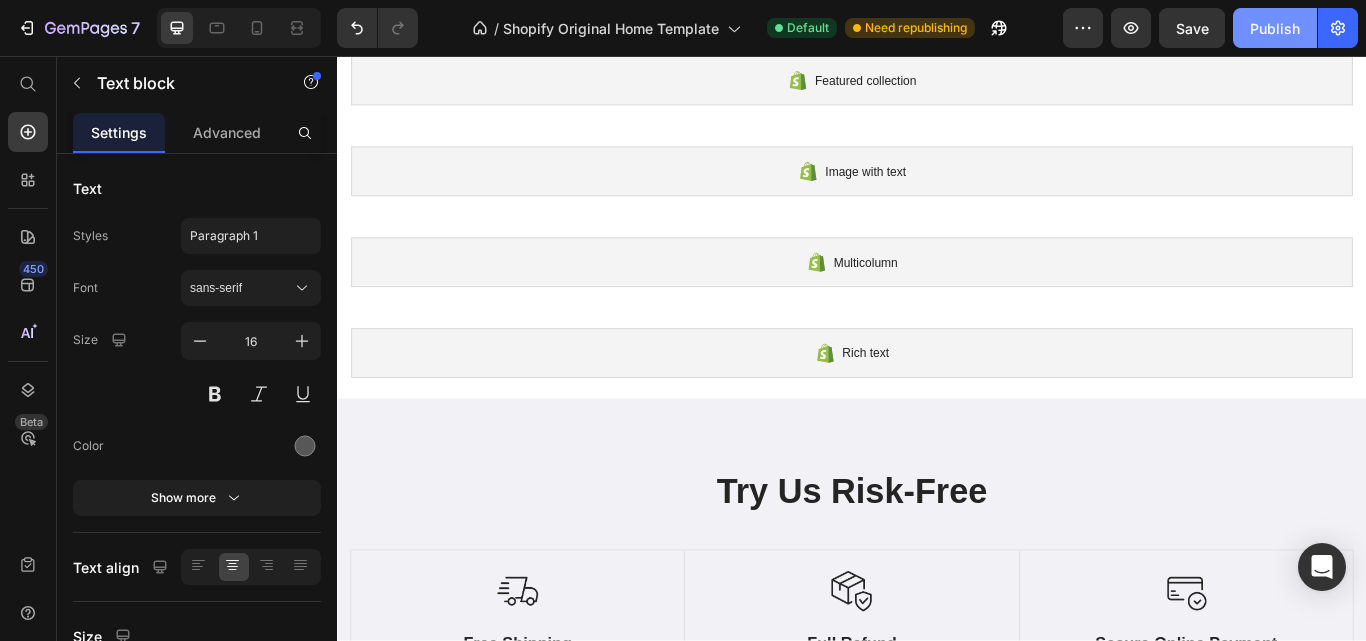 click on "Publish" at bounding box center [1275, 28] 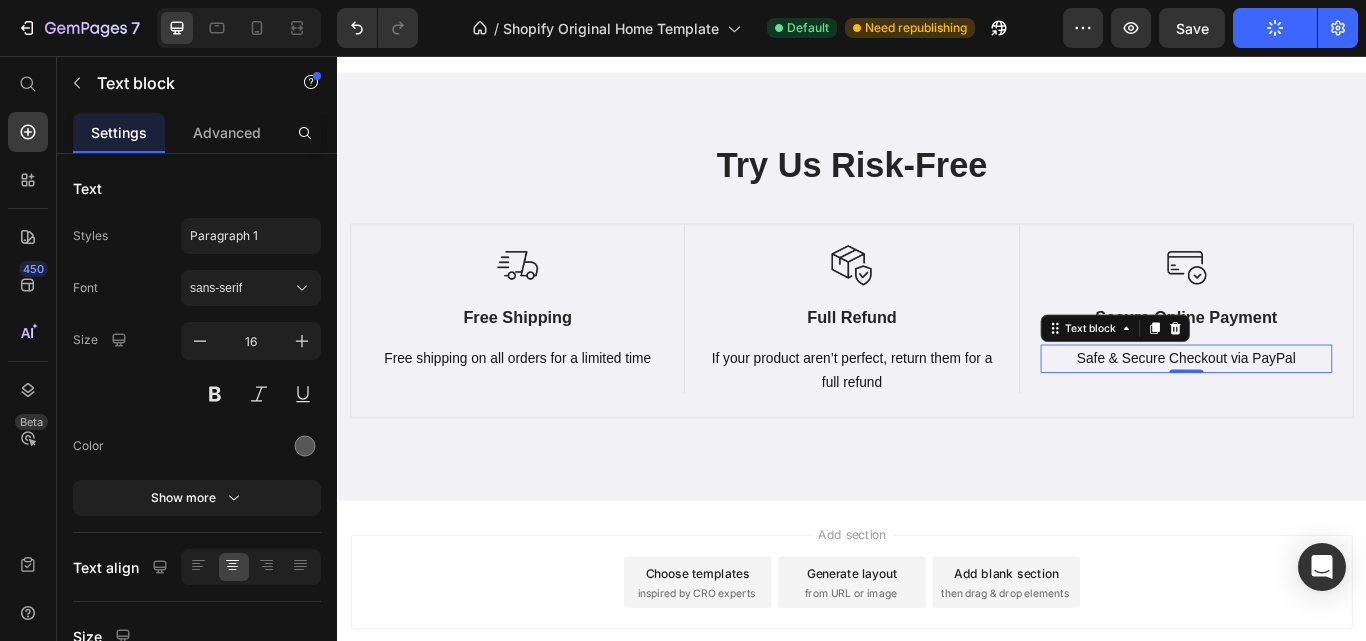 scroll, scrollTop: 1485, scrollLeft: 0, axis: vertical 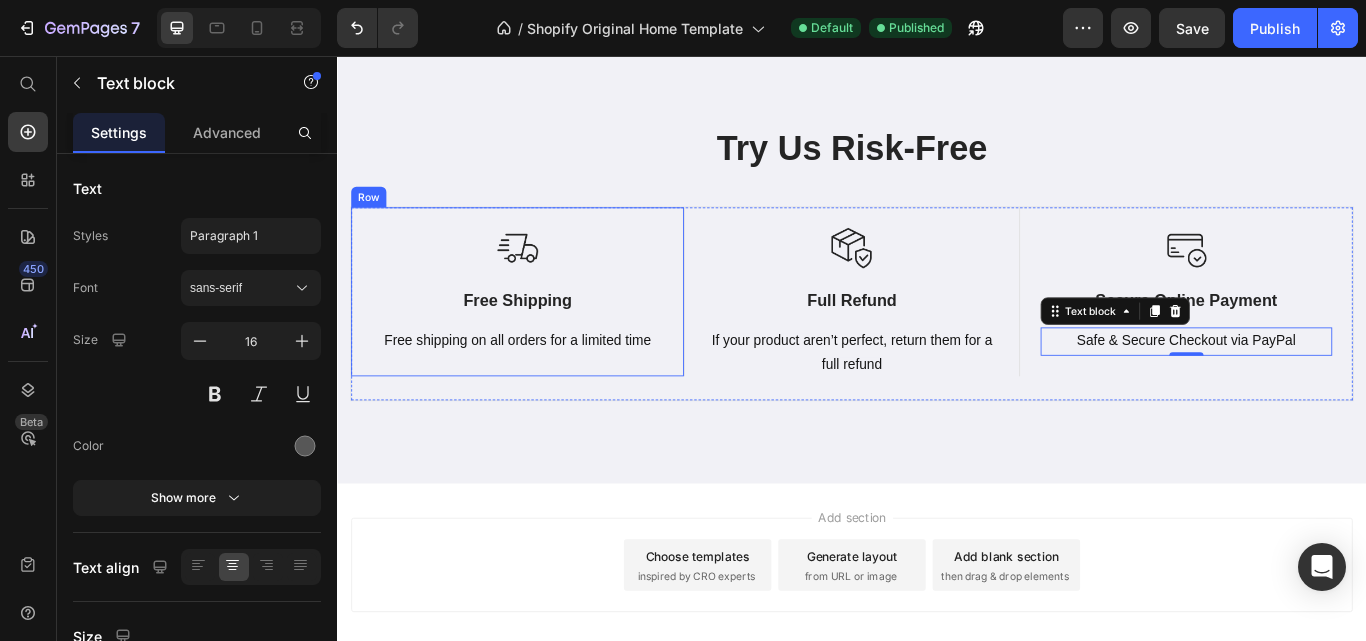 click on "Image Free Shipping Text Block Free shipping on all orders for a limited time Text block Row" at bounding box center [547, 331] 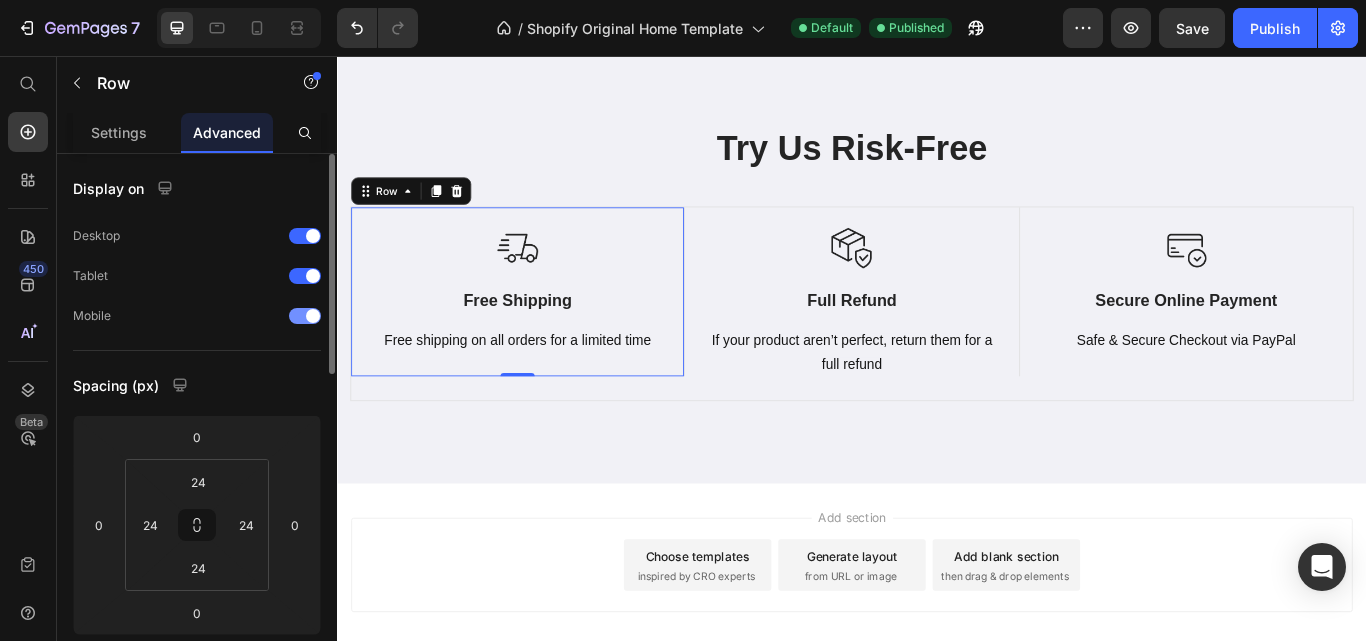 scroll, scrollTop: 300, scrollLeft: 0, axis: vertical 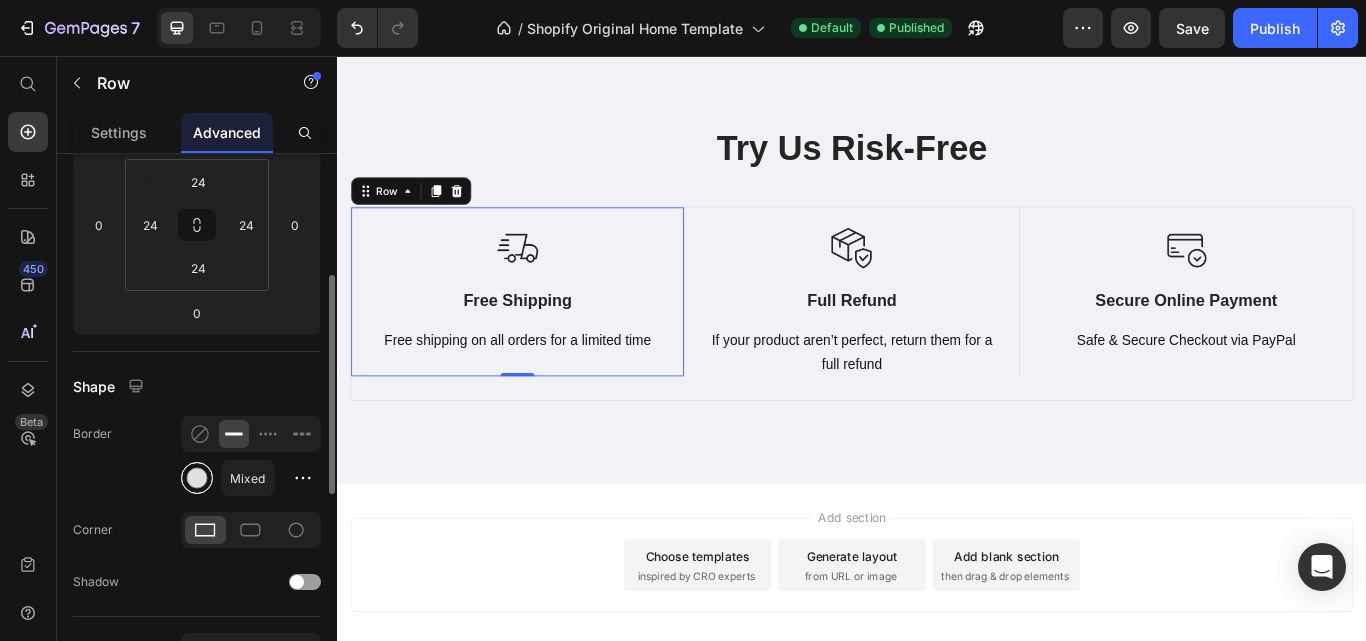 click at bounding box center (197, 478) 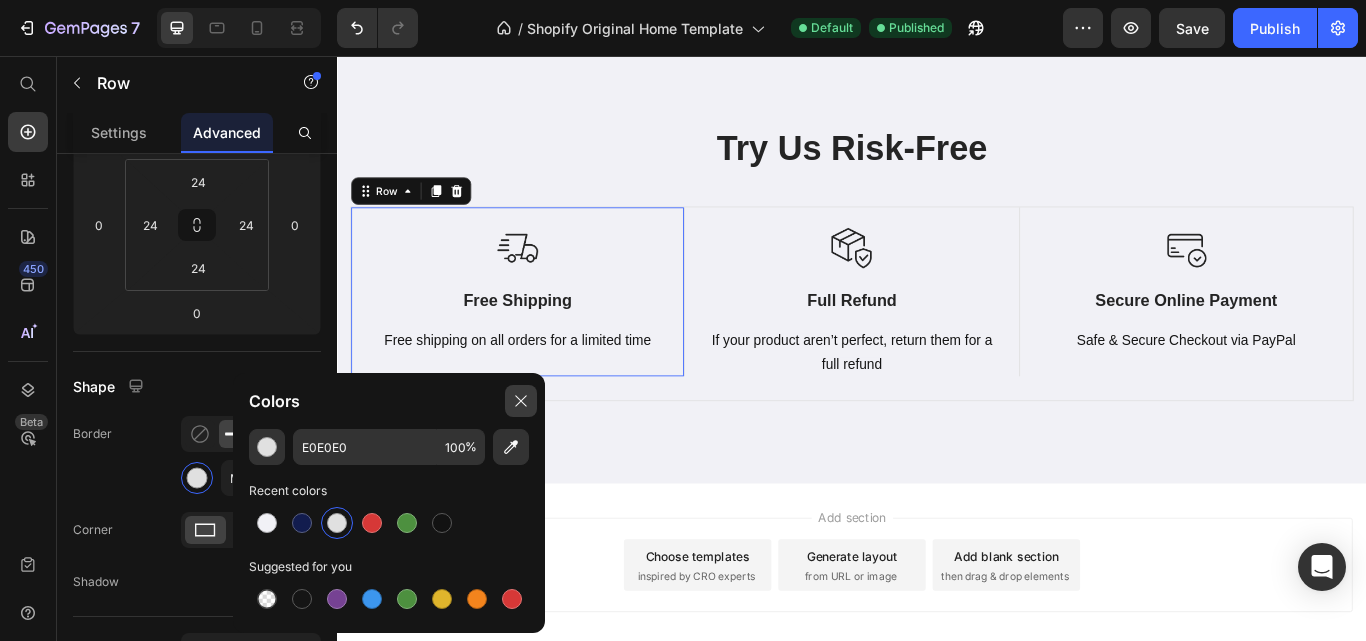 click 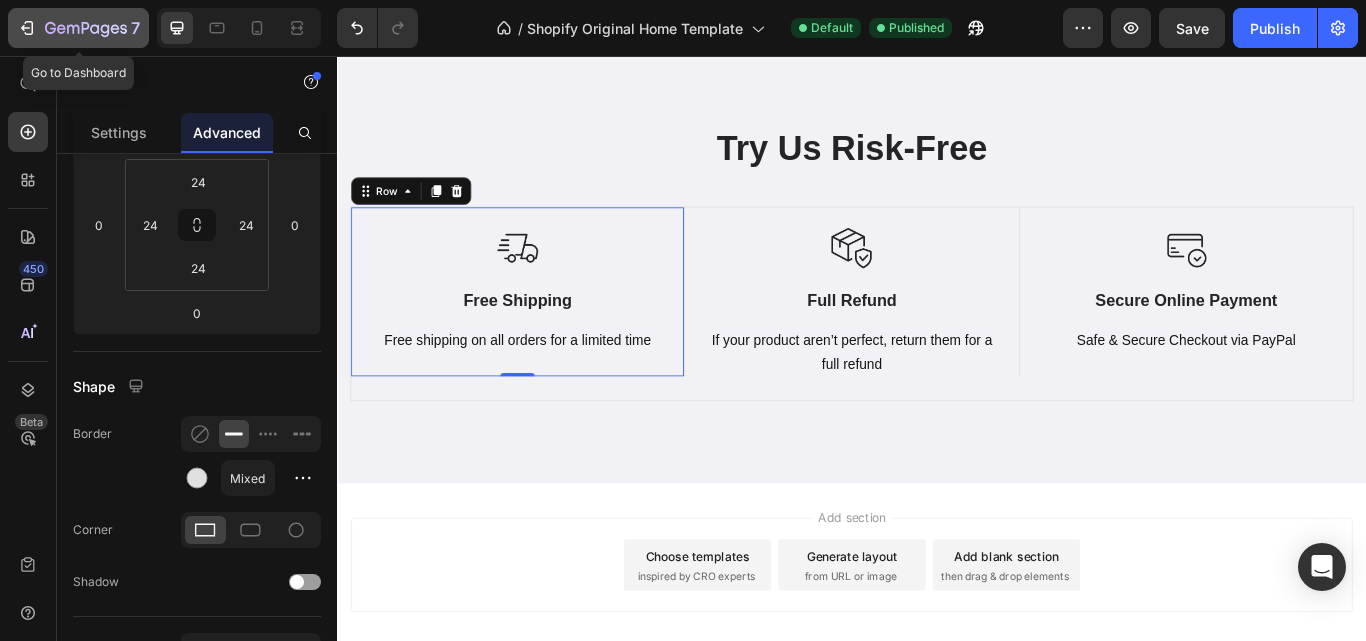 click 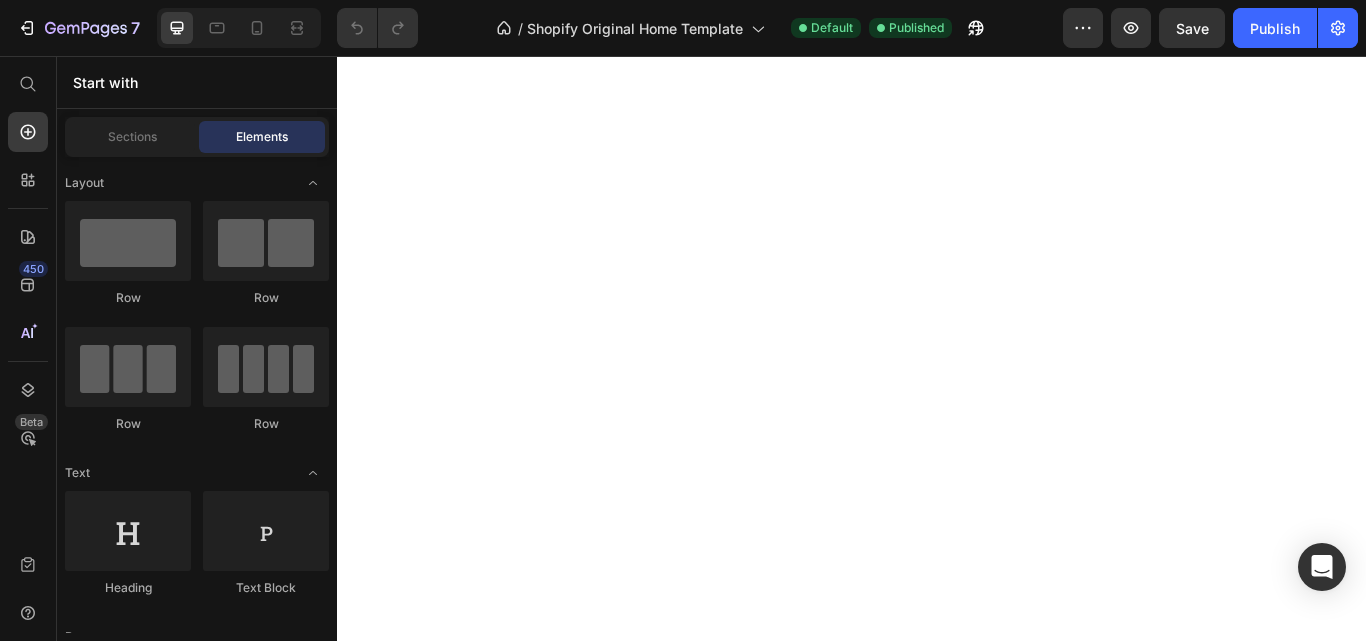 scroll, scrollTop: 0, scrollLeft: 0, axis: both 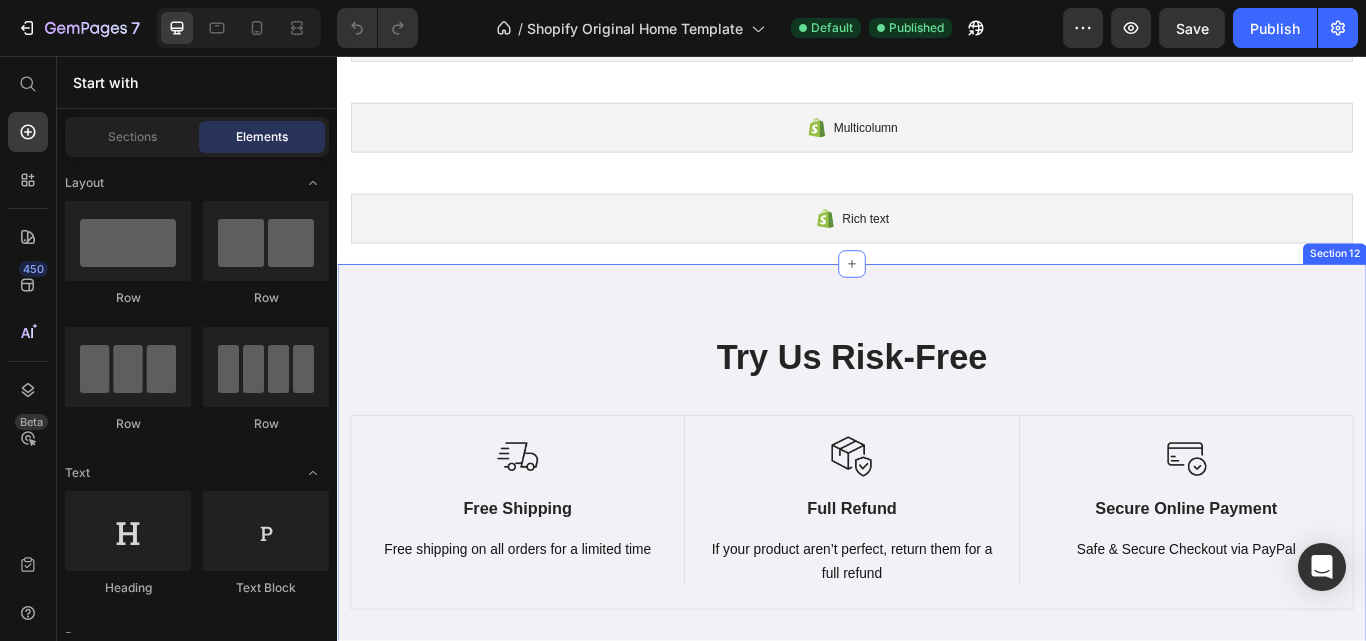 click on "Try Us Risk-Free Heading Row Image Free Shipping Text Block Free shipping on all orders for a limited time Text block Row Image Full Refund Text Block If your product aren’t perfect, return them for a full refund Text block Row Image Secure Online Payment Text Block Safe & Secure Checkout via PayPal Text block Row Row Image Free Shipping Text Block Free shipping on any order of $150  or more. Text block Row Image Full Refund Text Block If your product aren’t perfect, return them for a full refund Text block Row Image Secure Online Payment Text Block secure payment worldwide Text block Row Row Section 12" at bounding box center [937, 548] 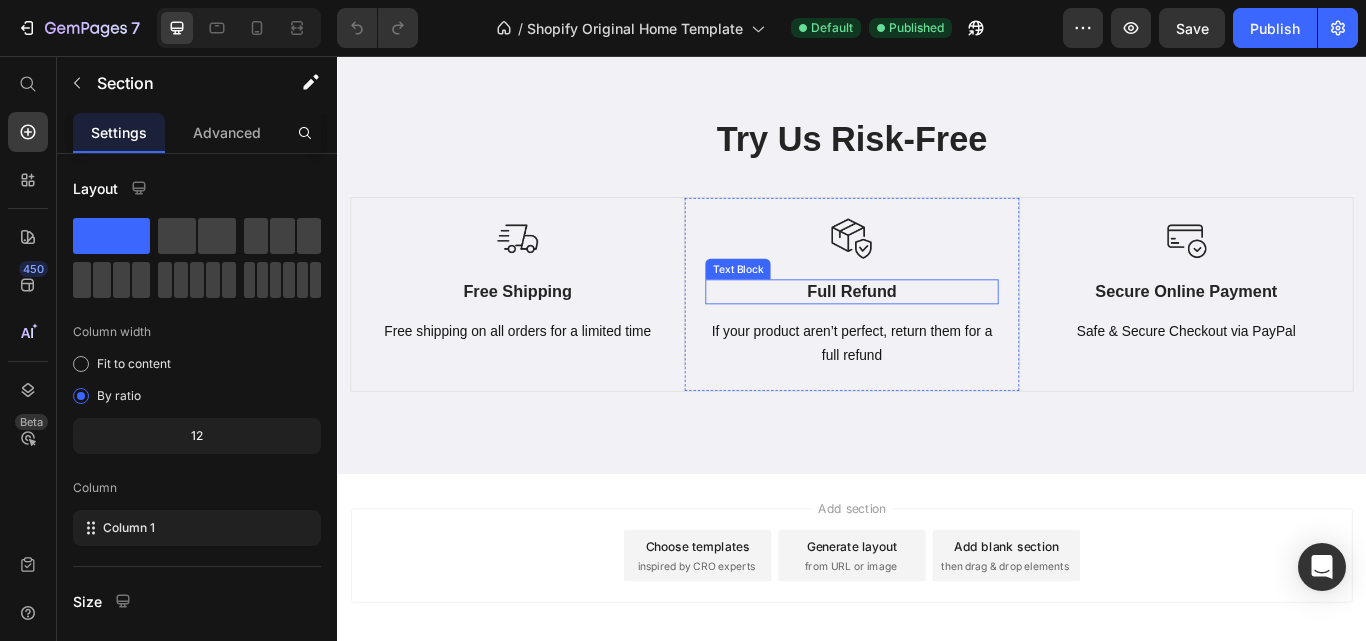 scroll, scrollTop: 1542, scrollLeft: 0, axis: vertical 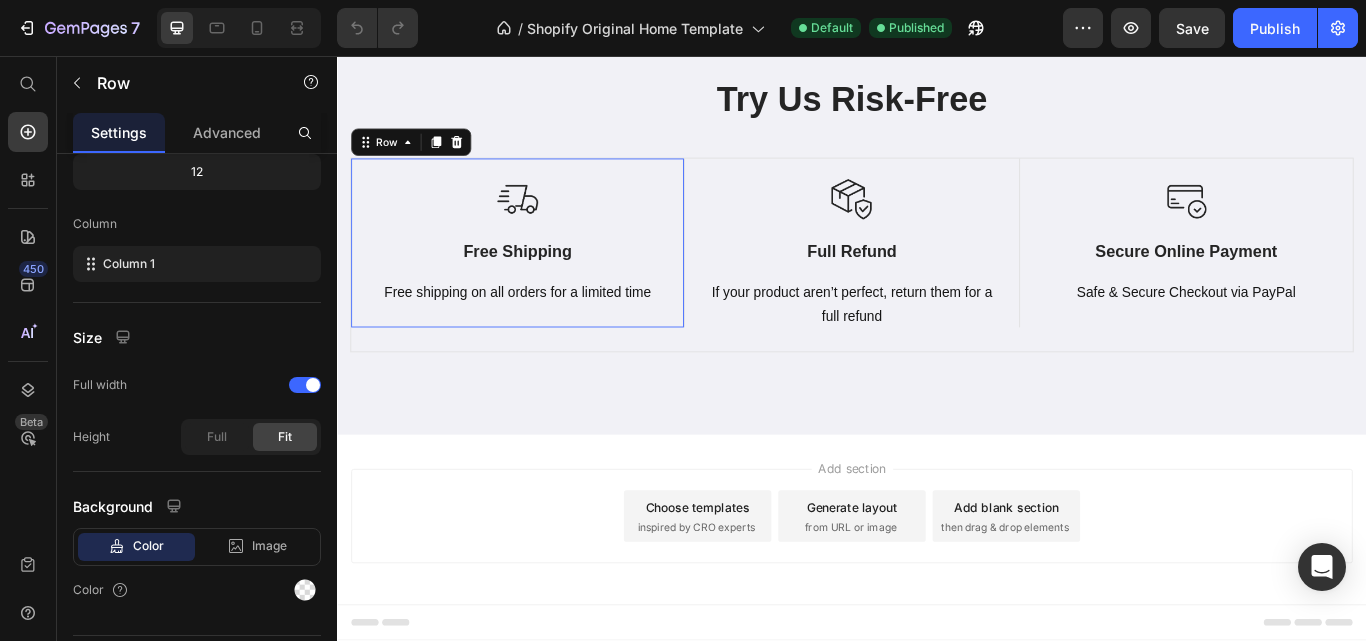 click on "Image Free Shipping Text Block Free shipping on all orders for a limited time Text block" at bounding box center (547, 274) 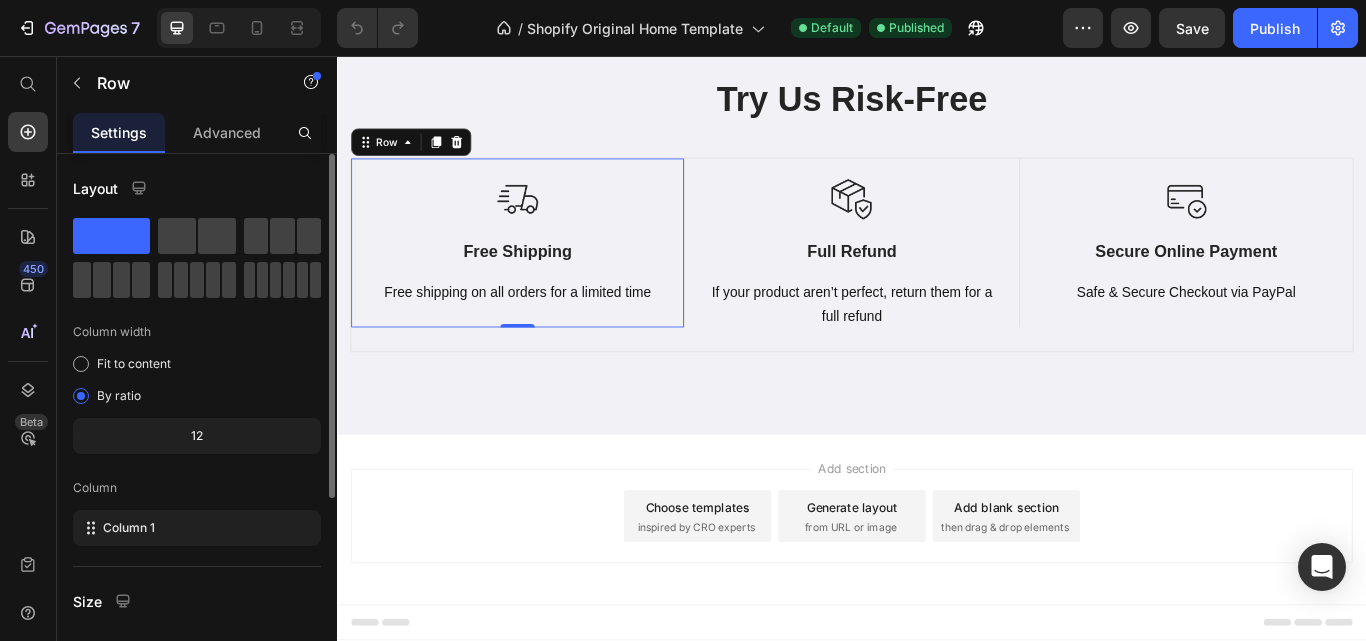 scroll, scrollTop: 316, scrollLeft: 0, axis: vertical 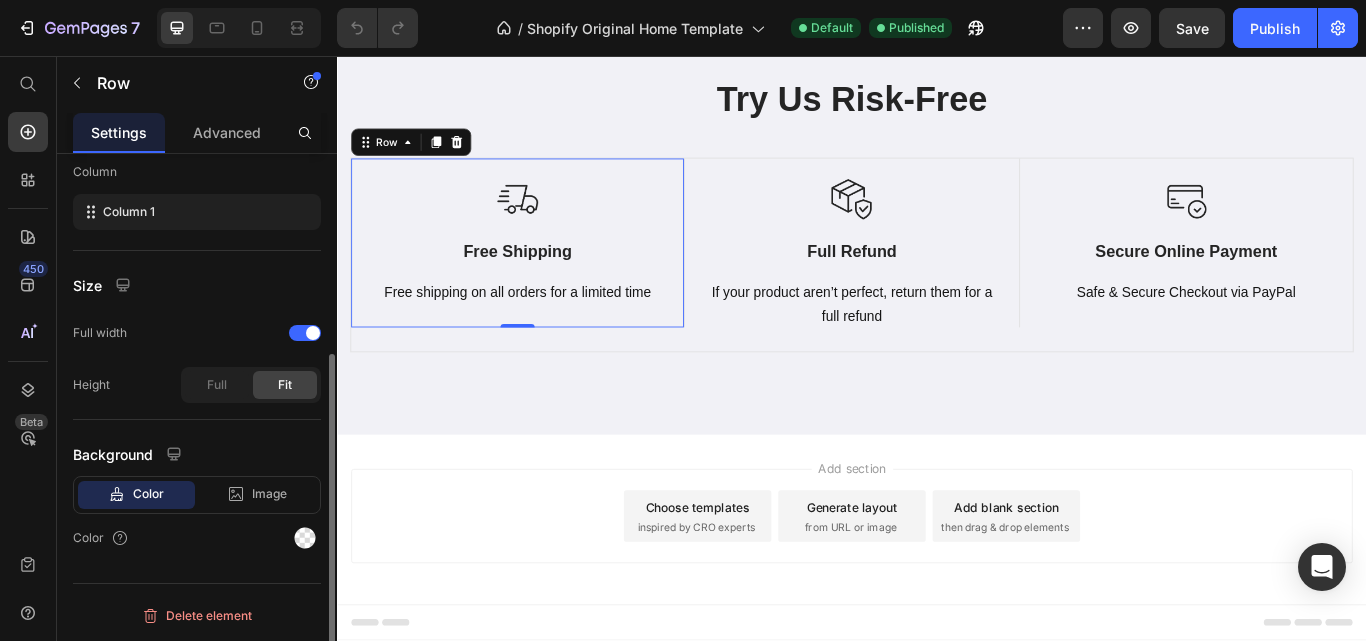 click on "Column" at bounding box center [197, 172] 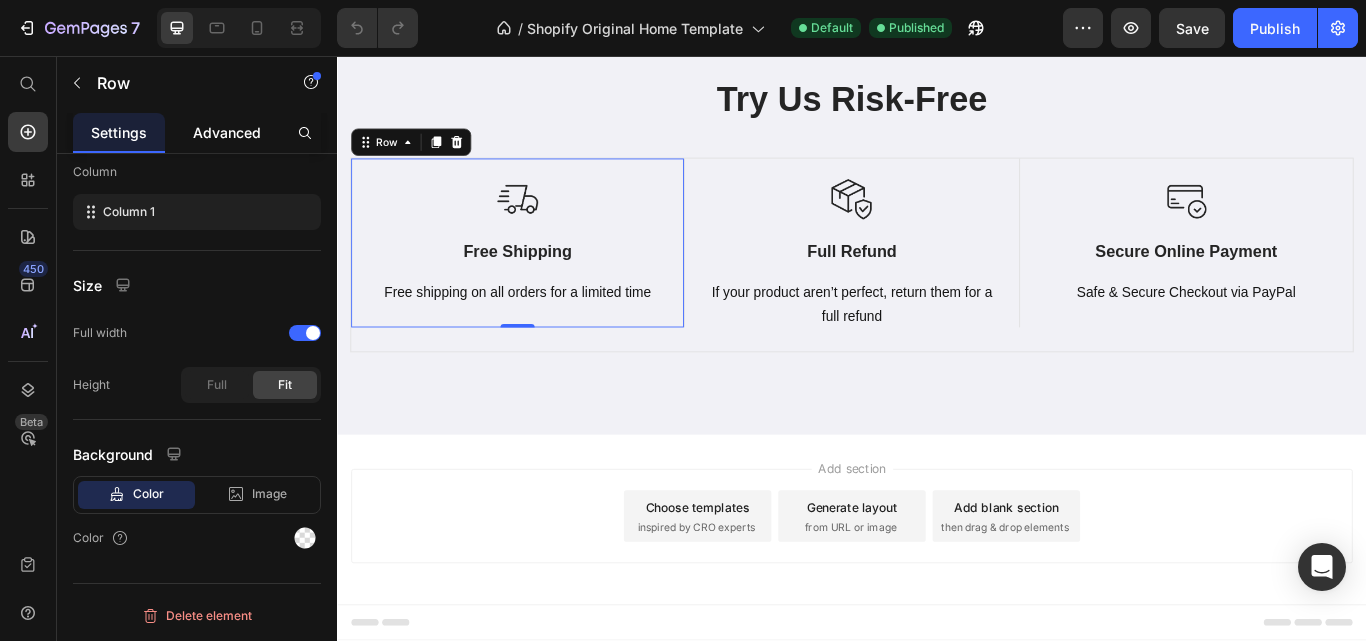 click on "Advanced" at bounding box center (227, 132) 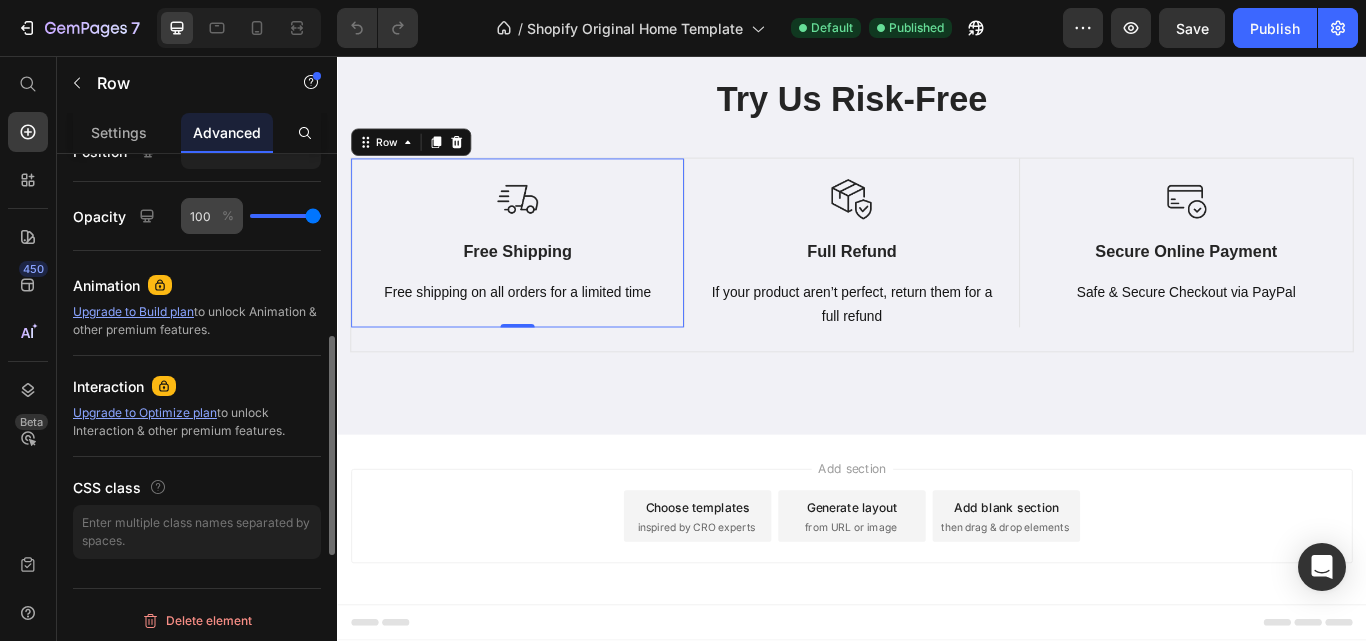 scroll, scrollTop: 600, scrollLeft: 0, axis: vertical 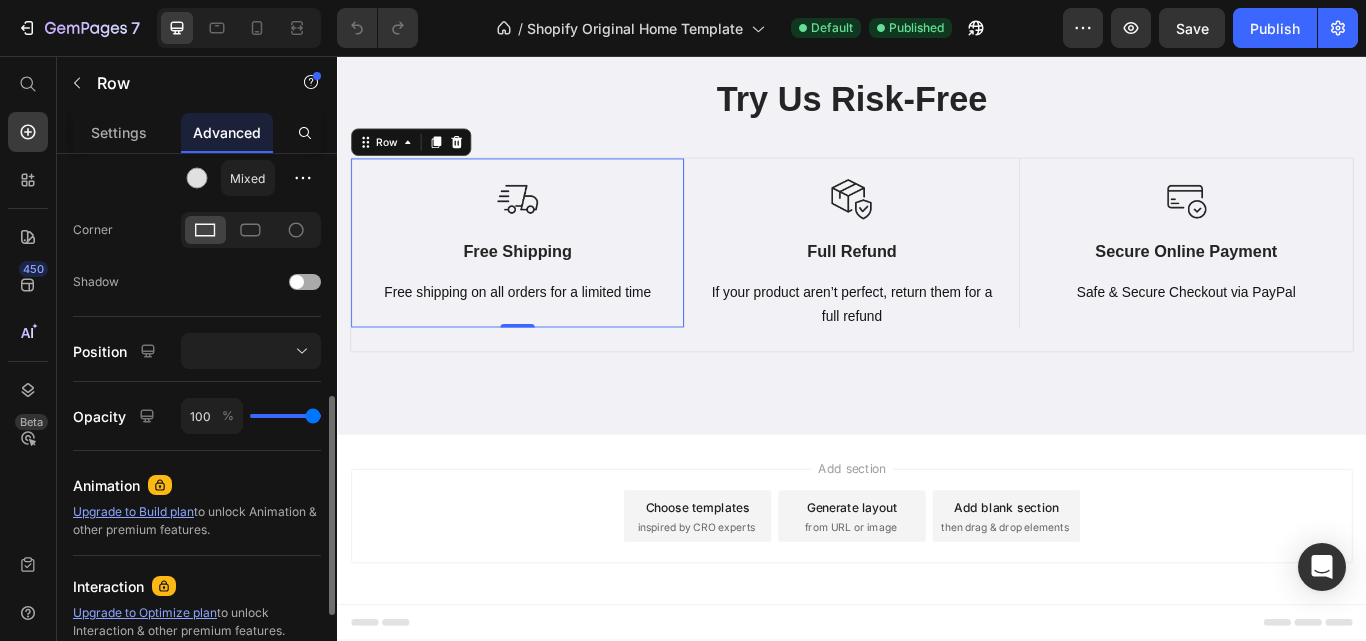 click at bounding box center (305, 282) 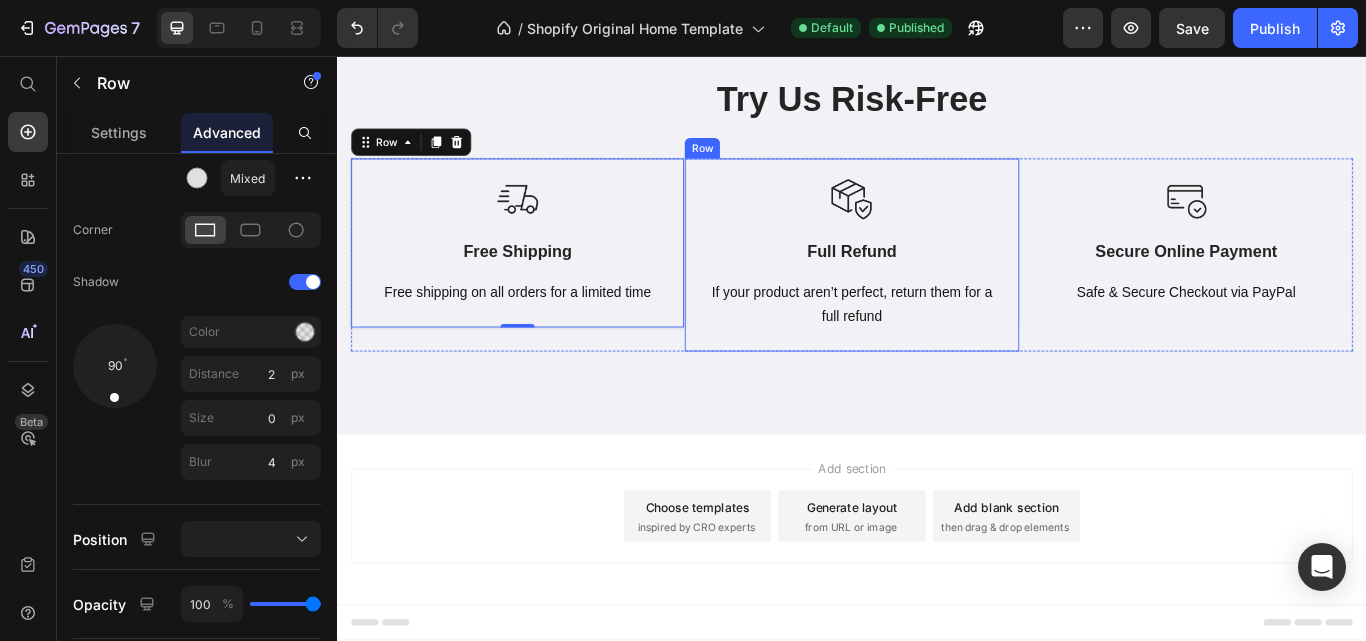 click on "Image Full Refund Text Block If your product aren’t perfect, return them for a full refund Text block Row" at bounding box center (936, 288) 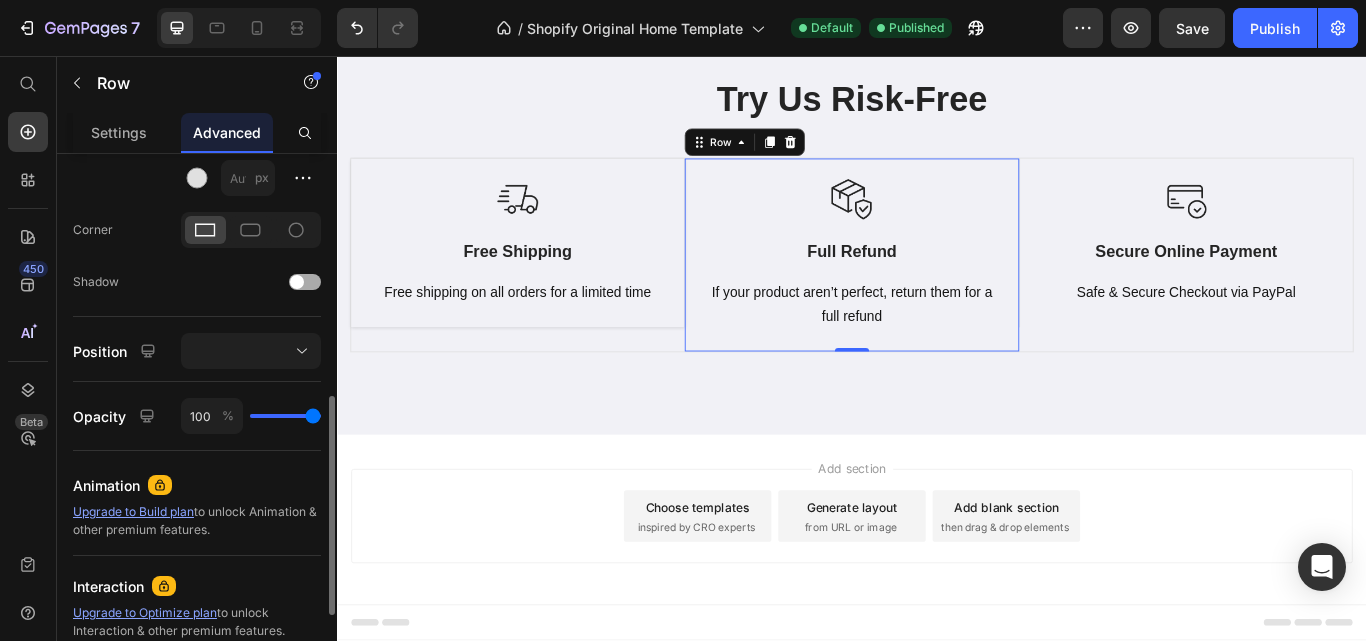 click at bounding box center (305, 282) 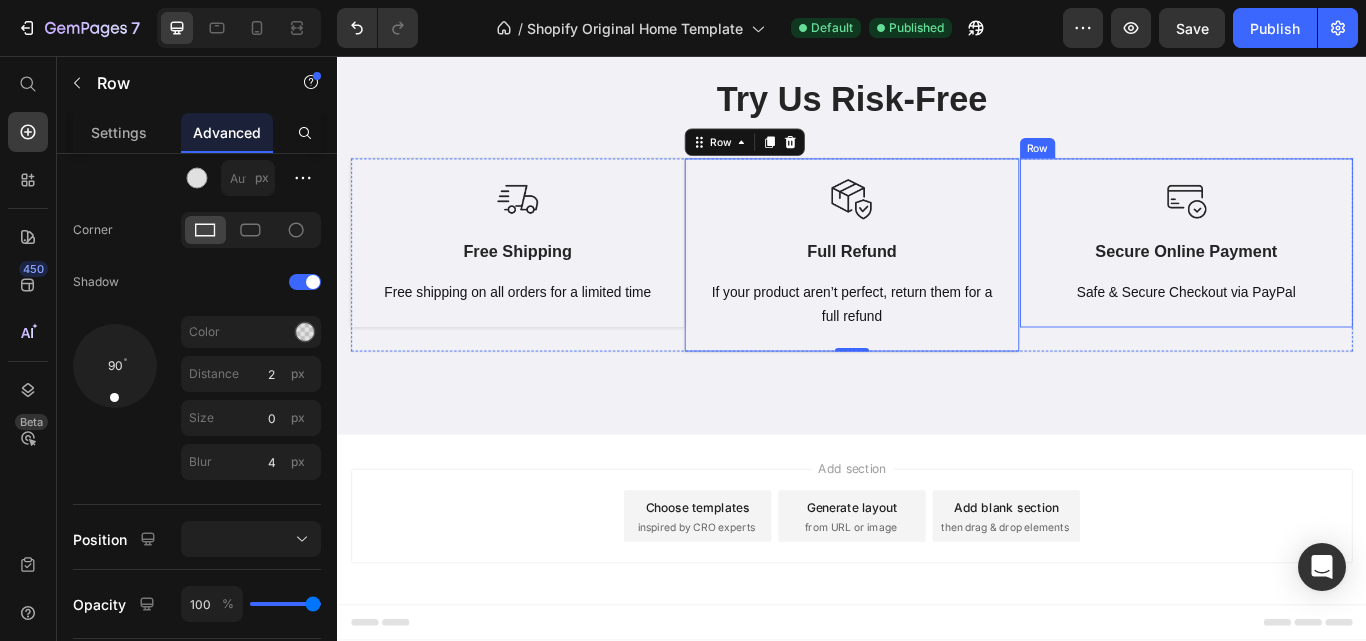 click on "Image Secure Online Payment Text Block Safe & Secure Checkout via PayPal Text block Row" at bounding box center (1326, 274) 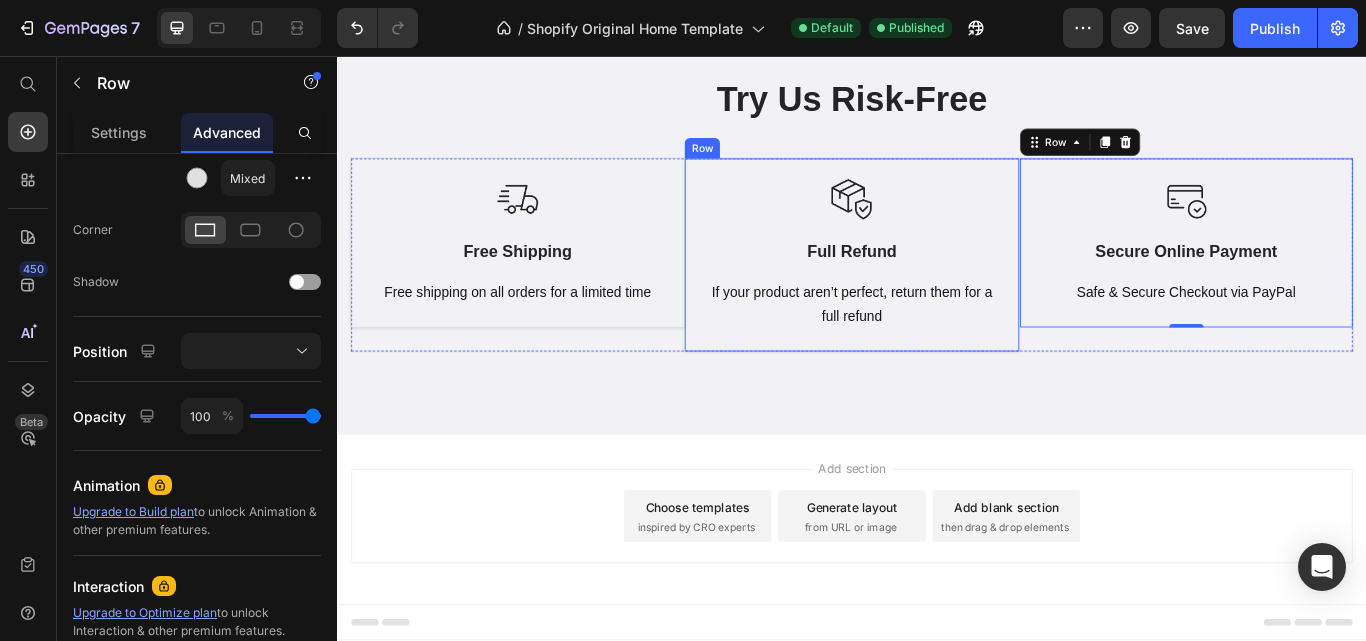 click on "Image Full Refund Text Block If your product aren’t perfect, return them for a full refund Text block Row" at bounding box center [936, 288] 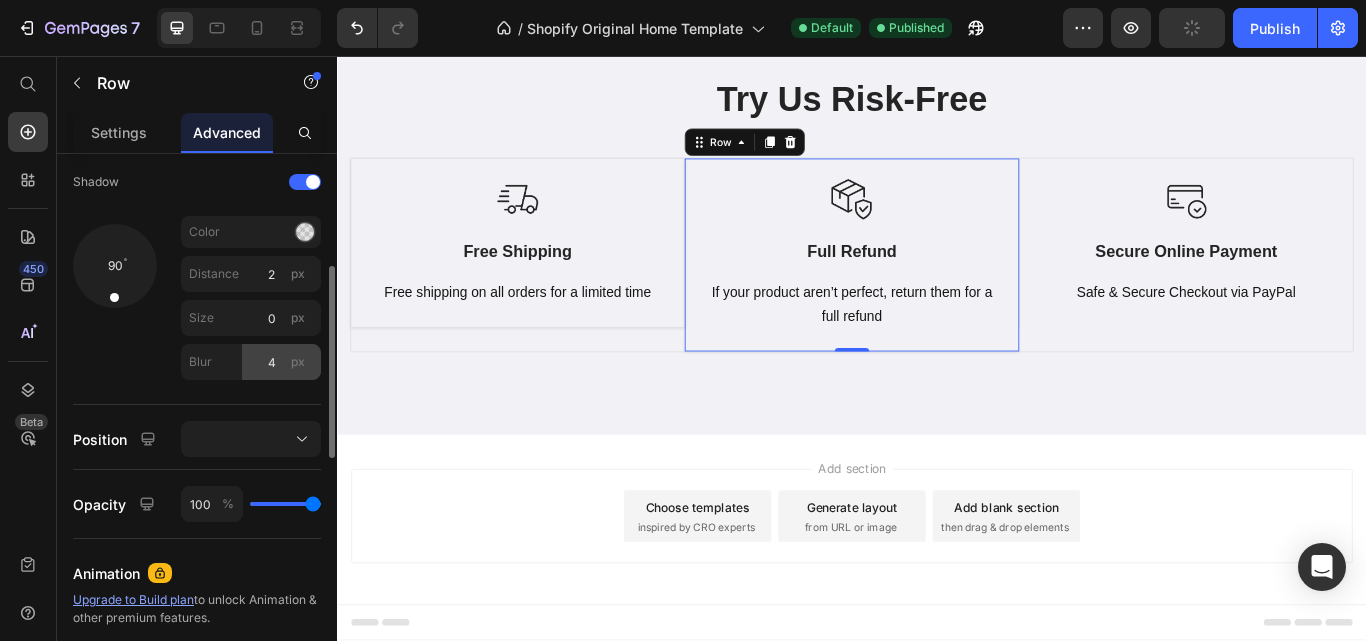 scroll, scrollTop: 500, scrollLeft: 0, axis: vertical 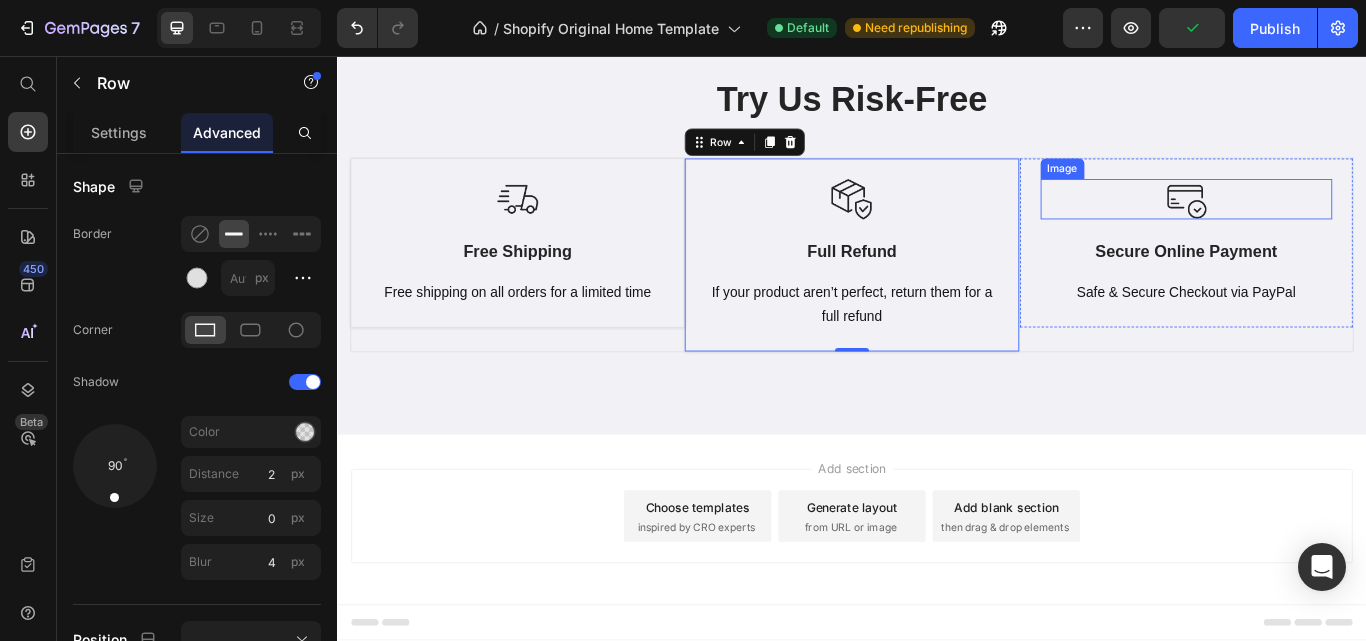 click at bounding box center (1327, 224) 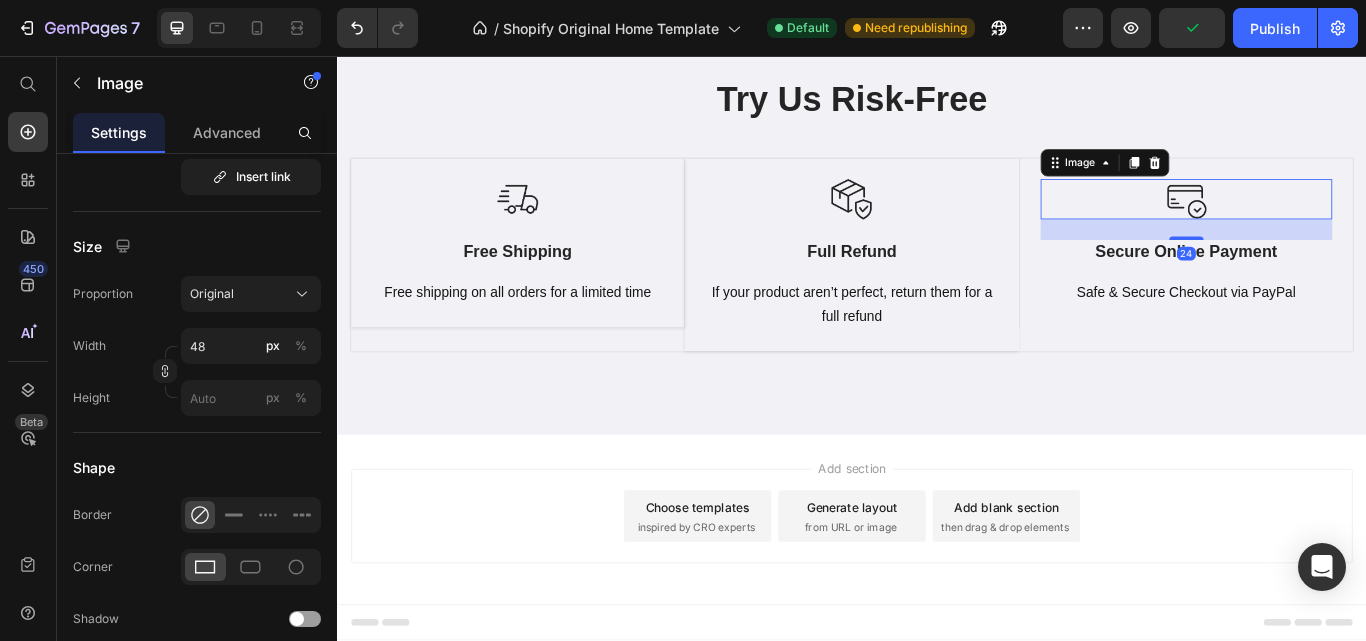 scroll, scrollTop: 0, scrollLeft: 0, axis: both 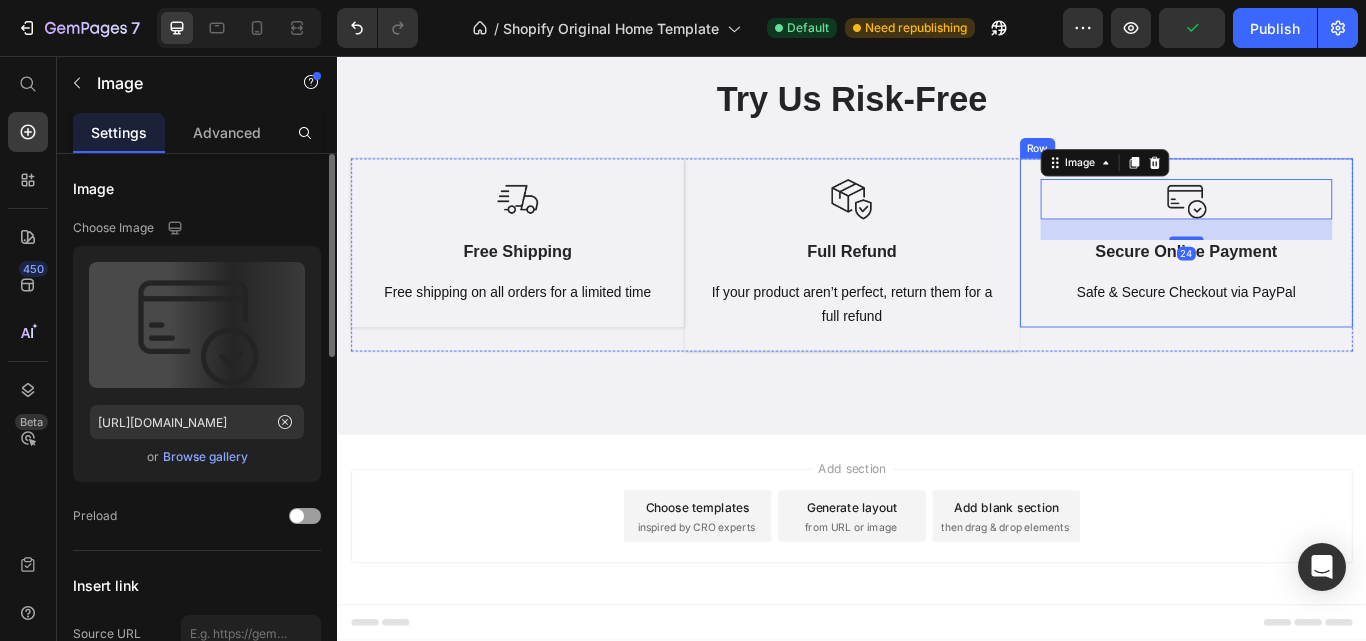 click on "Image   24 Secure Online Payment Text Block Safe & Secure Checkout via PayPal Text block Row" at bounding box center (1326, 274) 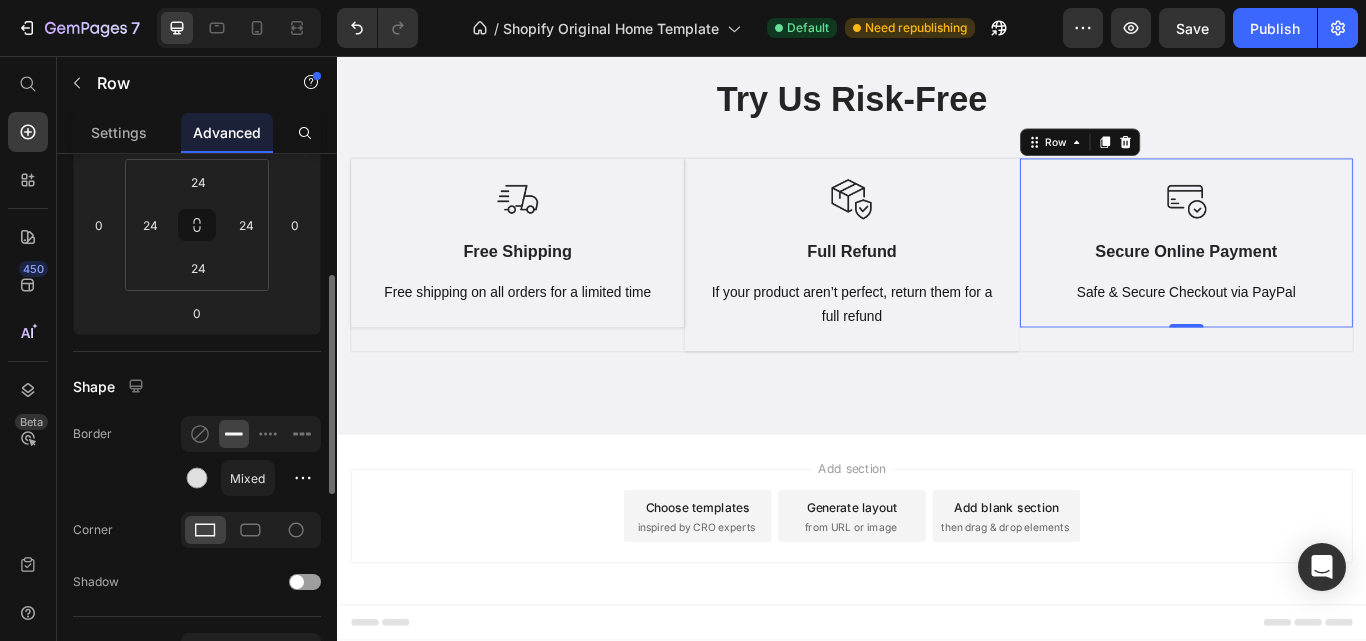 scroll, scrollTop: 400, scrollLeft: 0, axis: vertical 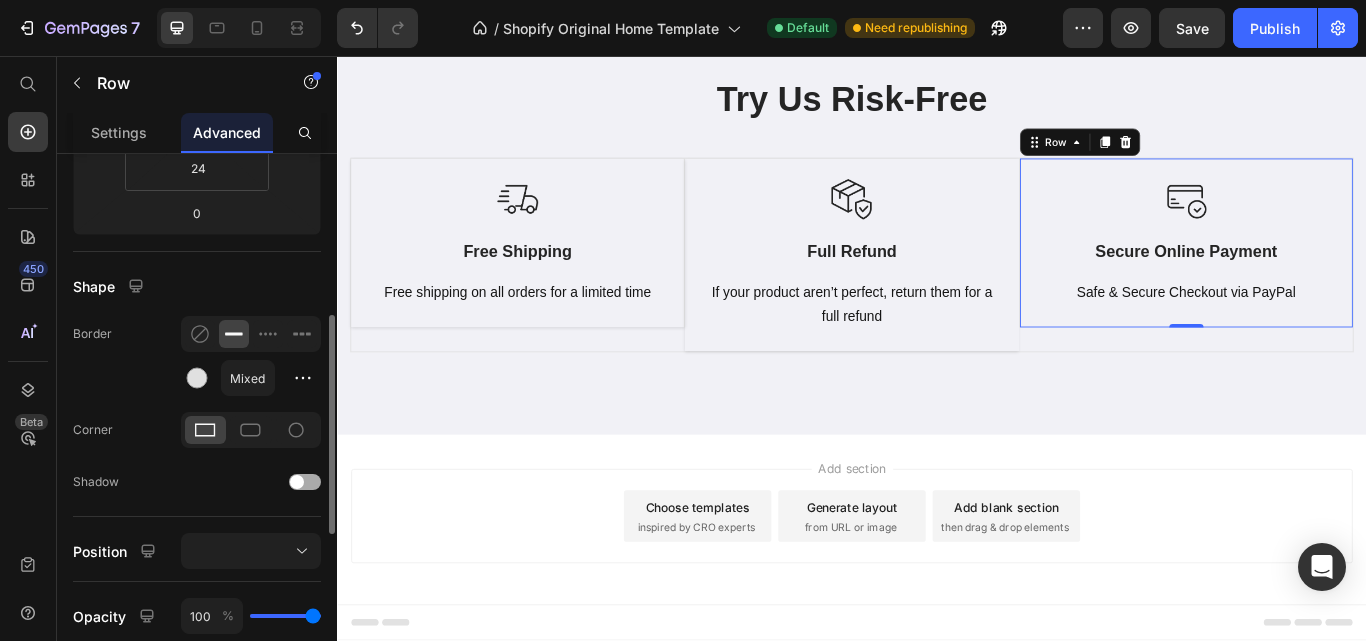 click at bounding box center [305, 482] 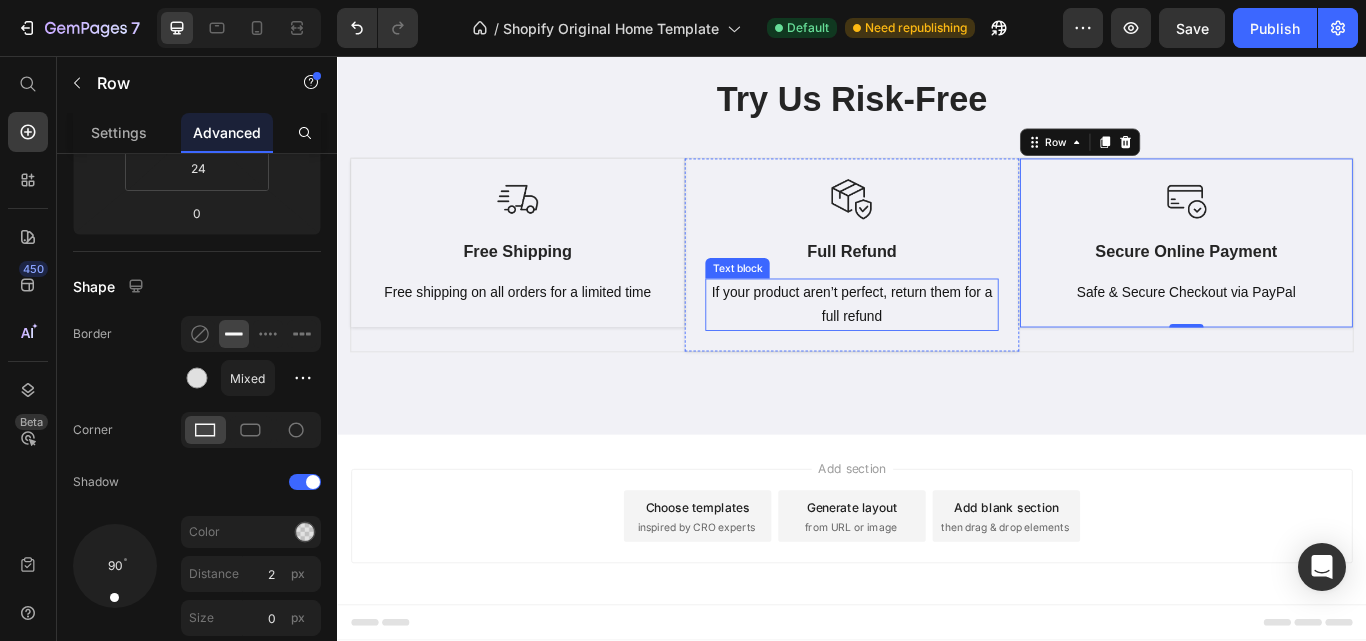 click on "If your product aren’t perfect, return them for a full refund" at bounding box center [936, 347] 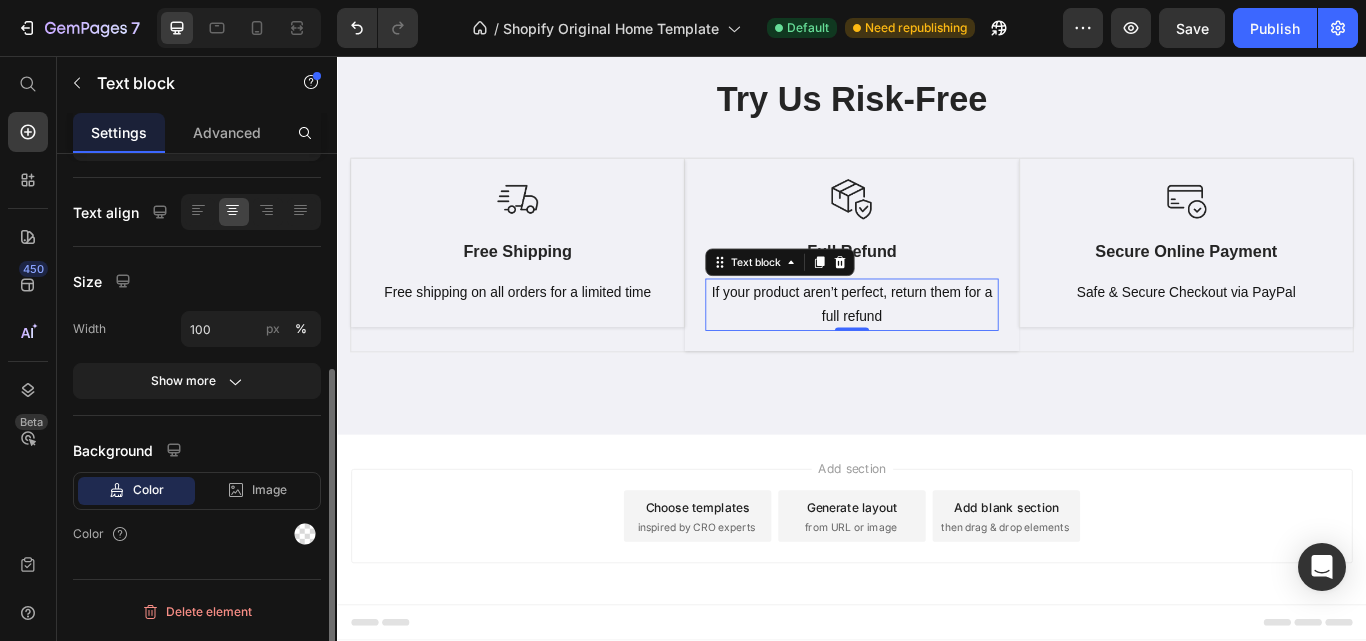 scroll, scrollTop: 0, scrollLeft: 0, axis: both 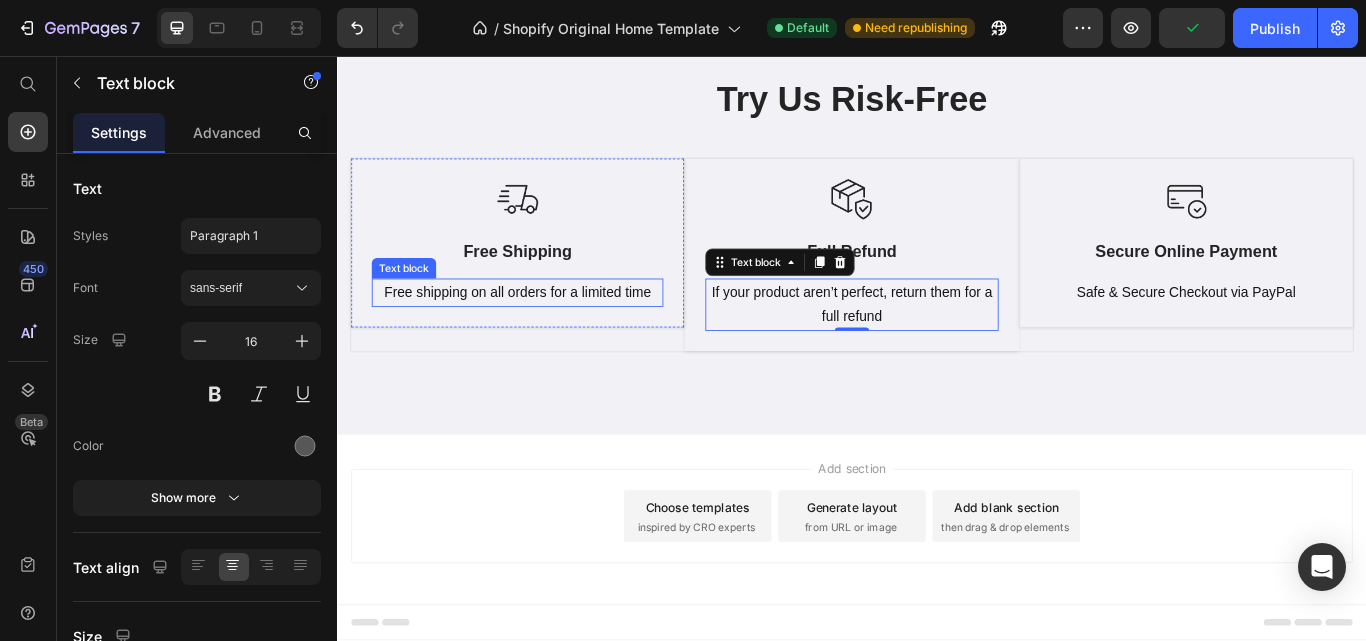 click on "Free shipping on all orders for a limited time" at bounding box center [547, 331] 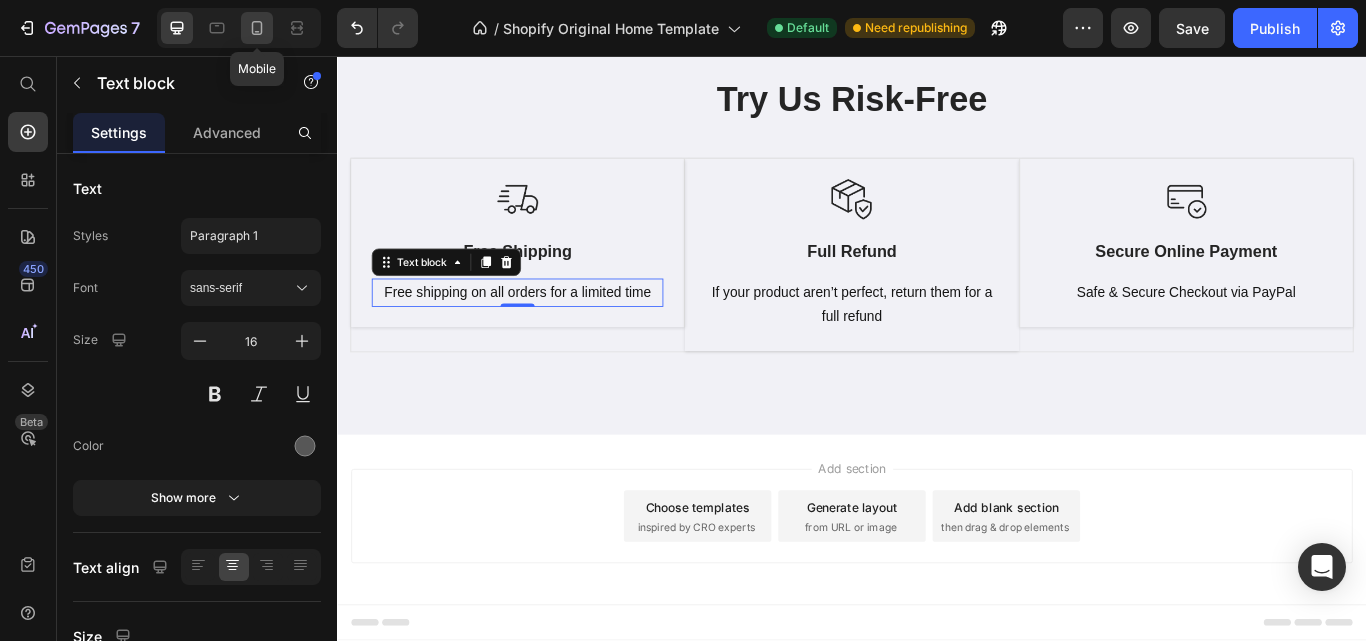 click 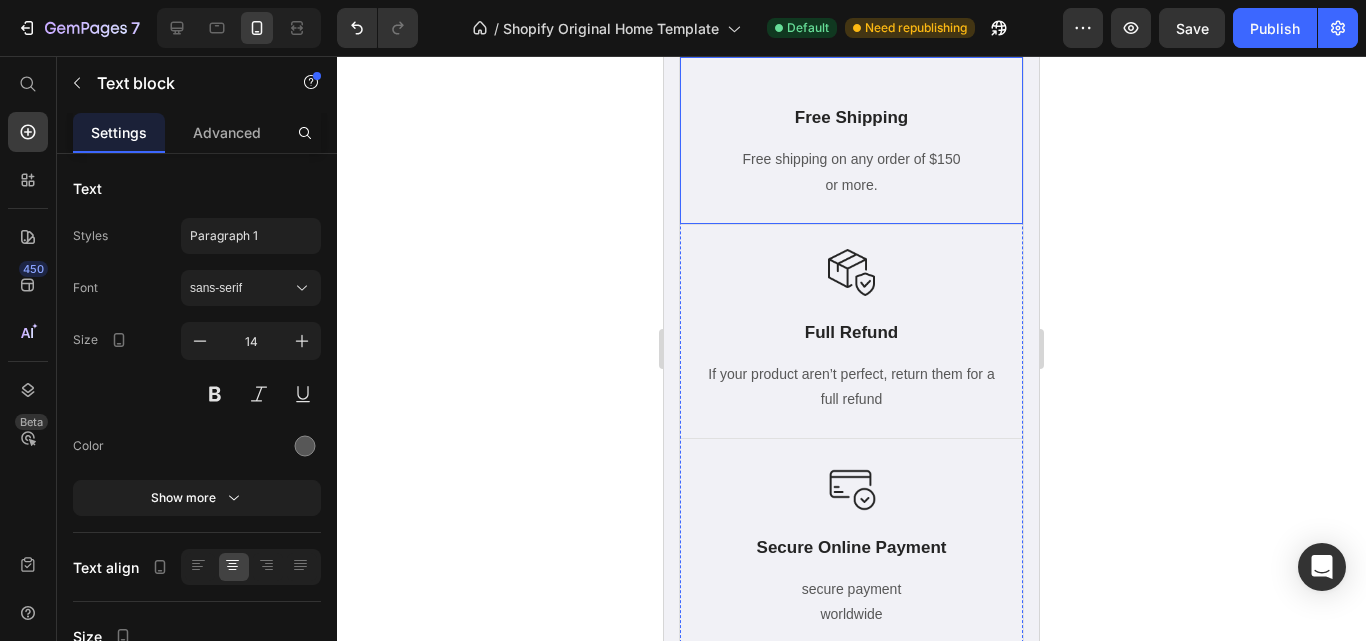scroll, scrollTop: 1672, scrollLeft: 0, axis: vertical 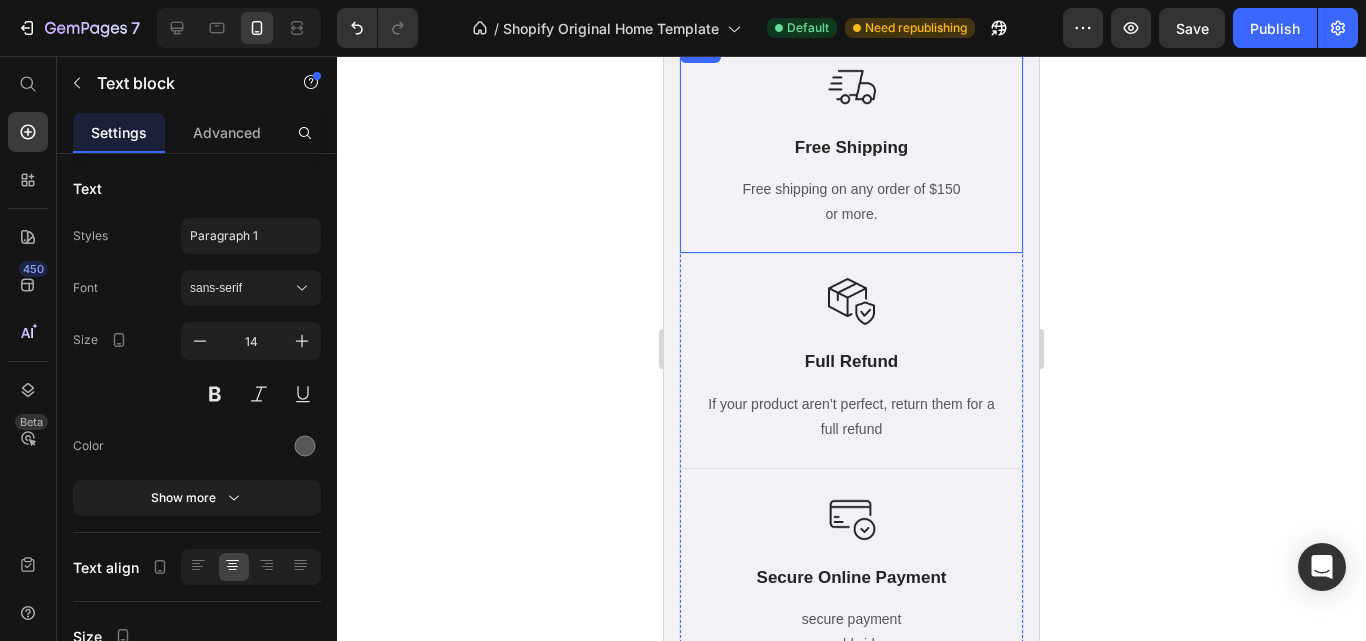 click on "Image Free Shipping Text Block Free shipping on any order of $150  or more. Text block Row" at bounding box center (851, 146) 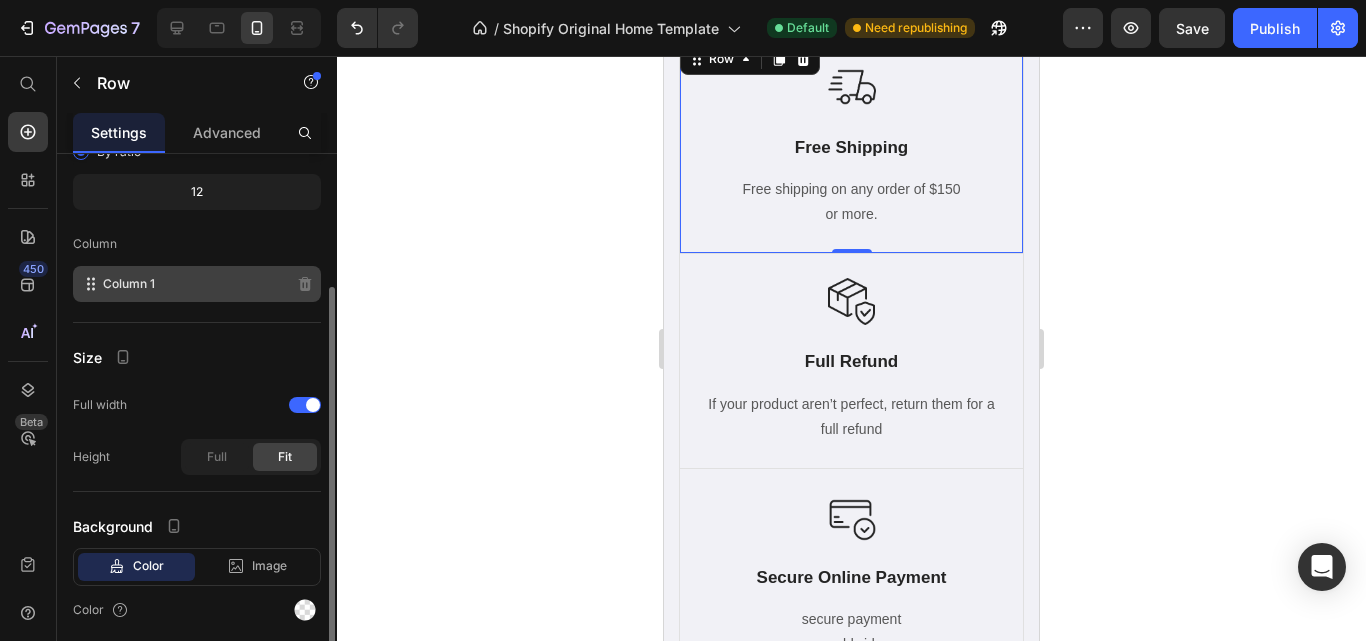 scroll, scrollTop: 0, scrollLeft: 0, axis: both 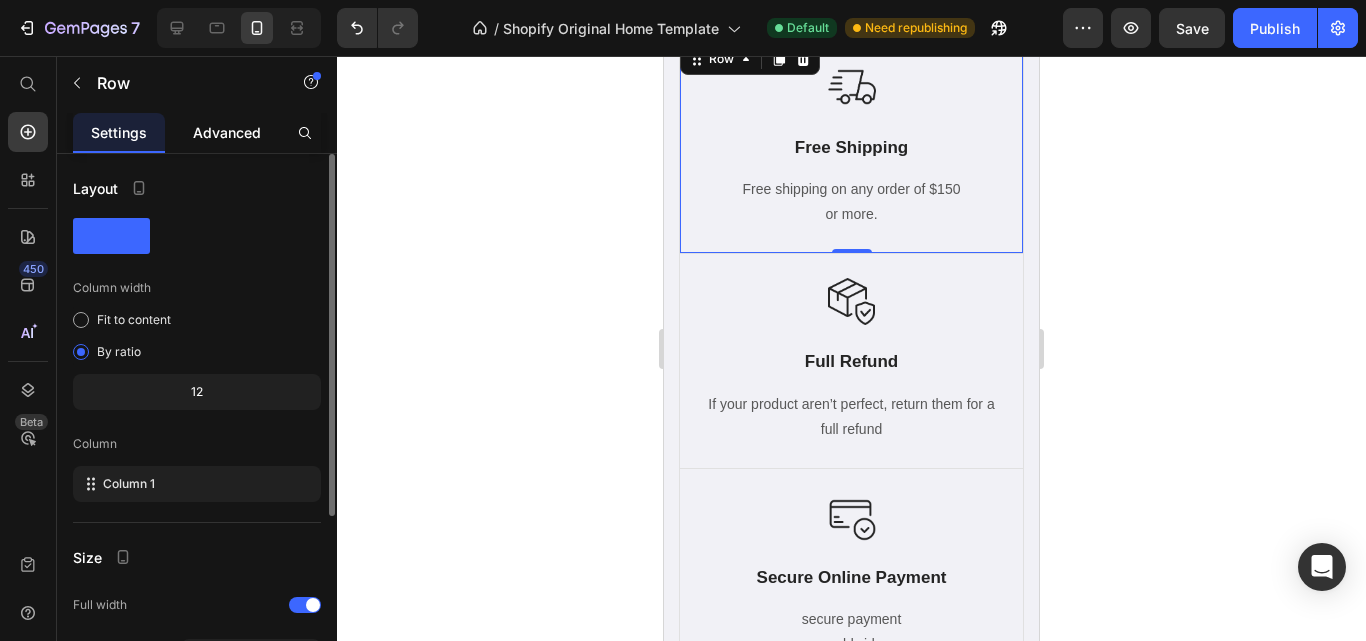 click on "Advanced" at bounding box center [227, 132] 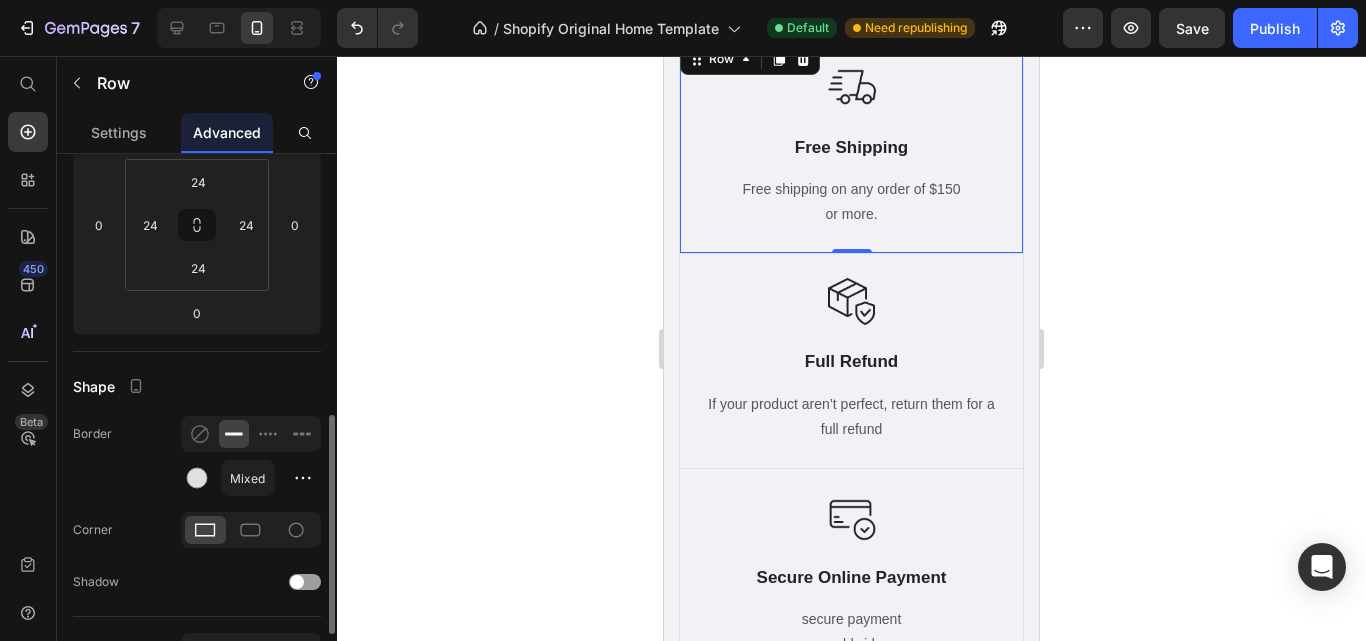 scroll, scrollTop: 400, scrollLeft: 0, axis: vertical 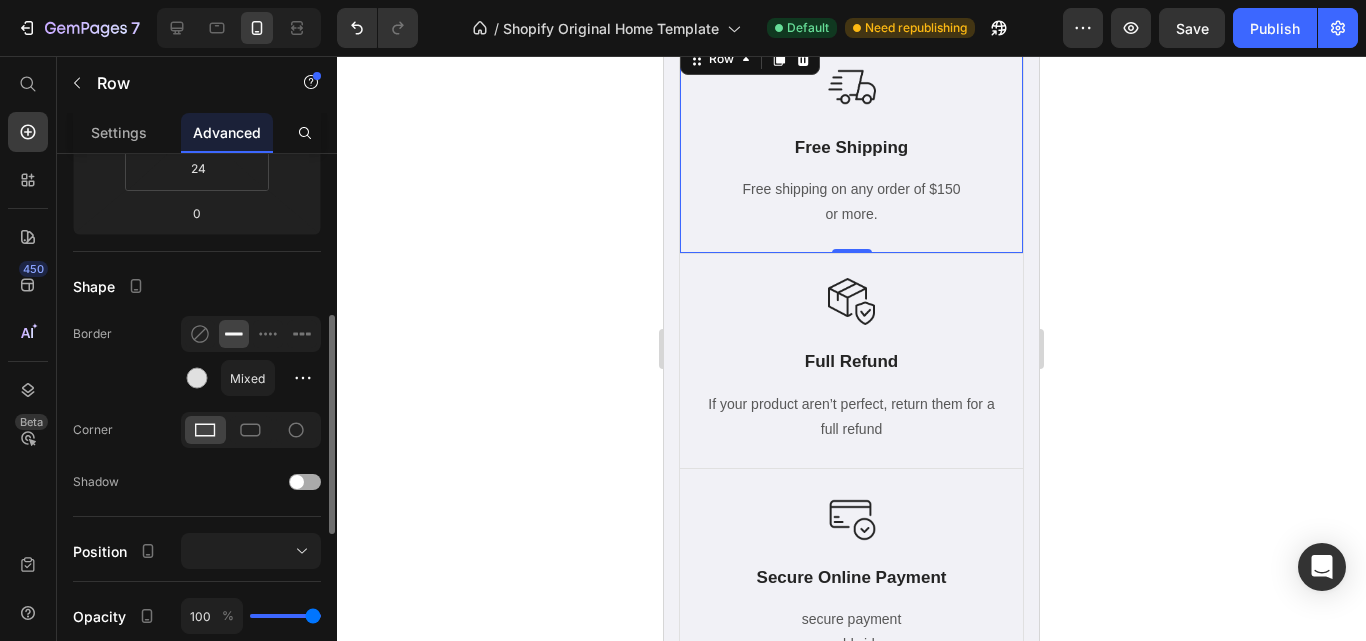 click at bounding box center [305, 482] 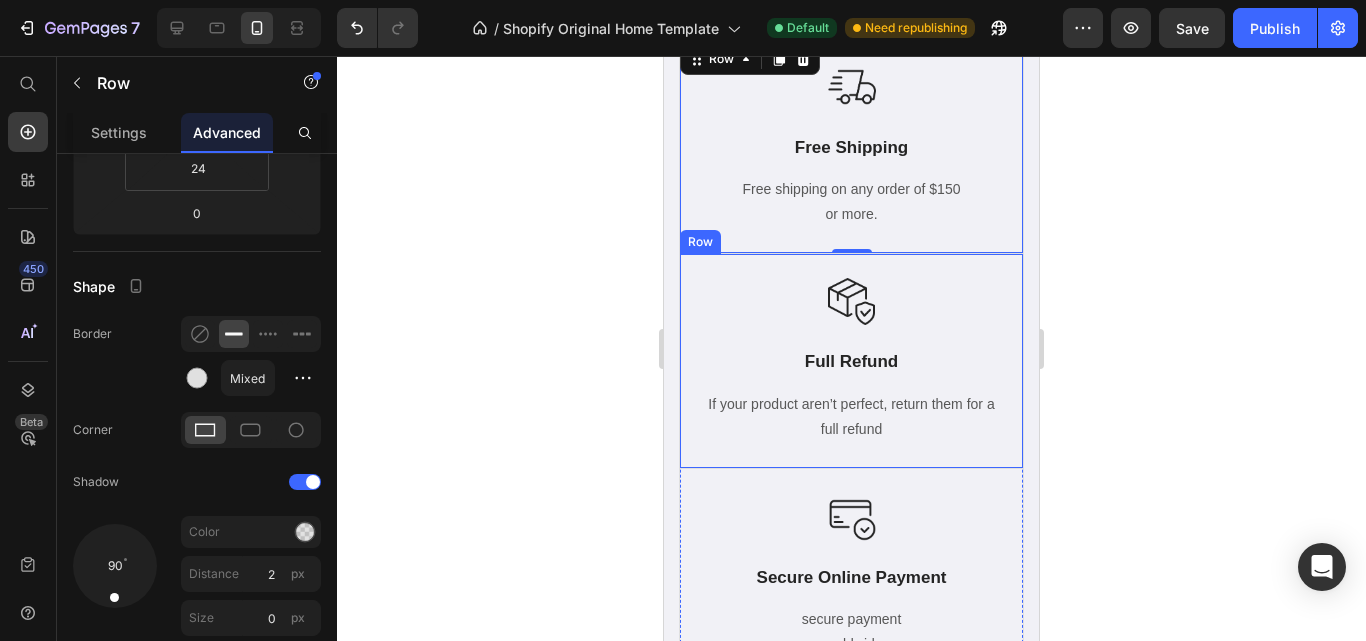 click on "Image Full Refund Text Block If your product aren’t perfect, return them for a full refund Text block Row" at bounding box center (851, 361) 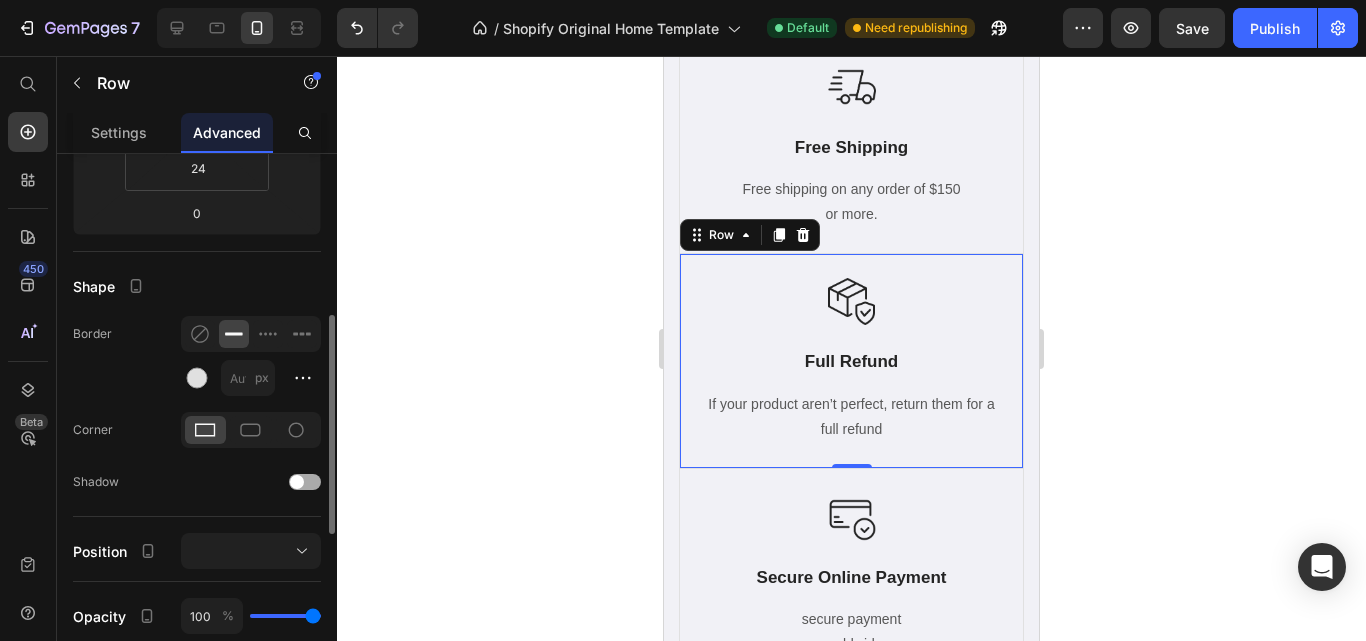 click at bounding box center [305, 482] 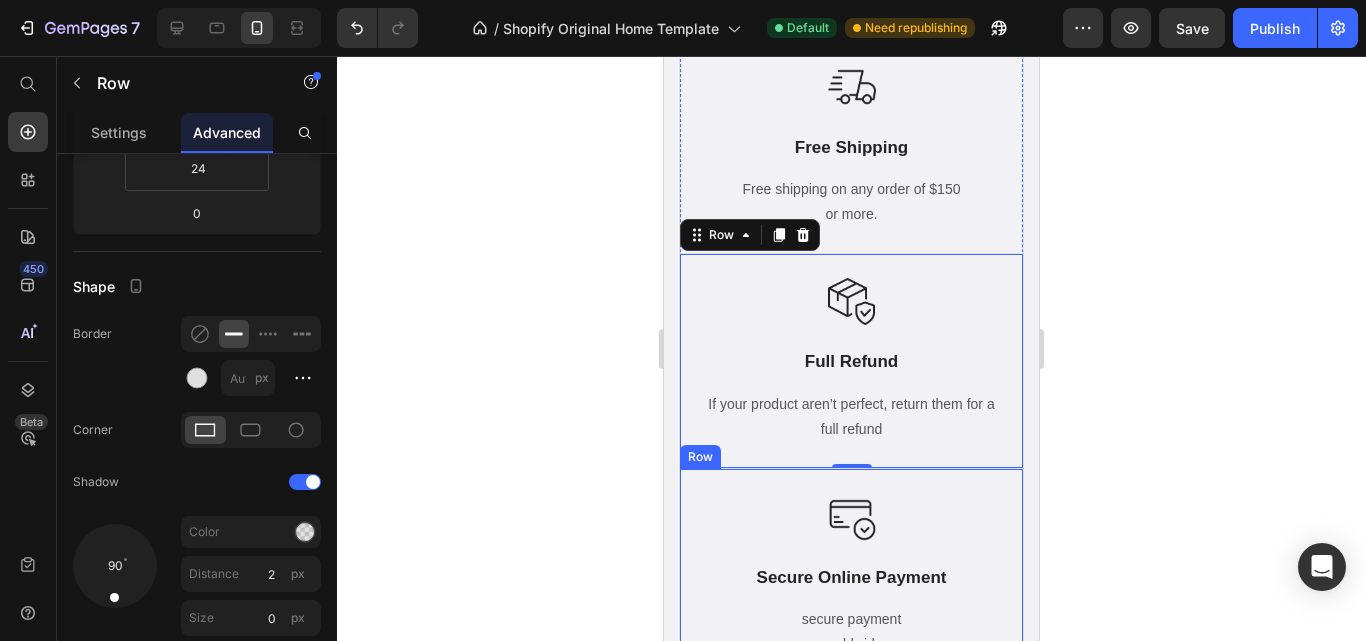 click on "Image Secure Online Payment Text Block secure payment worldwide Text block Row" at bounding box center [851, 575] 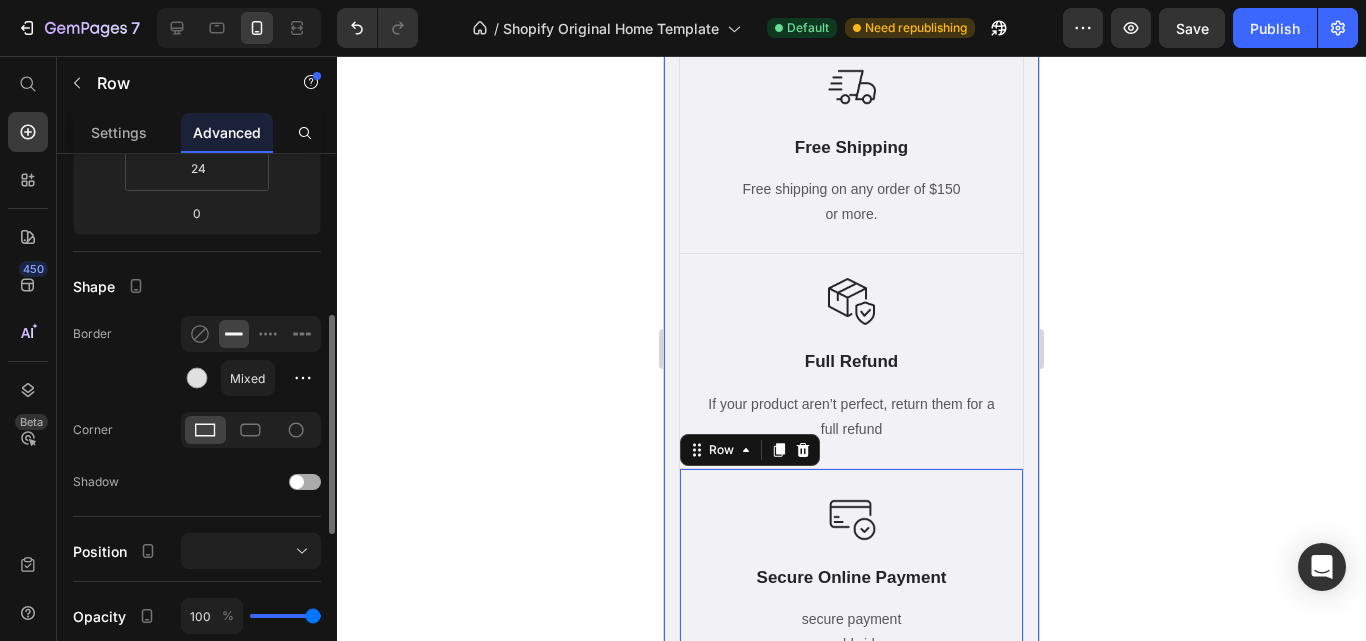 click at bounding box center [305, 482] 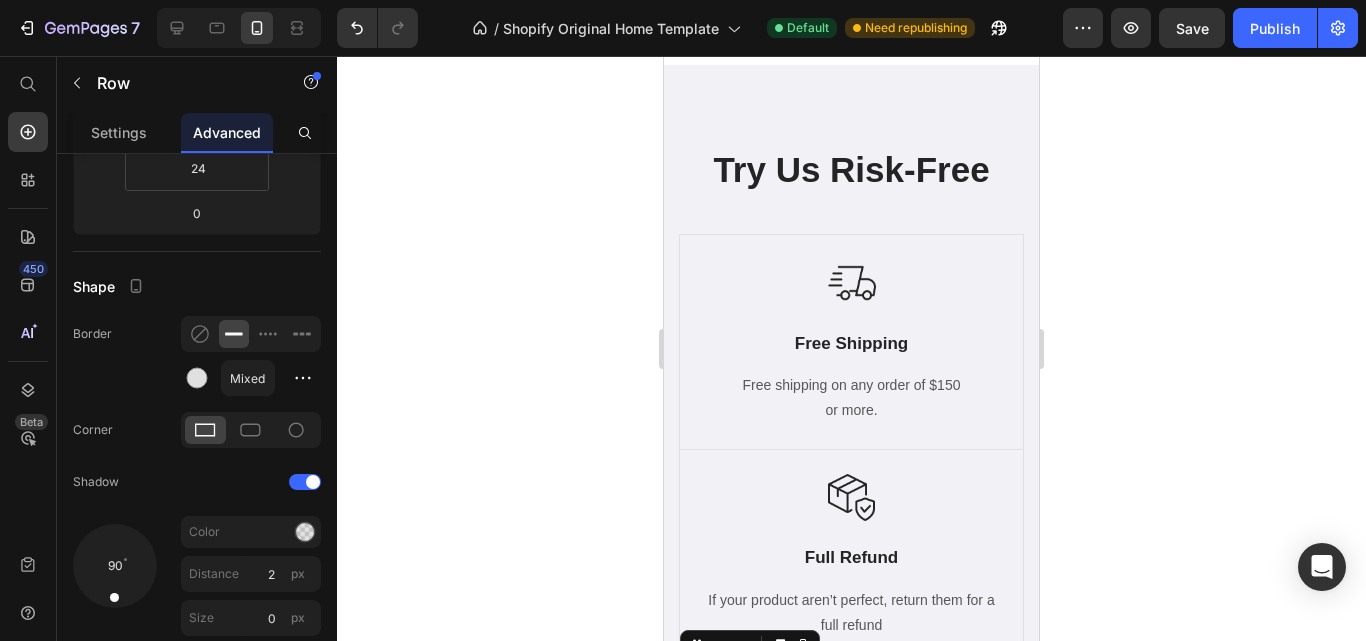 scroll, scrollTop: 1472, scrollLeft: 0, axis: vertical 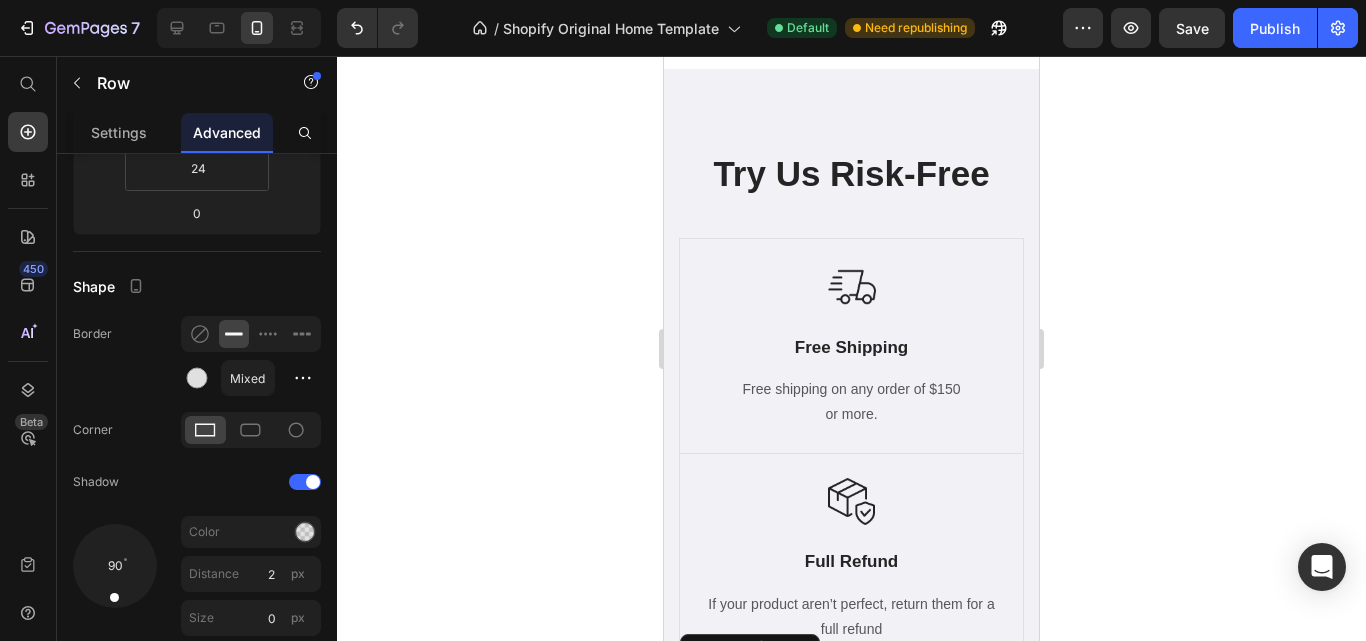 click 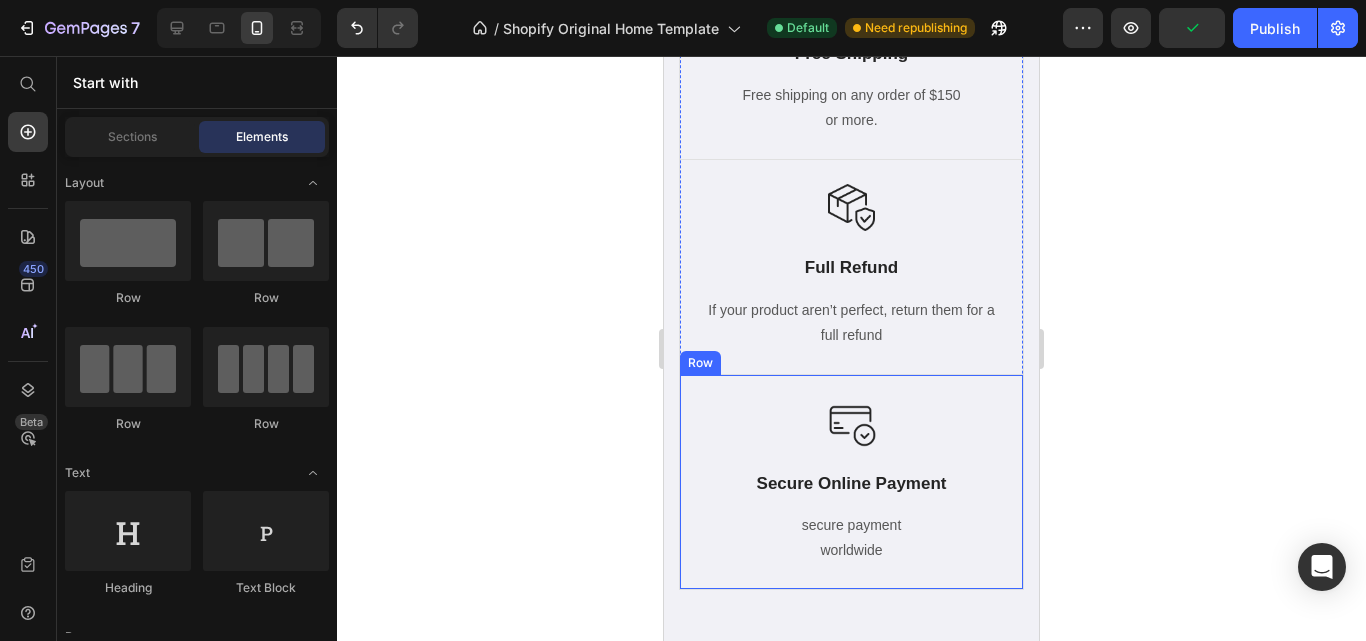 scroll, scrollTop: 1772, scrollLeft: 0, axis: vertical 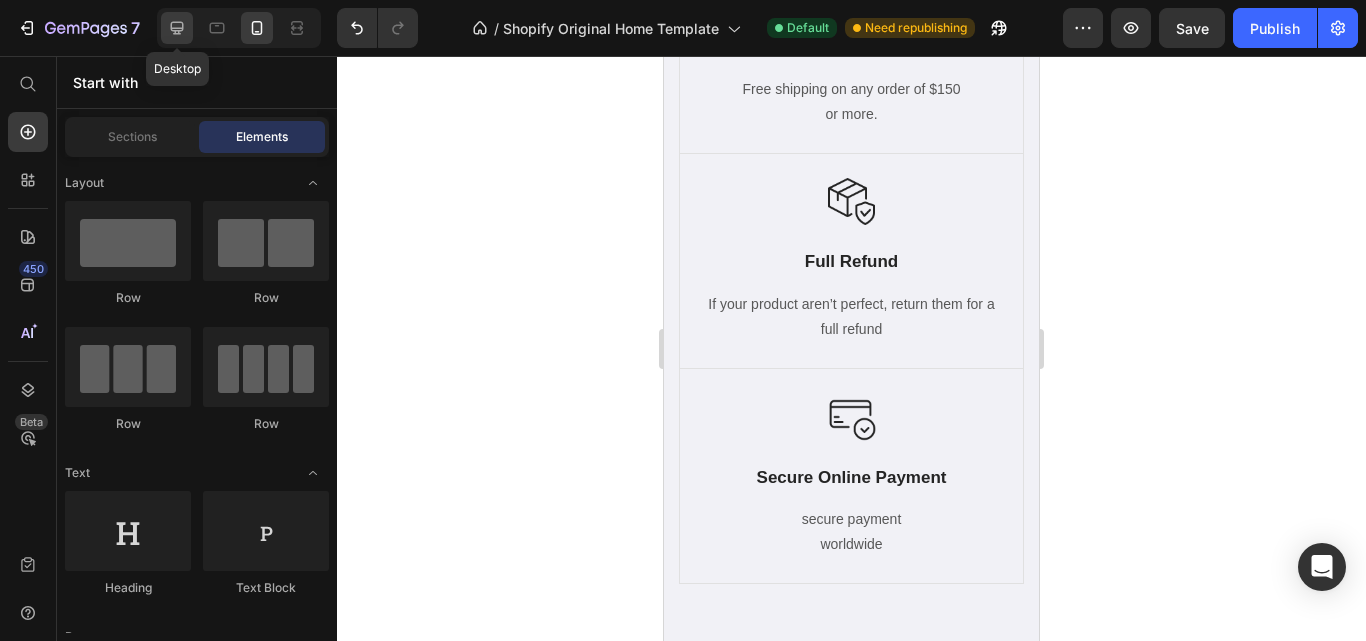 click 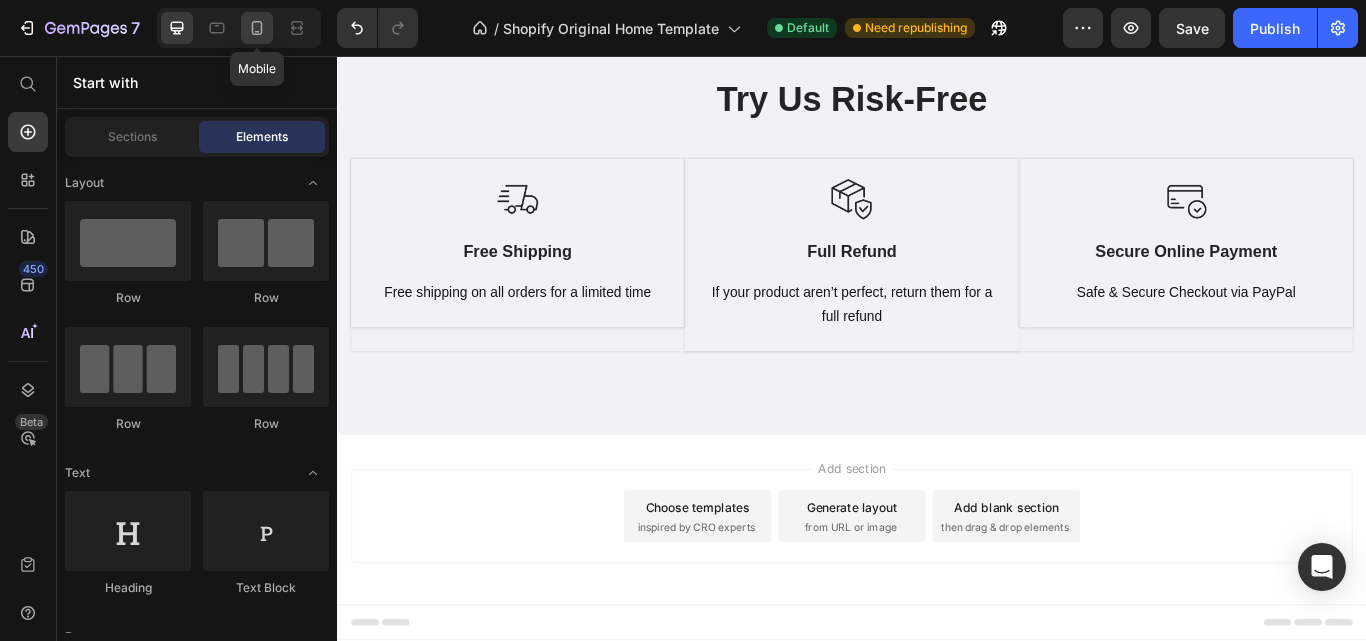 click 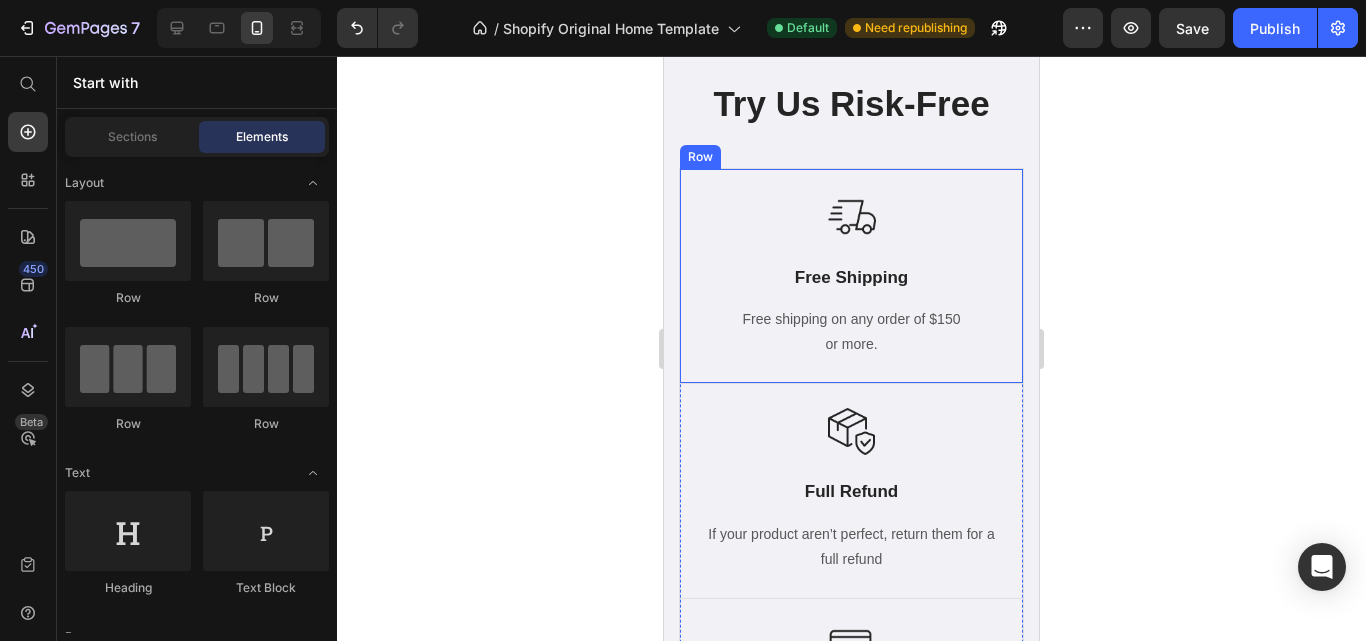 click on "Image Free Shipping Text Block Free shipping on any order of $150  or more. Text block" at bounding box center (851, 276) 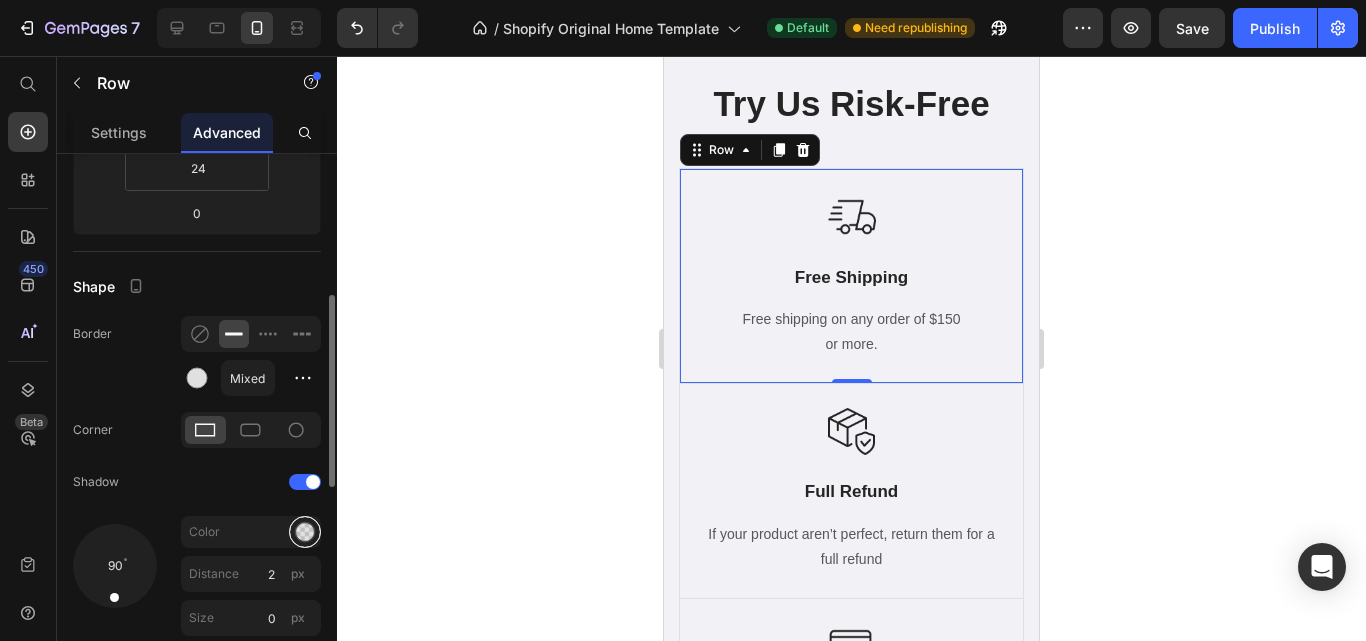 click at bounding box center (305, 532) 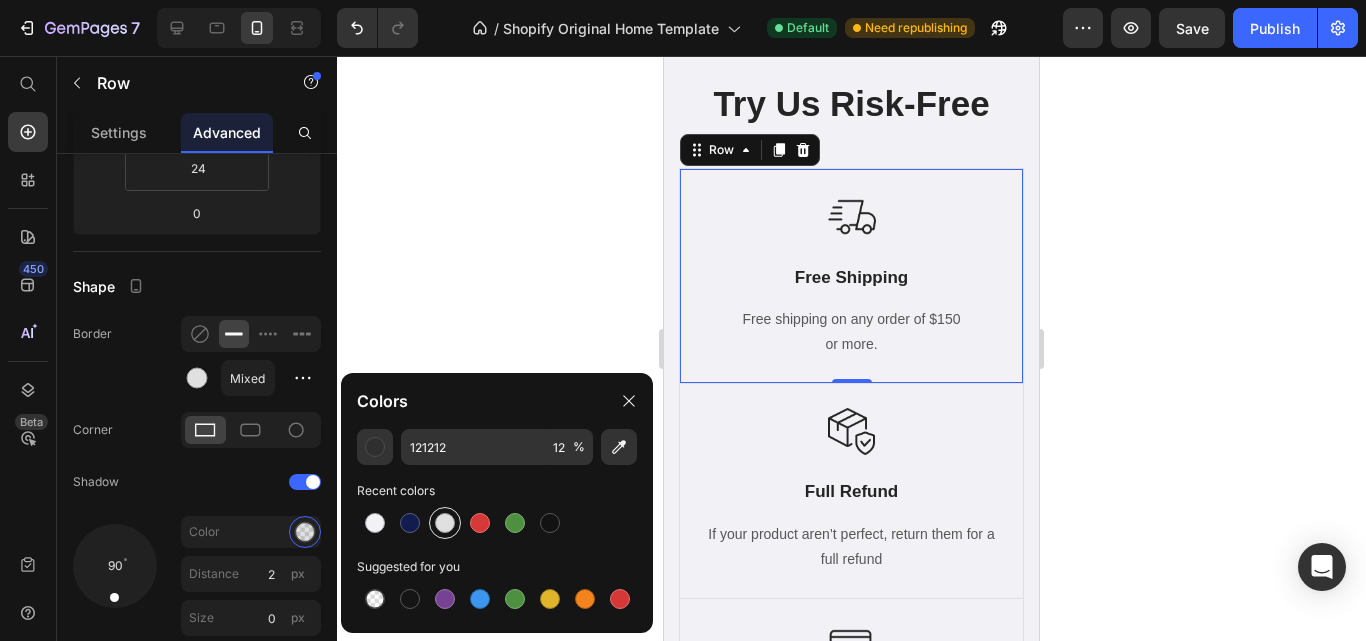 click at bounding box center (445, 523) 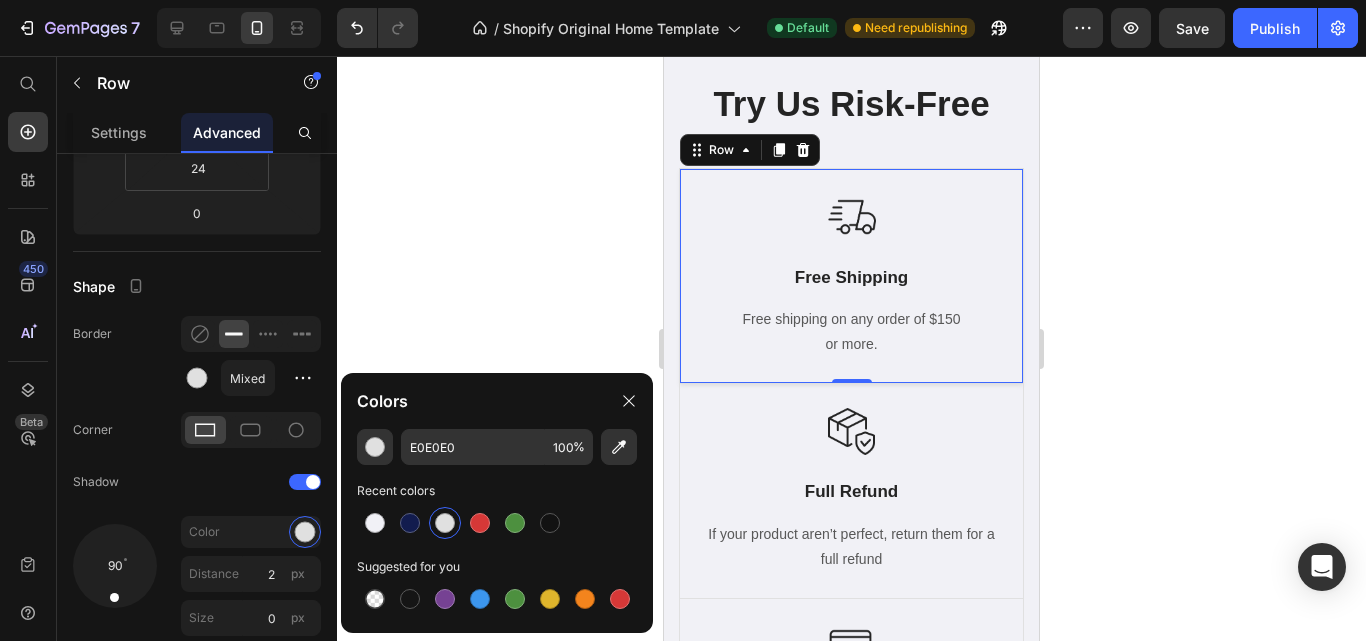 click 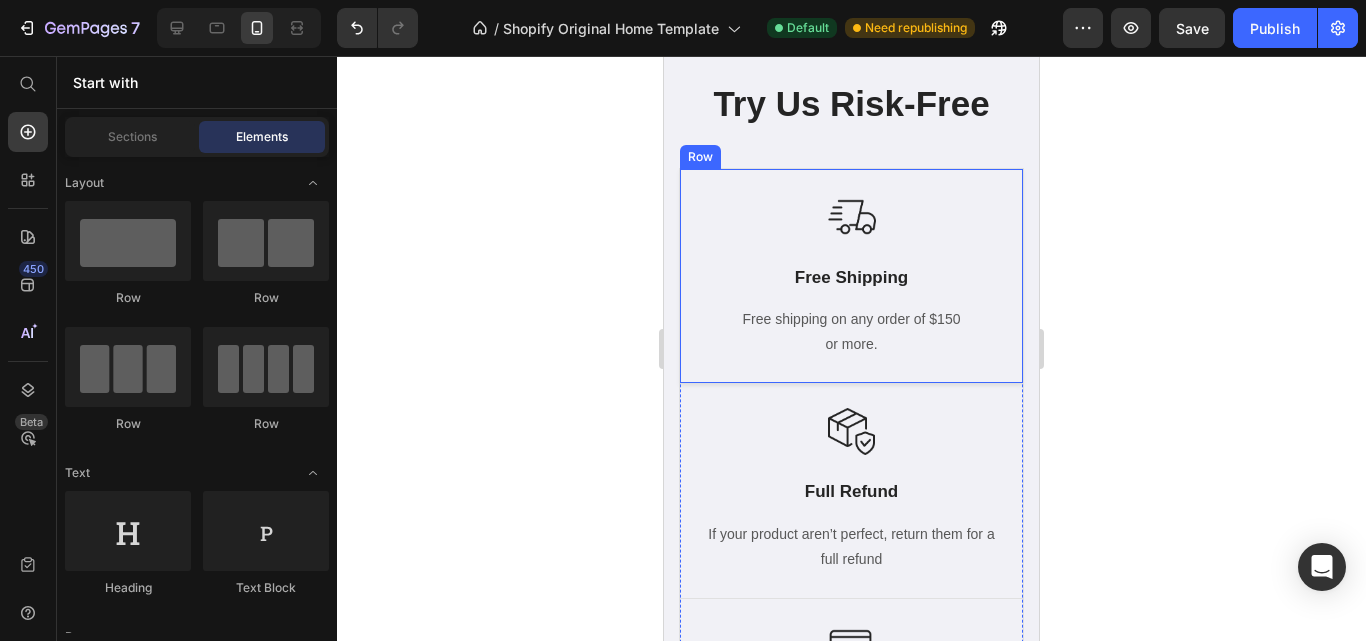 click on "Image Free Shipping Text Block Free shipping on any order of $150  or more. Text block Row" at bounding box center (851, 276) 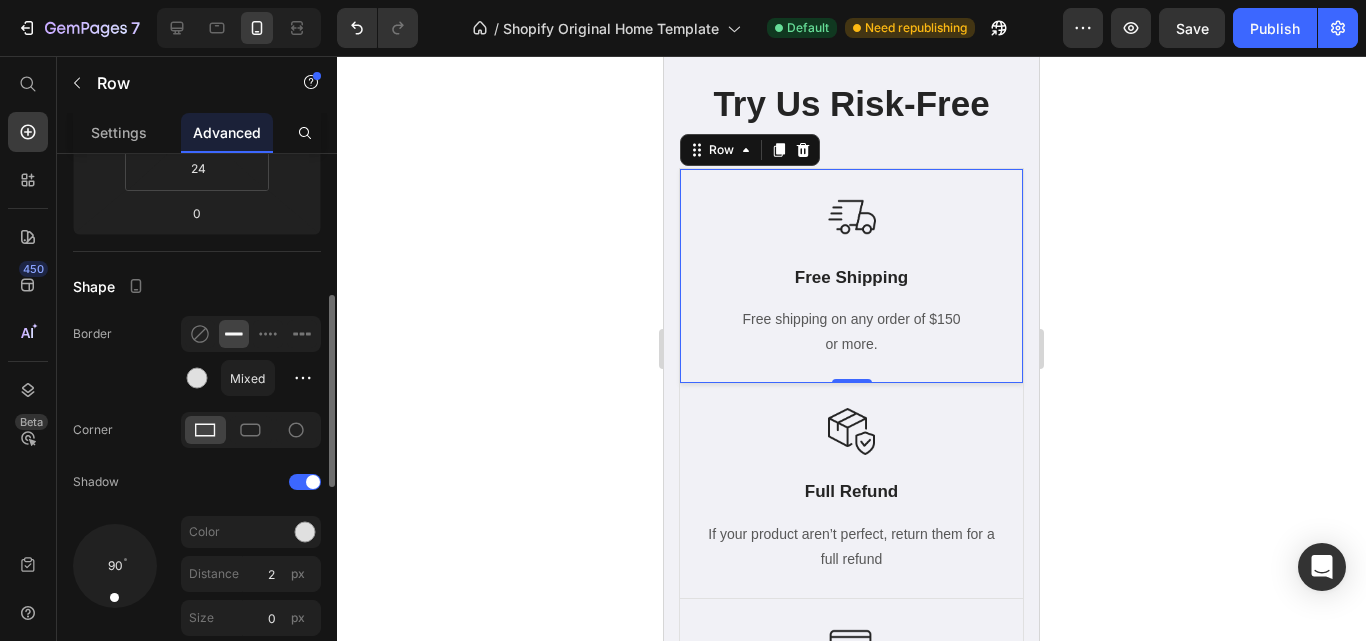click on "Color" at bounding box center (251, 532) 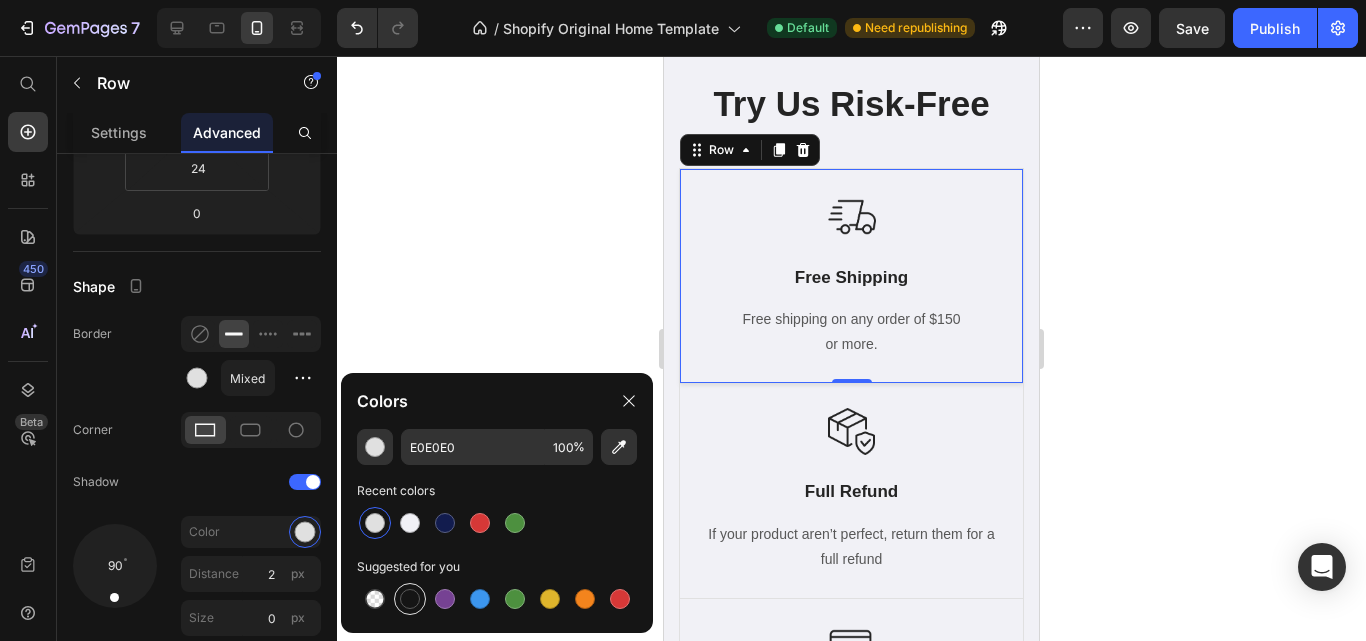 click at bounding box center (410, 599) 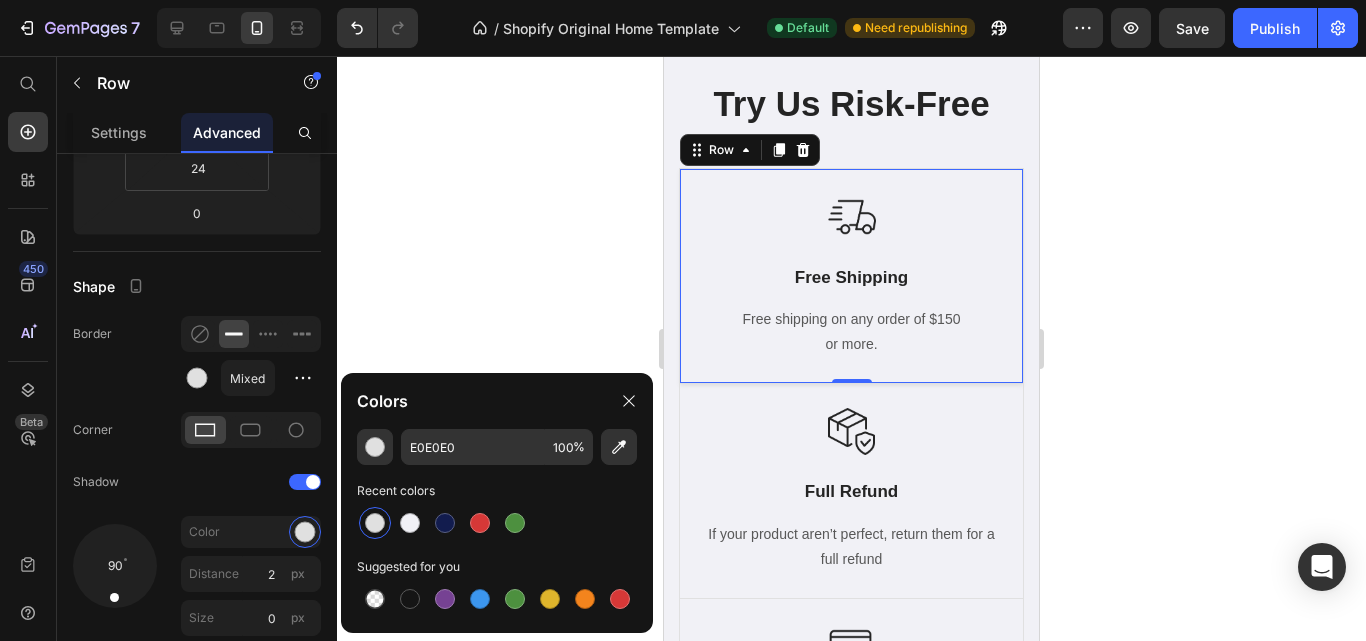 type on "151515" 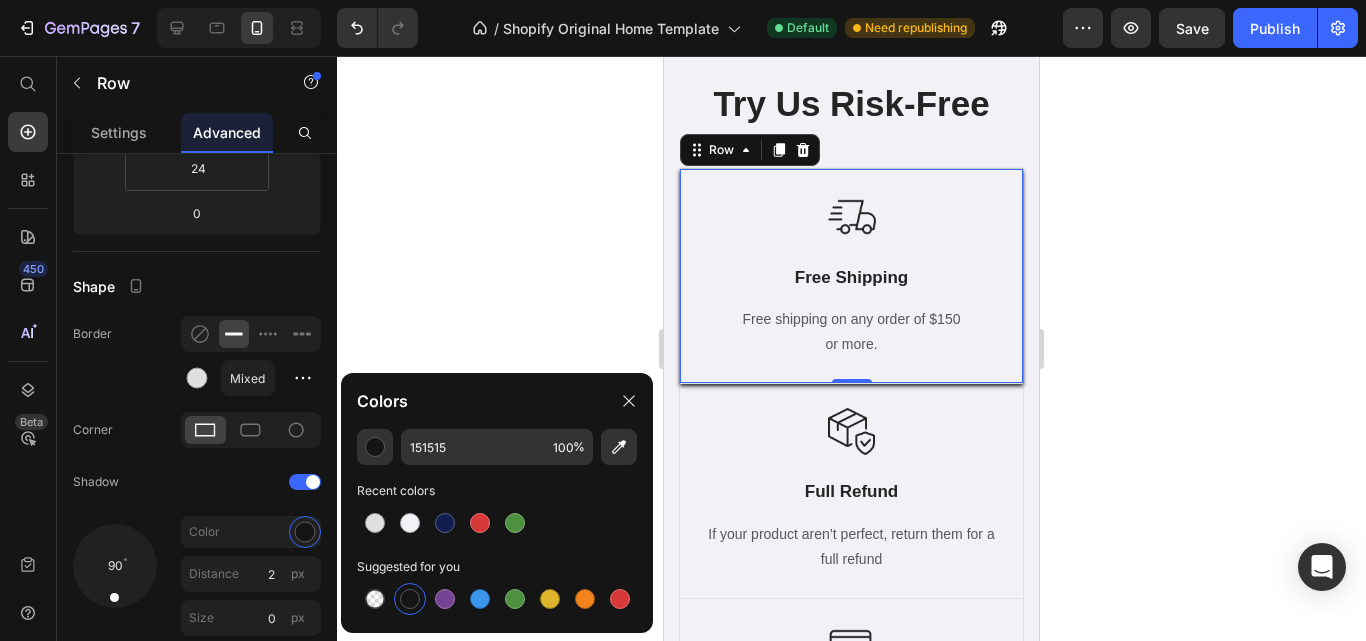 click 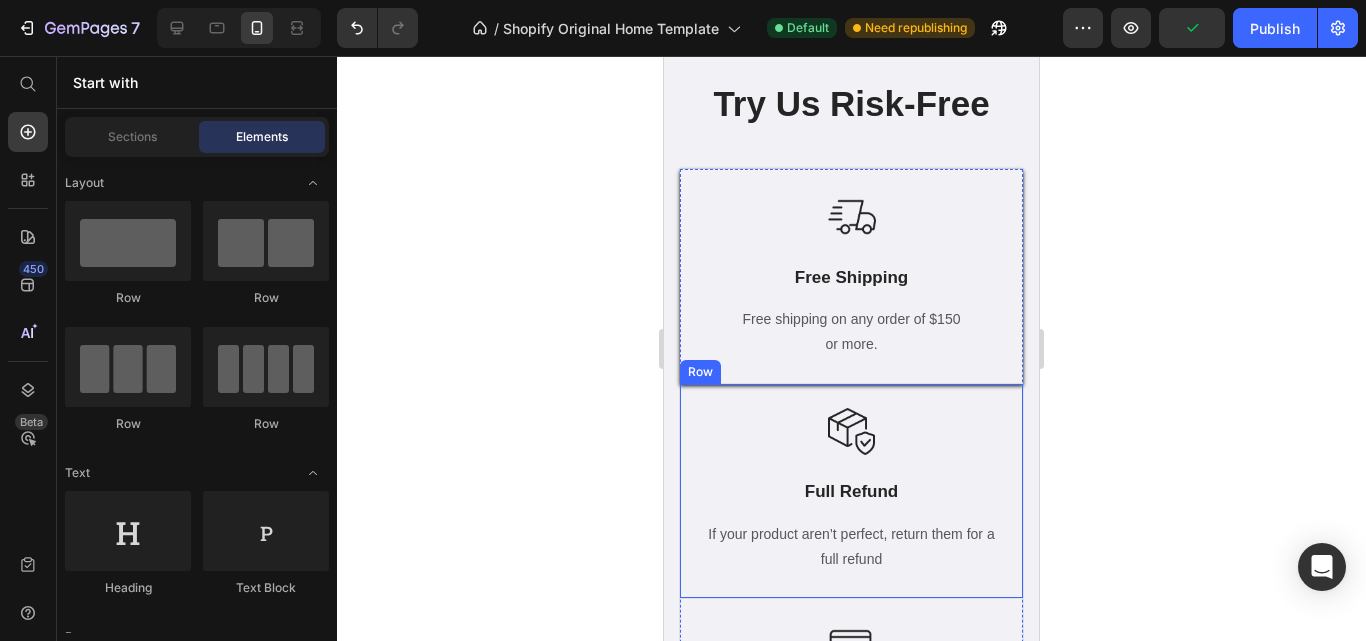 click on "Image Full Refund Text Block If your product aren’t perfect, return them for a full refund Text block Row" at bounding box center [851, 491] 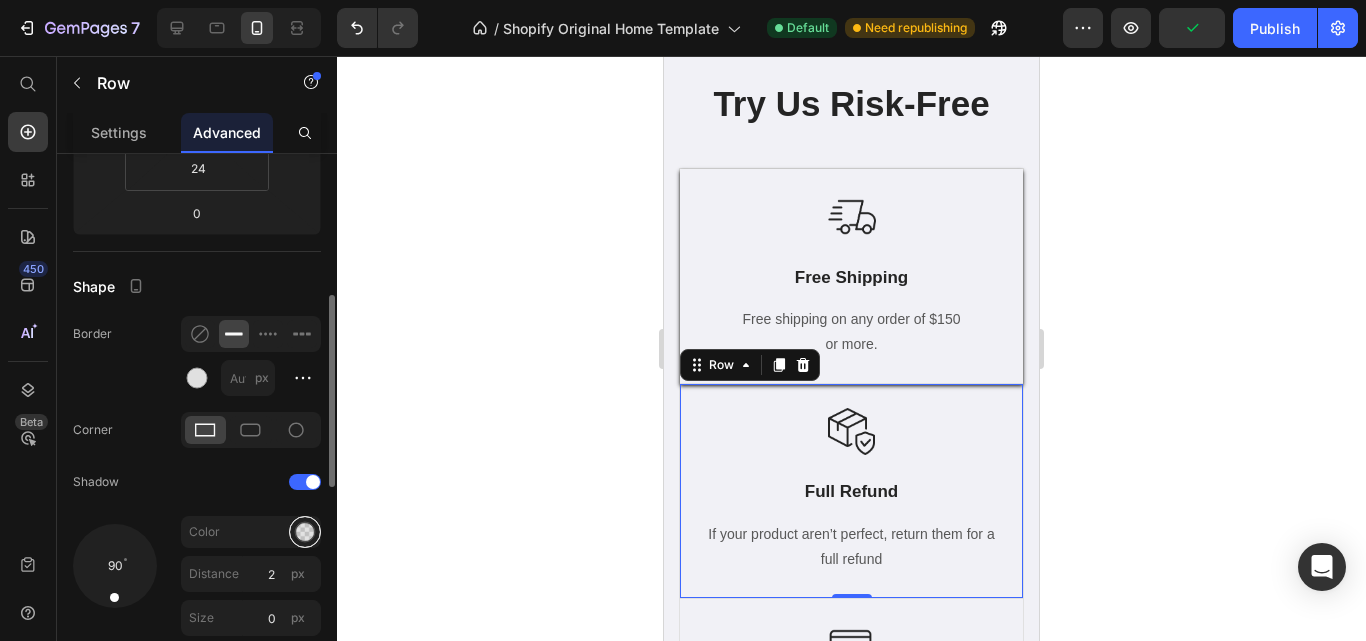 click at bounding box center (305, 532) 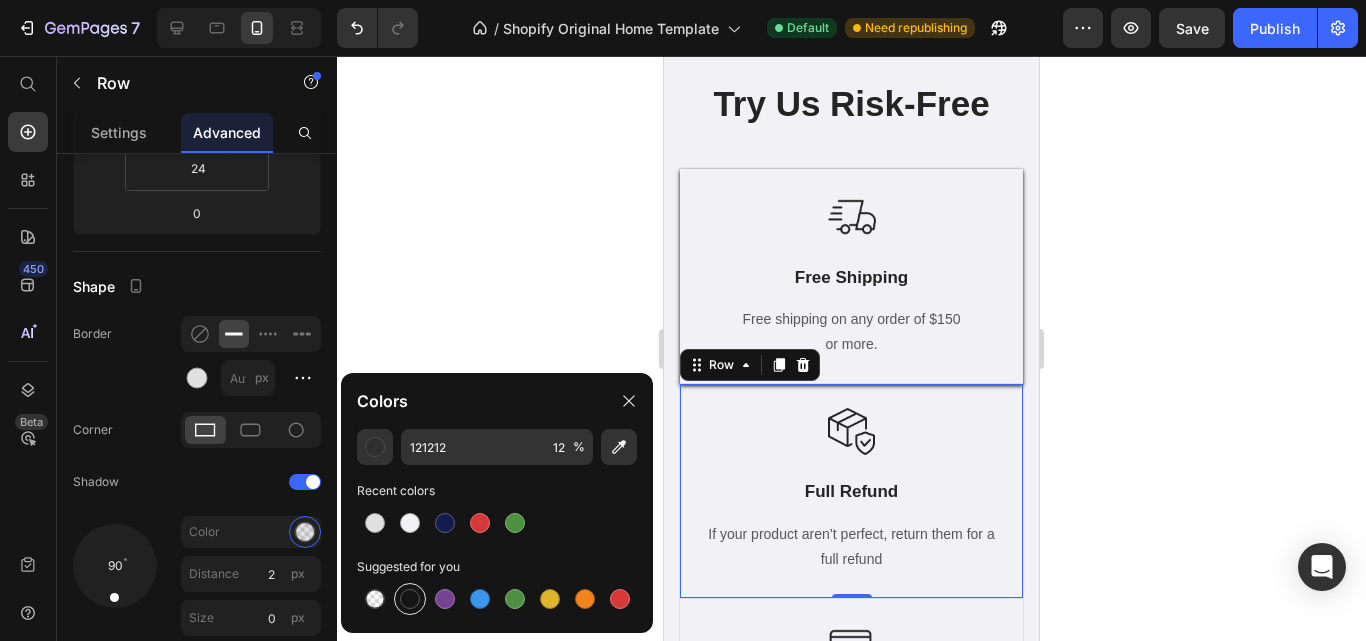 click at bounding box center (410, 599) 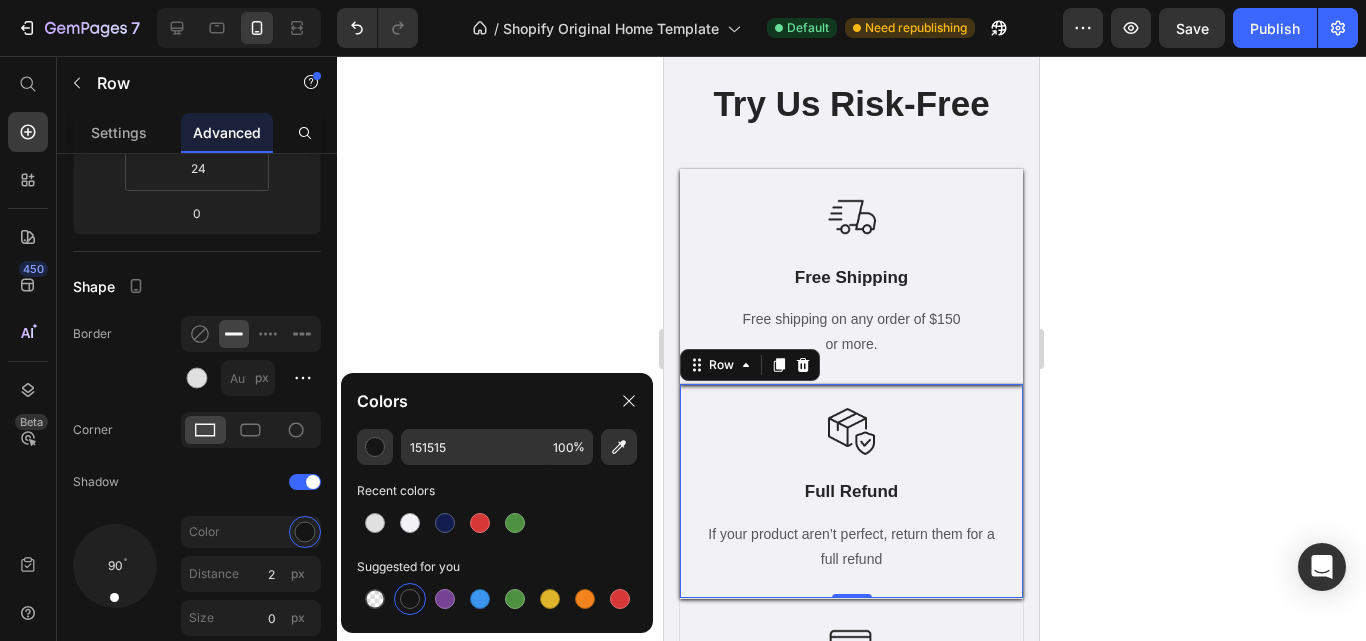 click 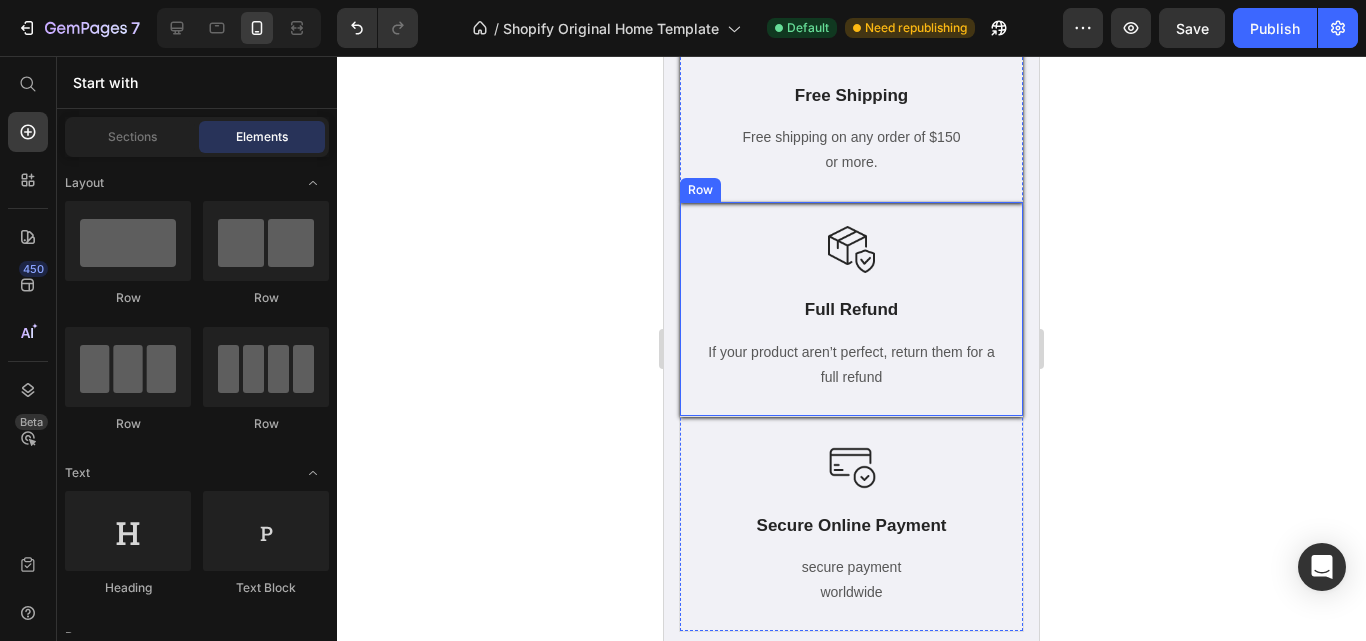scroll, scrollTop: 1742, scrollLeft: 0, axis: vertical 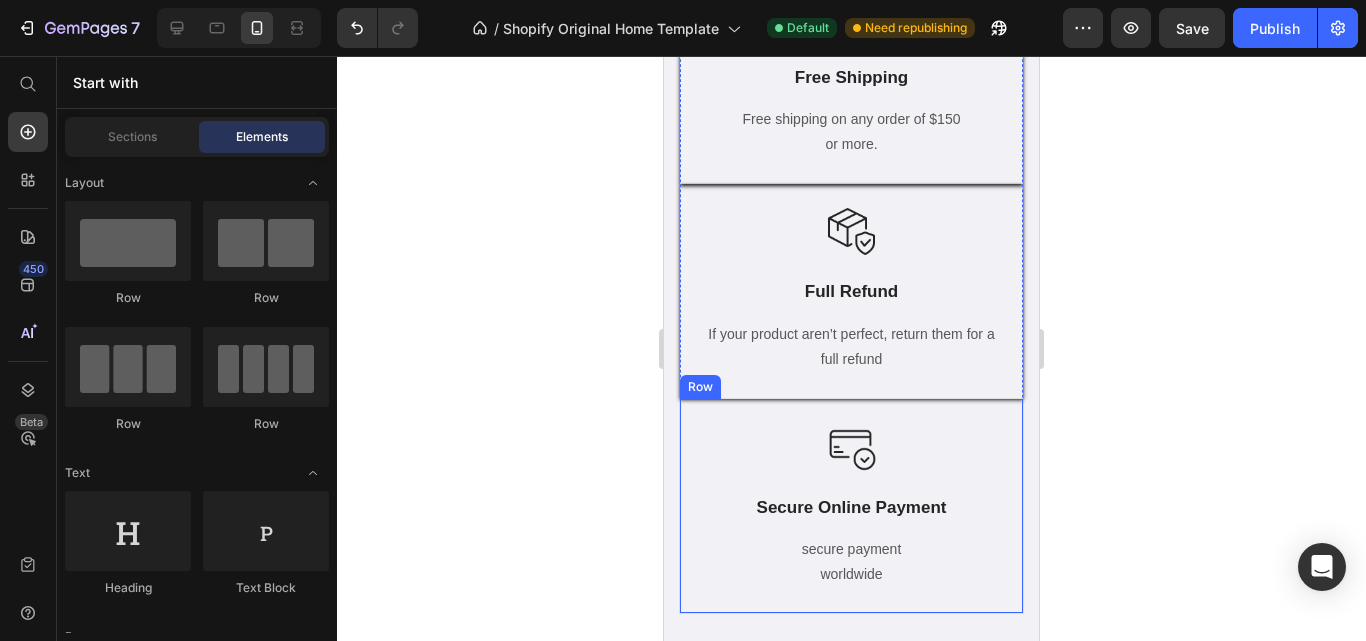 click on "Image Secure Online Payment Text Block secure payment worldwide Text block Row" at bounding box center (851, 505) 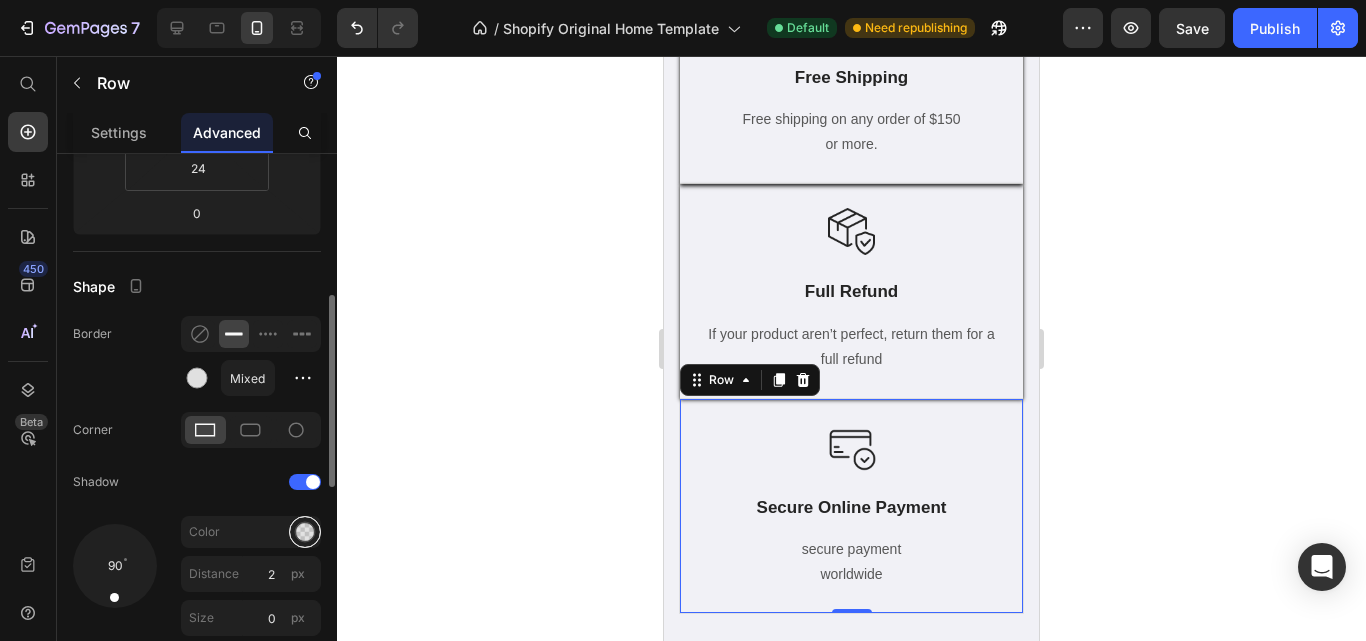 click at bounding box center [305, 532] 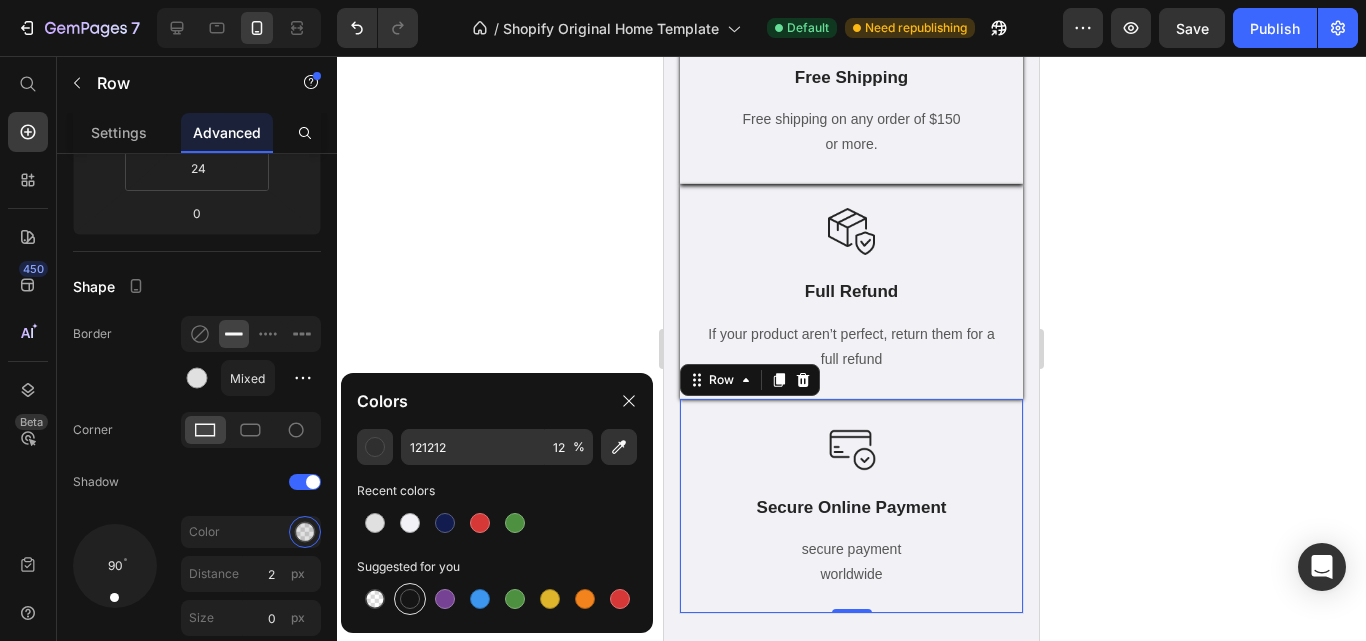 click at bounding box center (410, 599) 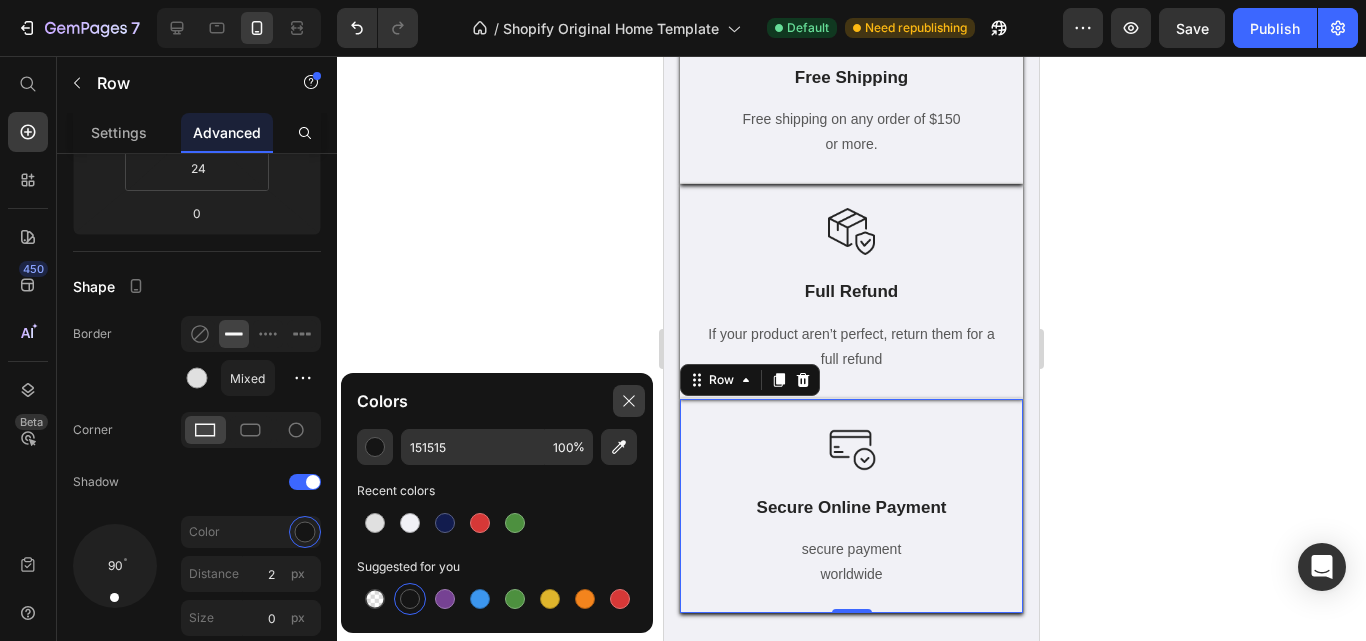 click 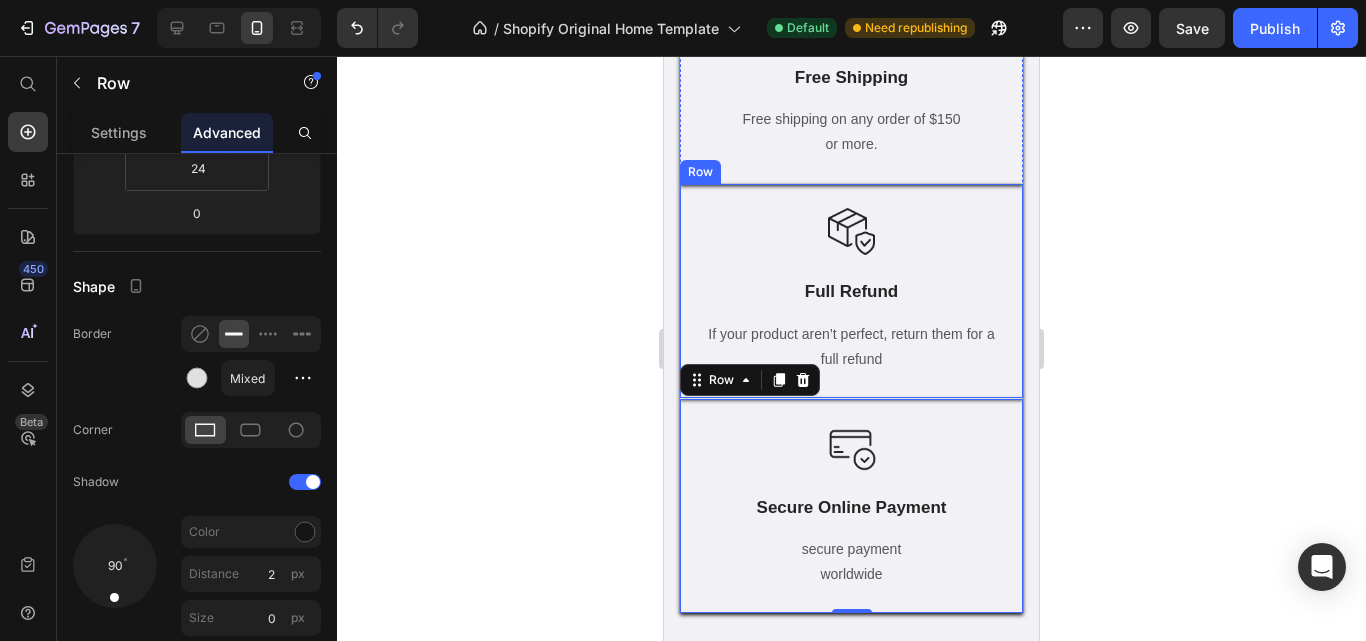 click 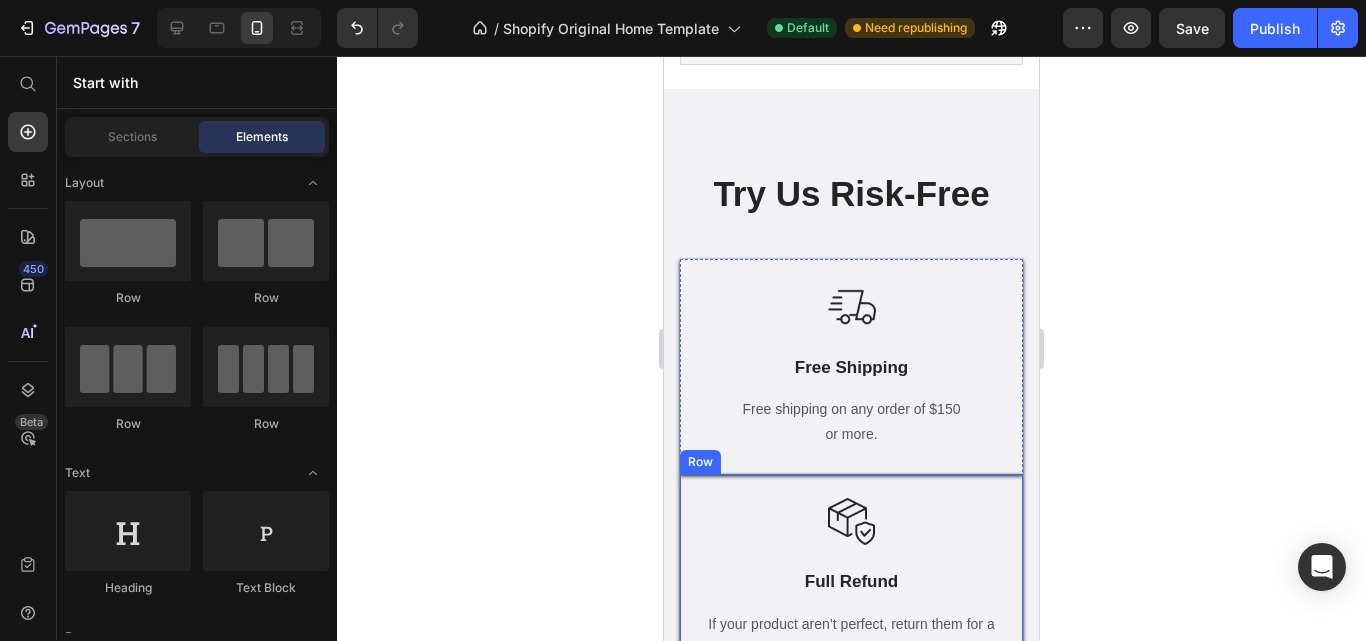 scroll, scrollTop: 1442, scrollLeft: 0, axis: vertical 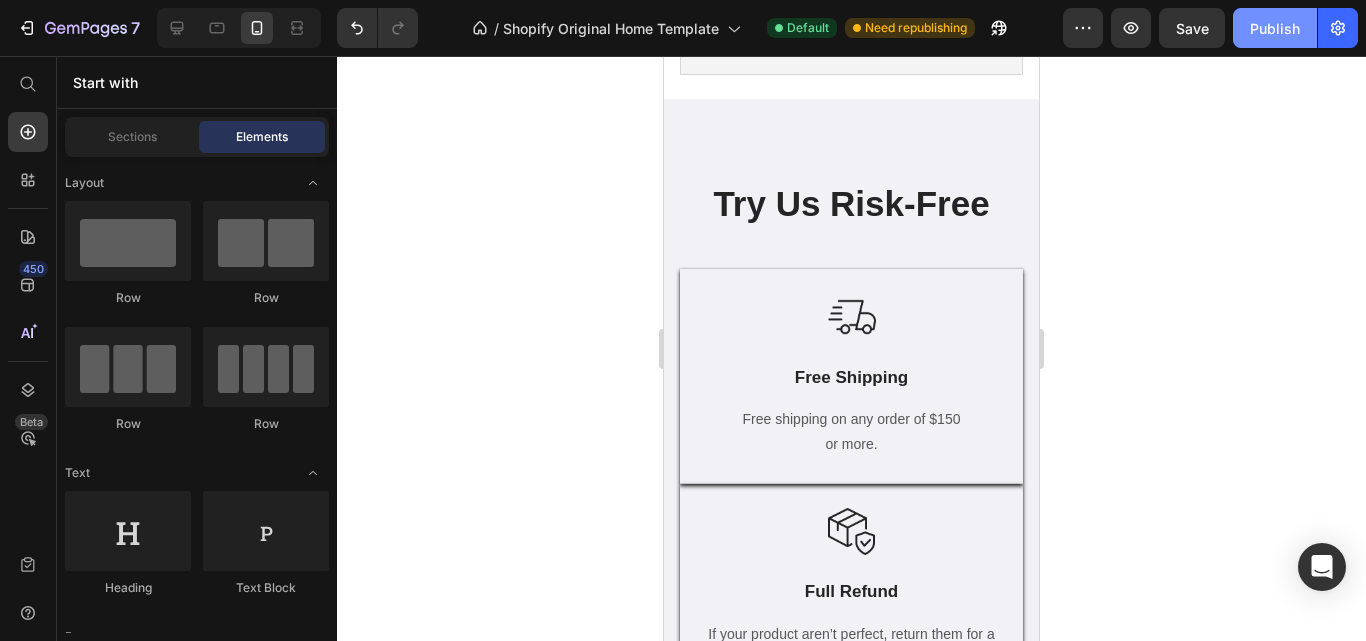 click on "Publish" at bounding box center [1275, 28] 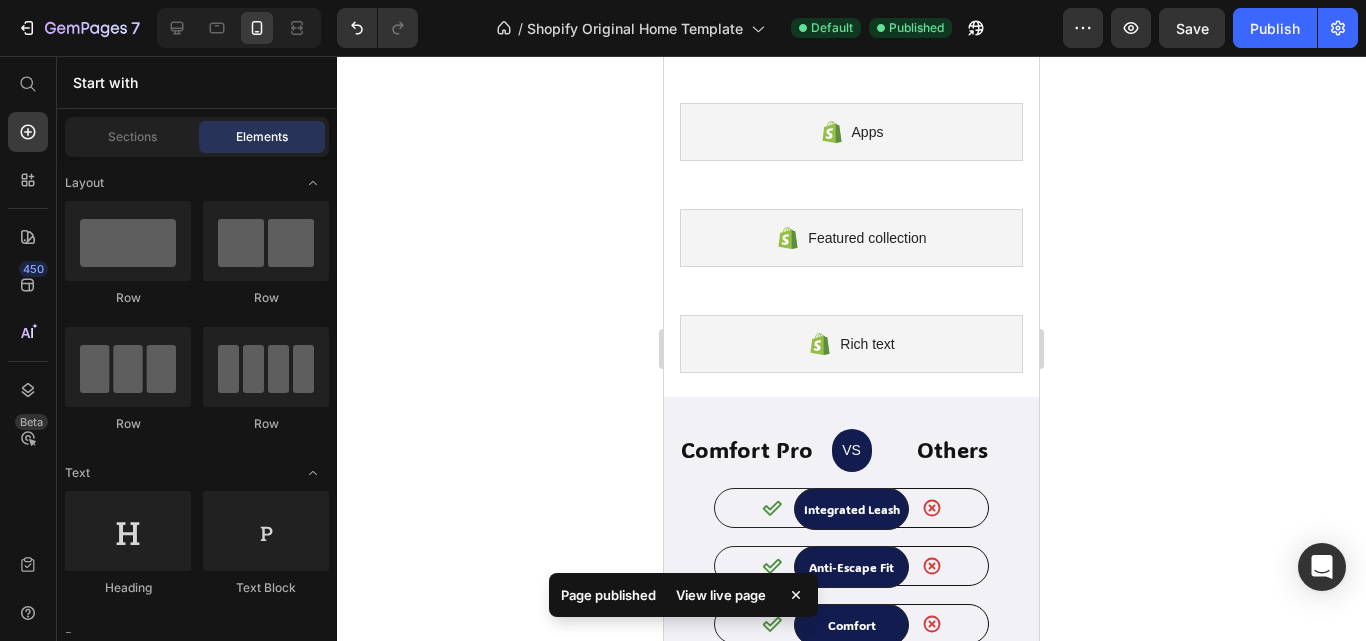 scroll, scrollTop: 0, scrollLeft: 0, axis: both 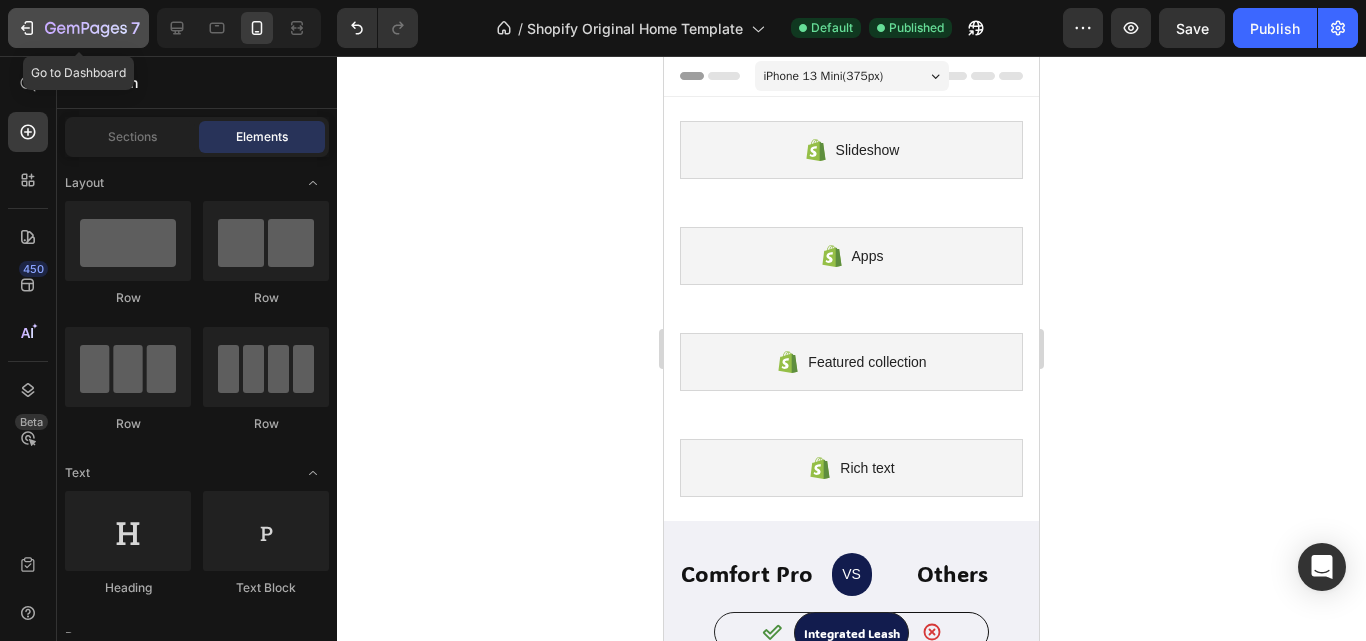 click 